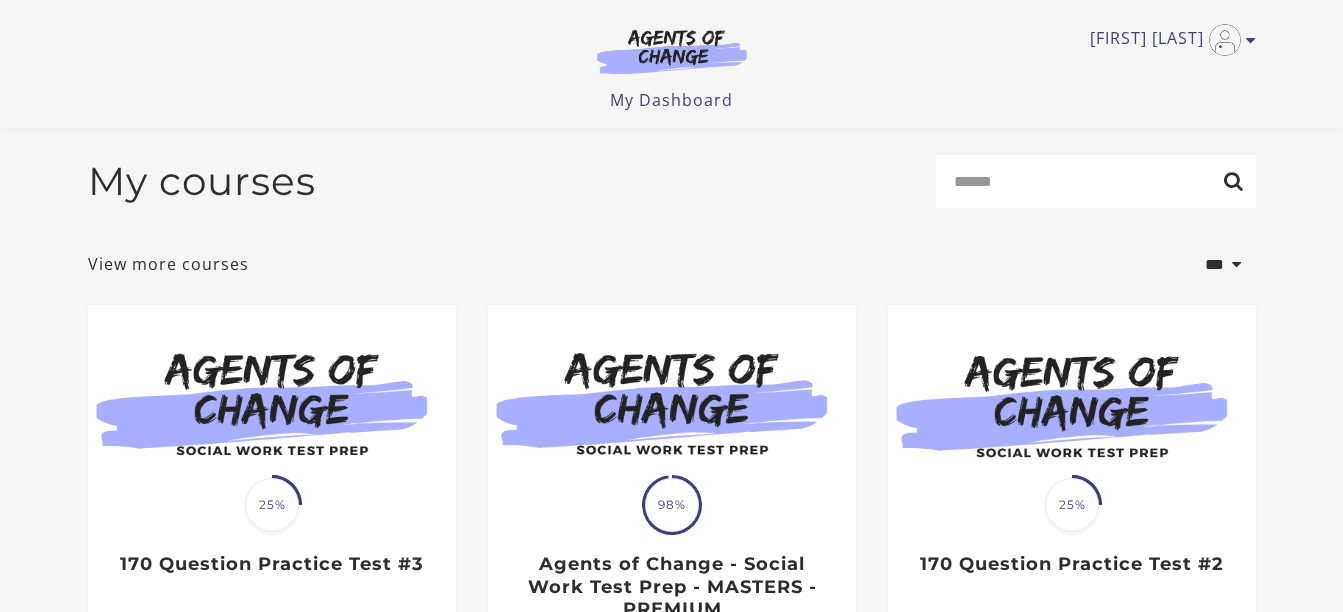 scroll, scrollTop: 300, scrollLeft: 0, axis: vertical 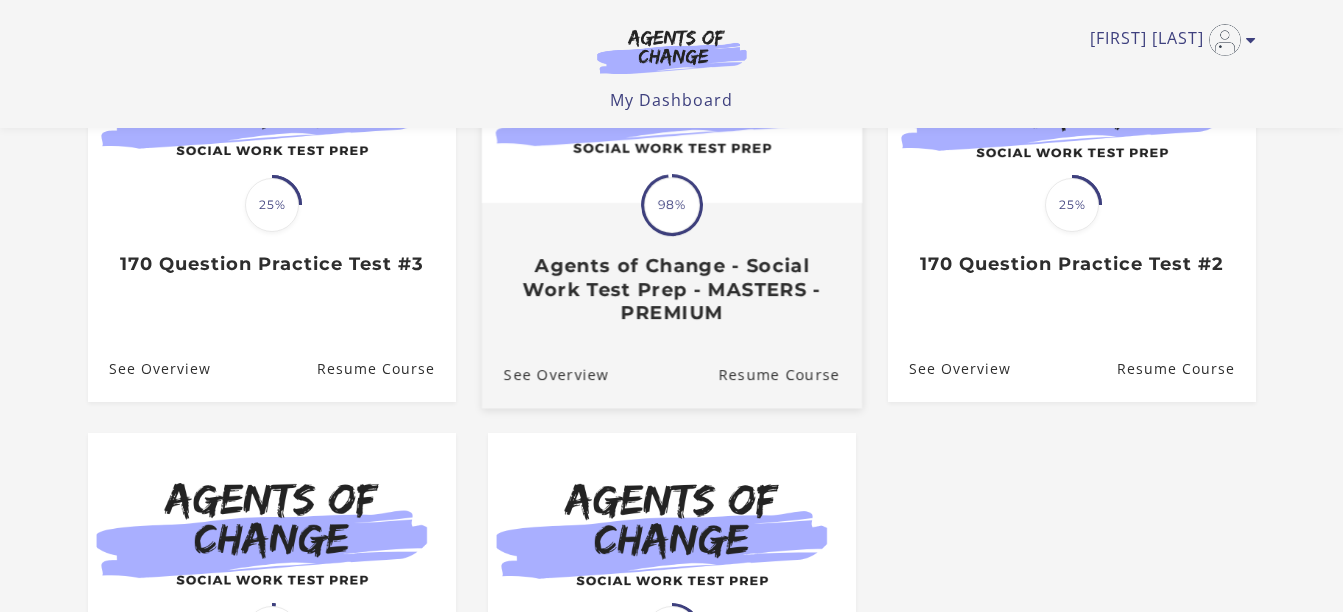 click on "Agents of Change - Social Work Test Prep - MASTERS - PREMIUM" at bounding box center [671, 289] 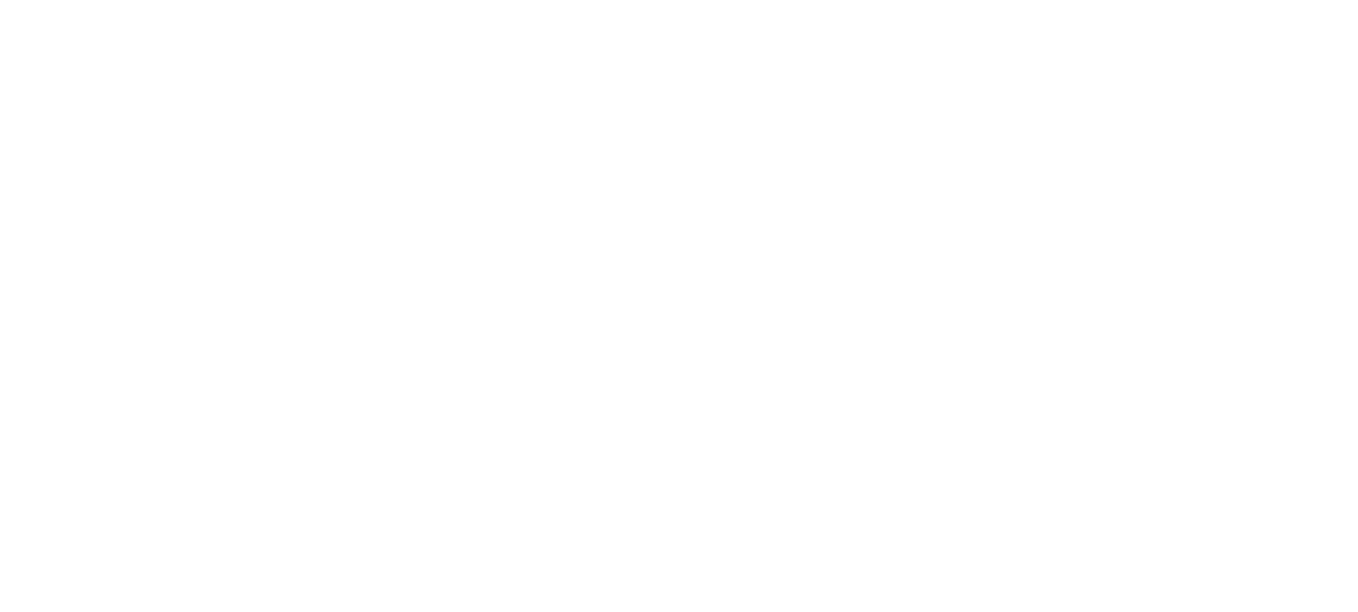 scroll, scrollTop: 0, scrollLeft: 0, axis: both 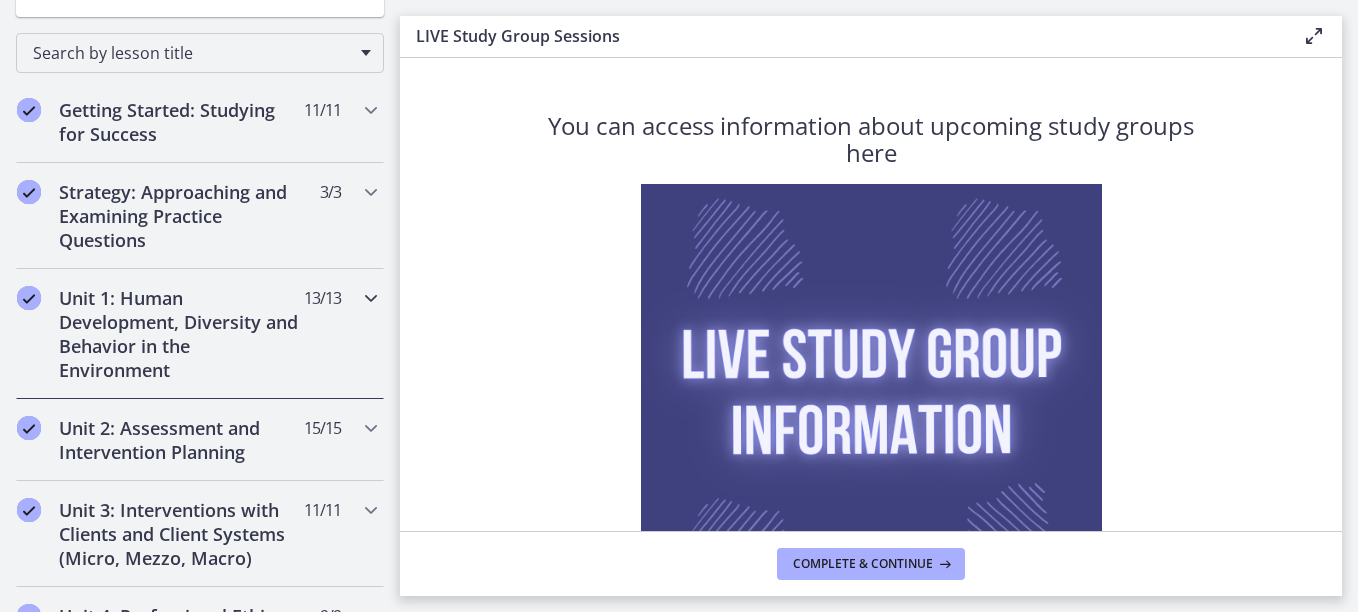 click at bounding box center (371, 298) 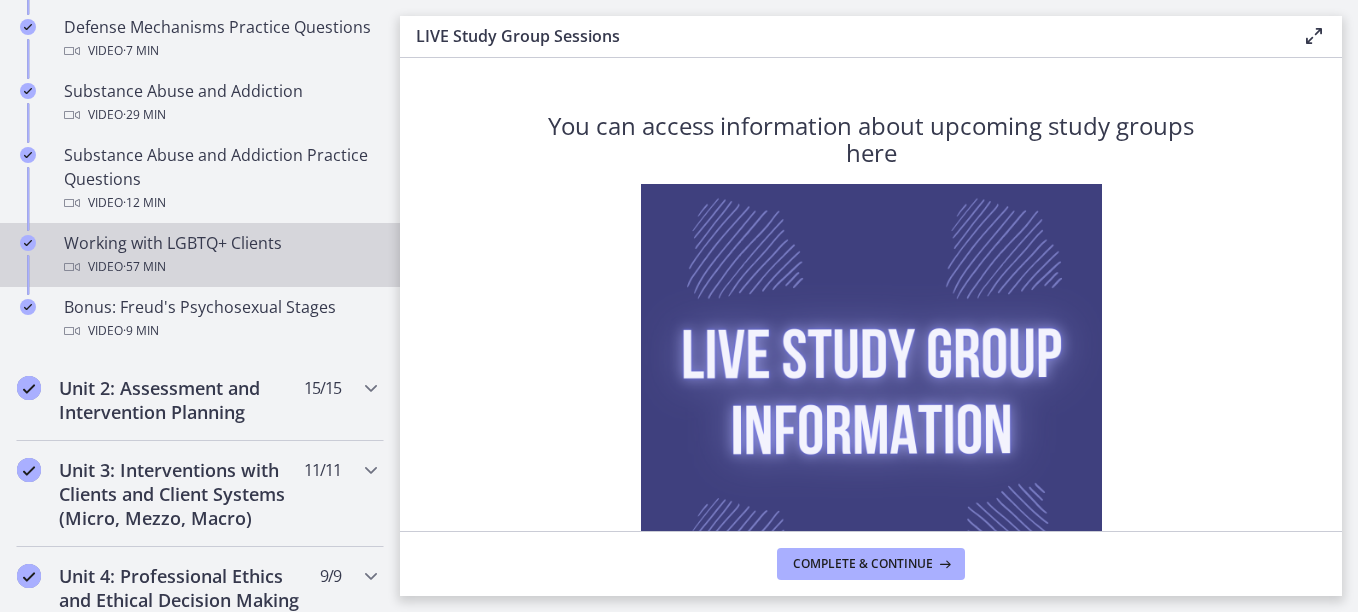 scroll, scrollTop: 1300, scrollLeft: 0, axis: vertical 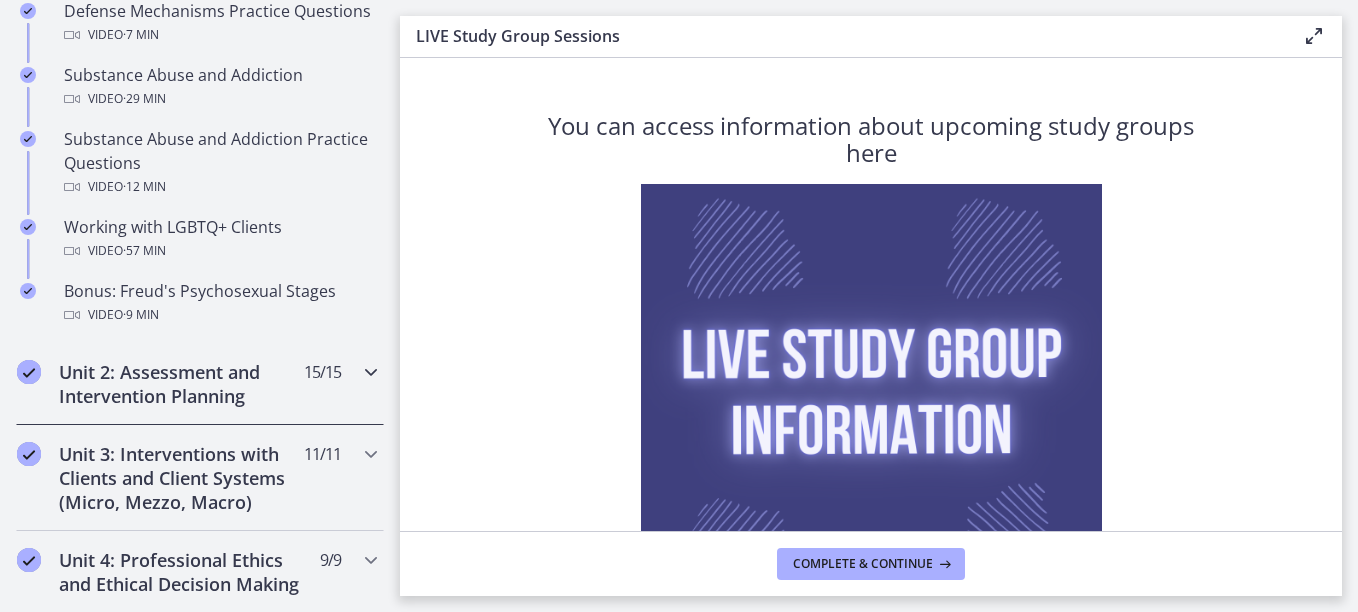 click at bounding box center (371, 372) 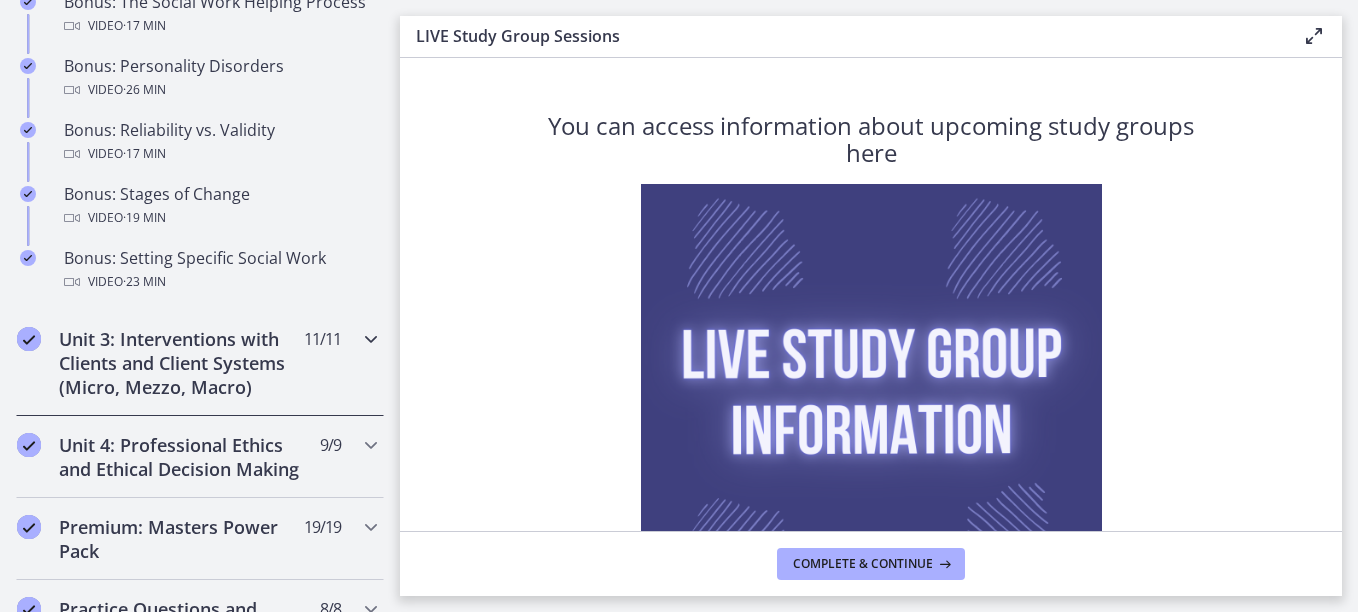 scroll, scrollTop: 1700, scrollLeft: 0, axis: vertical 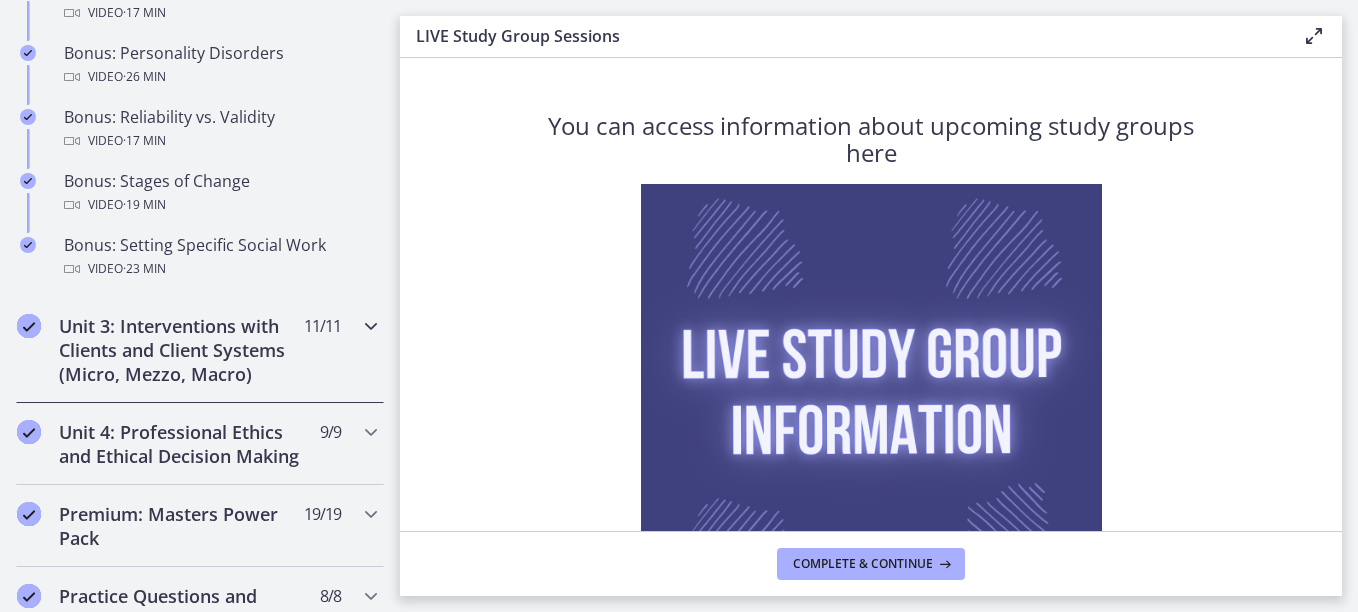 click at bounding box center [371, 326] 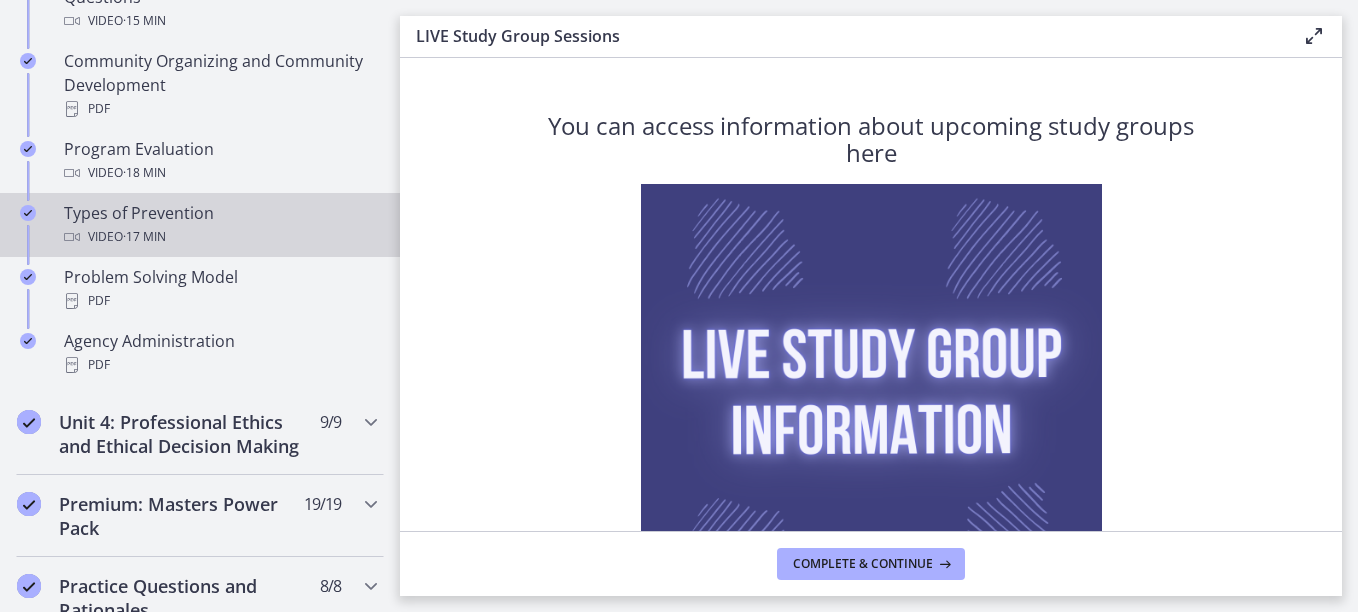 scroll, scrollTop: 1387, scrollLeft: 0, axis: vertical 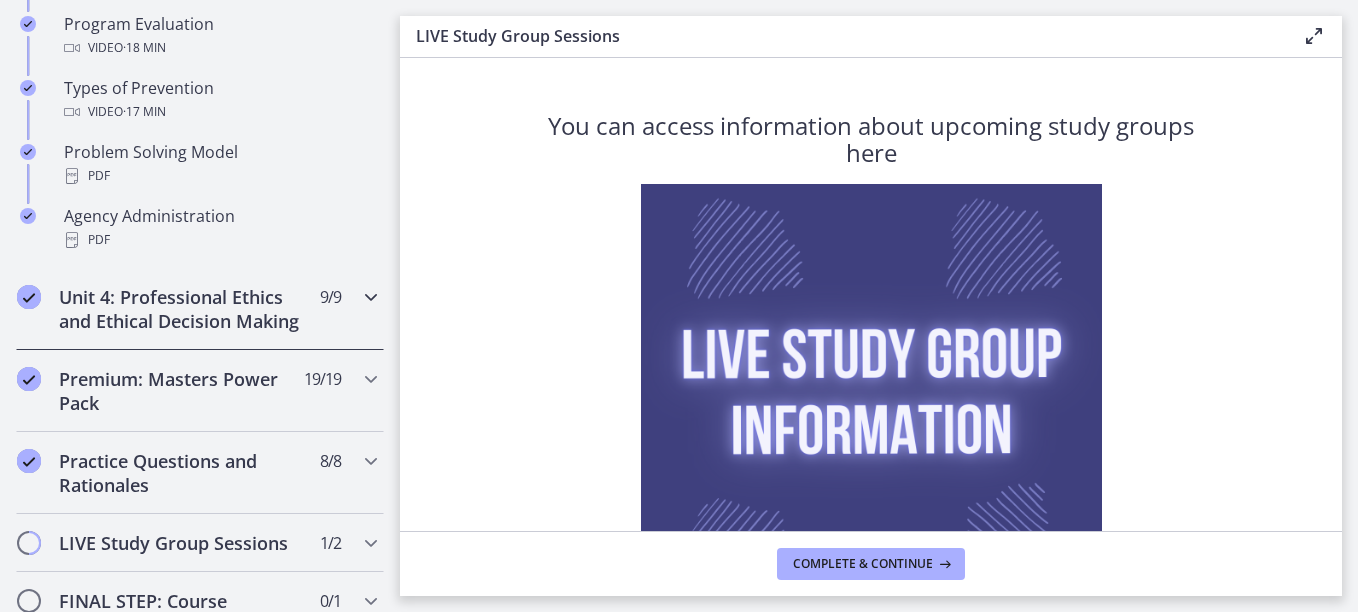 click at bounding box center [371, 297] 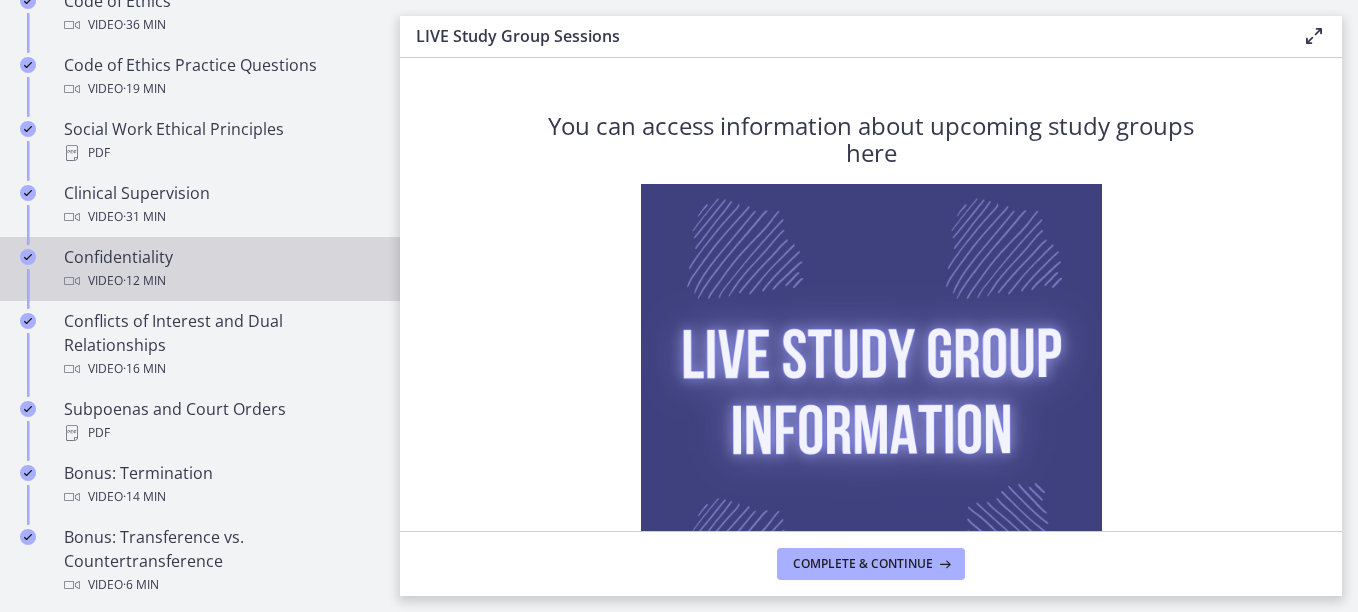 scroll, scrollTop: 1087, scrollLeft: 0, axis: vertical 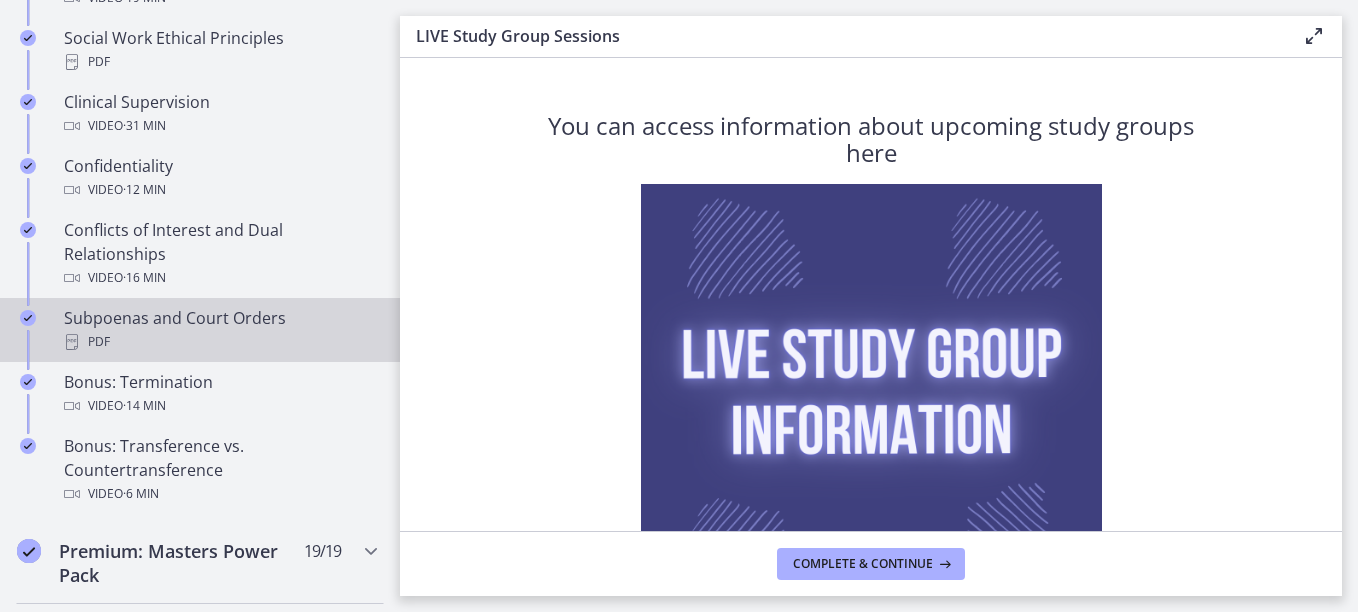click on "Subpoenas and Court Orders
PDF" at bounding box center (220, 330) 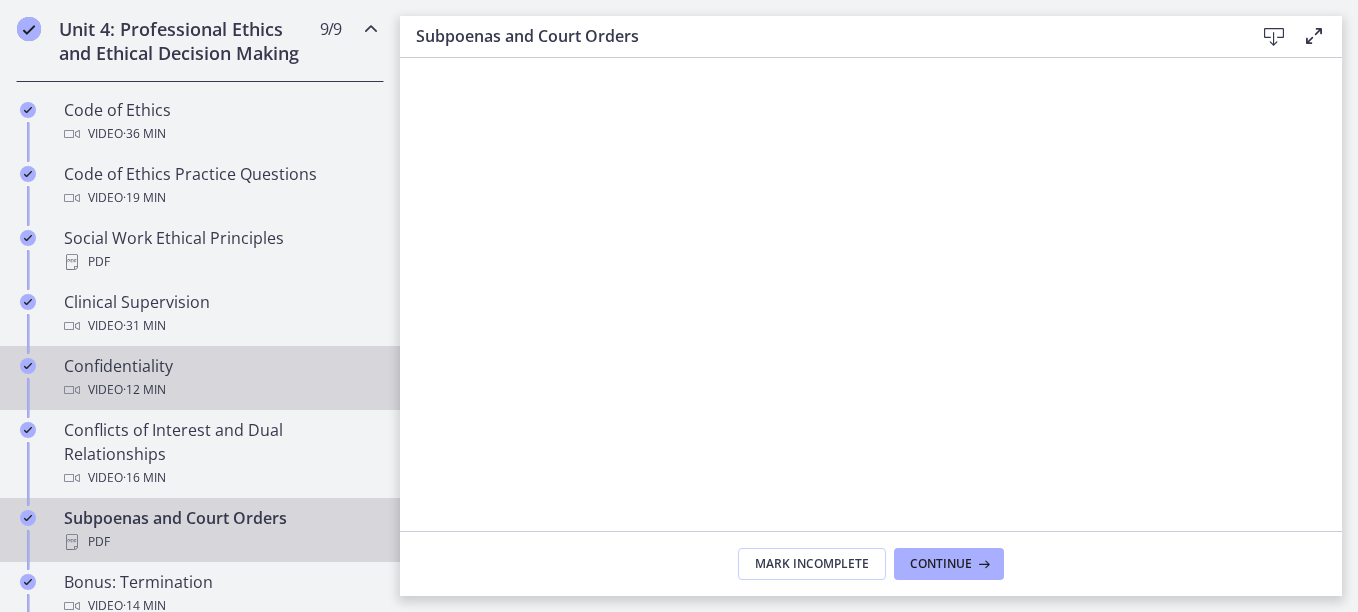 scroll, scrollTop: 987, scrollLeft: 0, axis: vertical 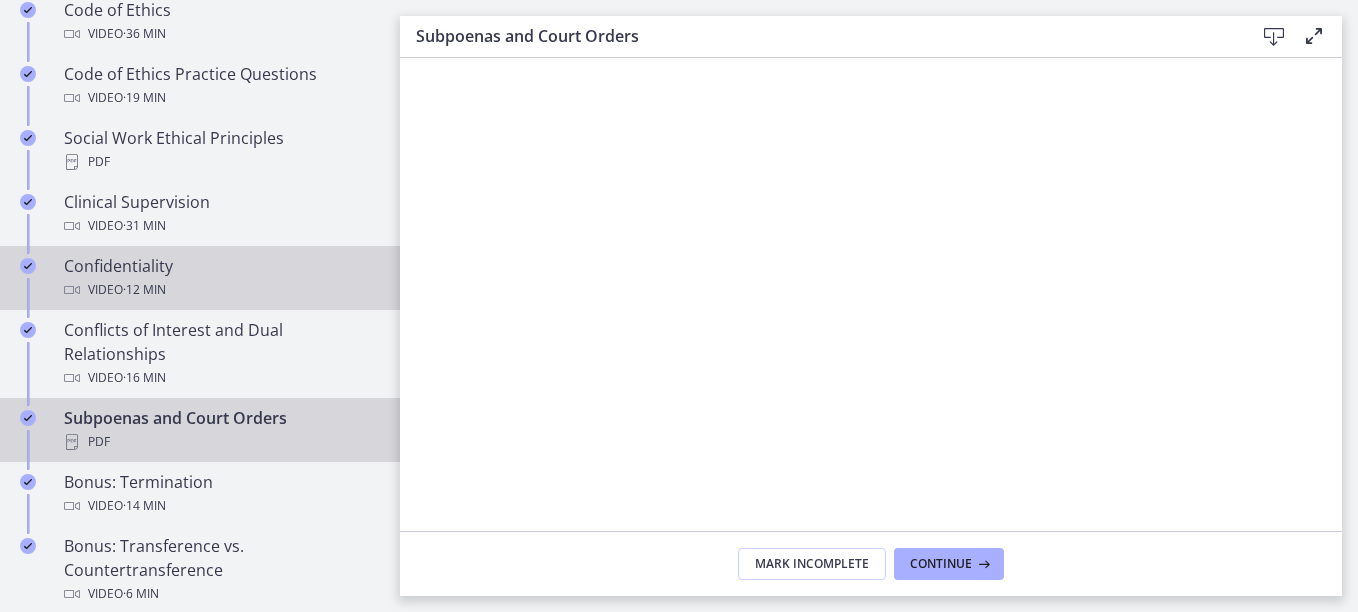 click on "Confidentiality
Video
·  12 min" at bounding box center [220, 278] 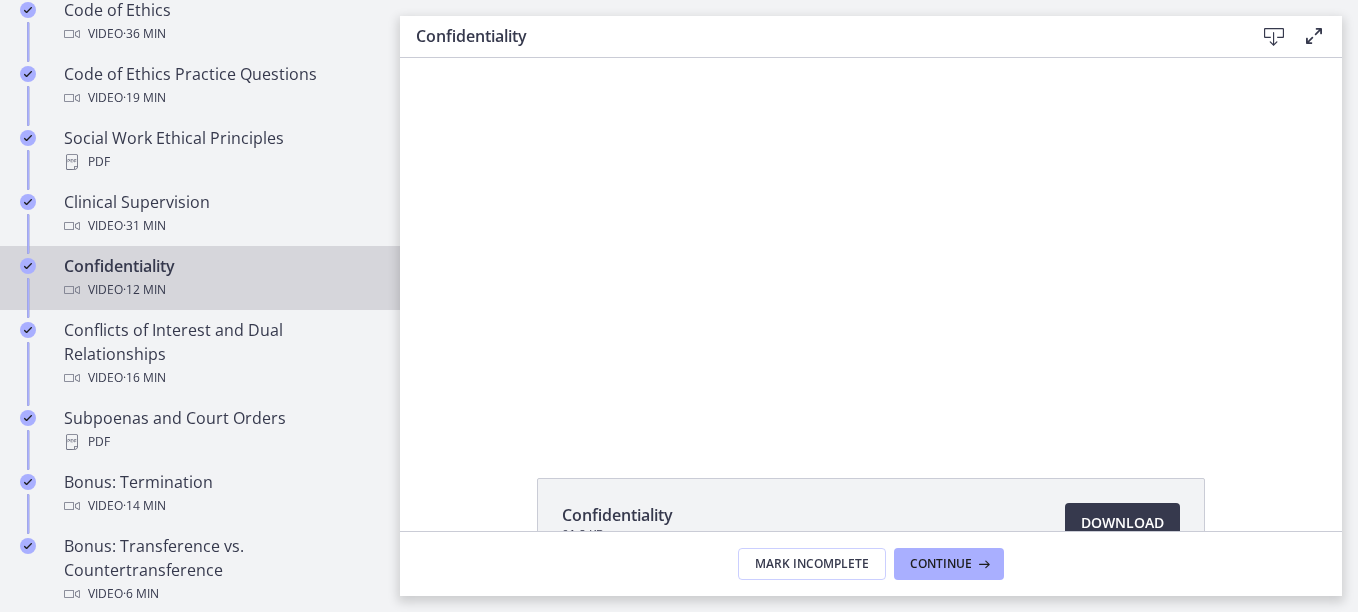 scroll, scrollTop: 0, scrollLeft: 0, axis: both 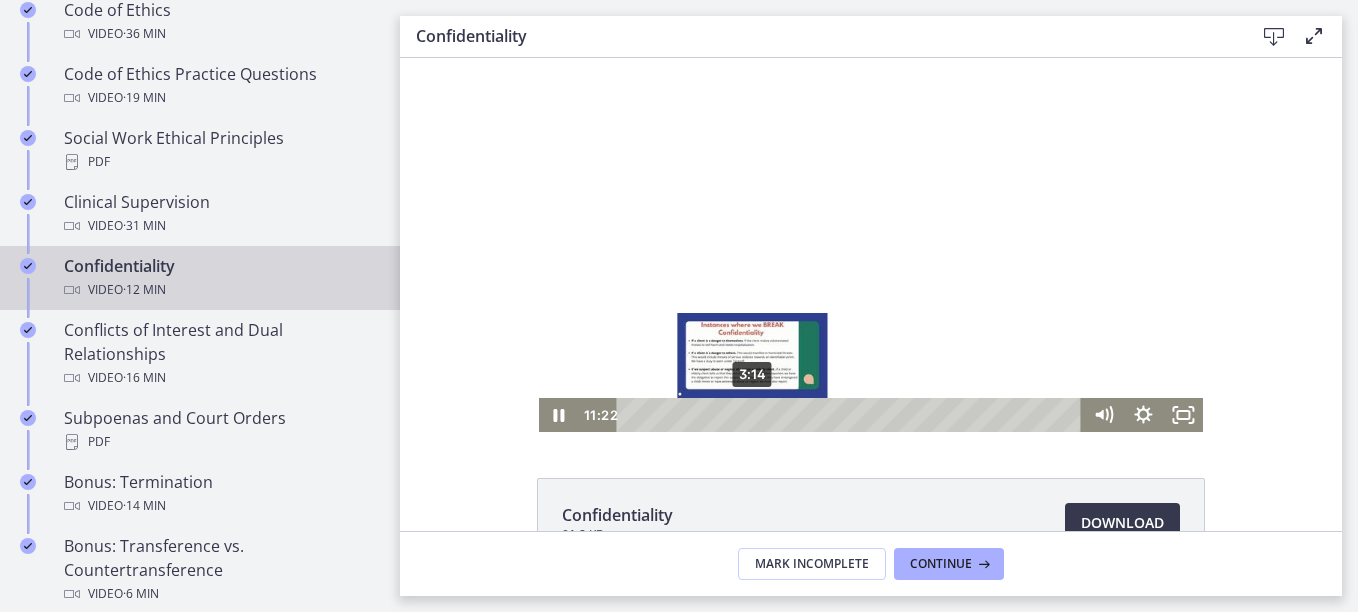 click on "3:14" at bounding box center (852, 415) 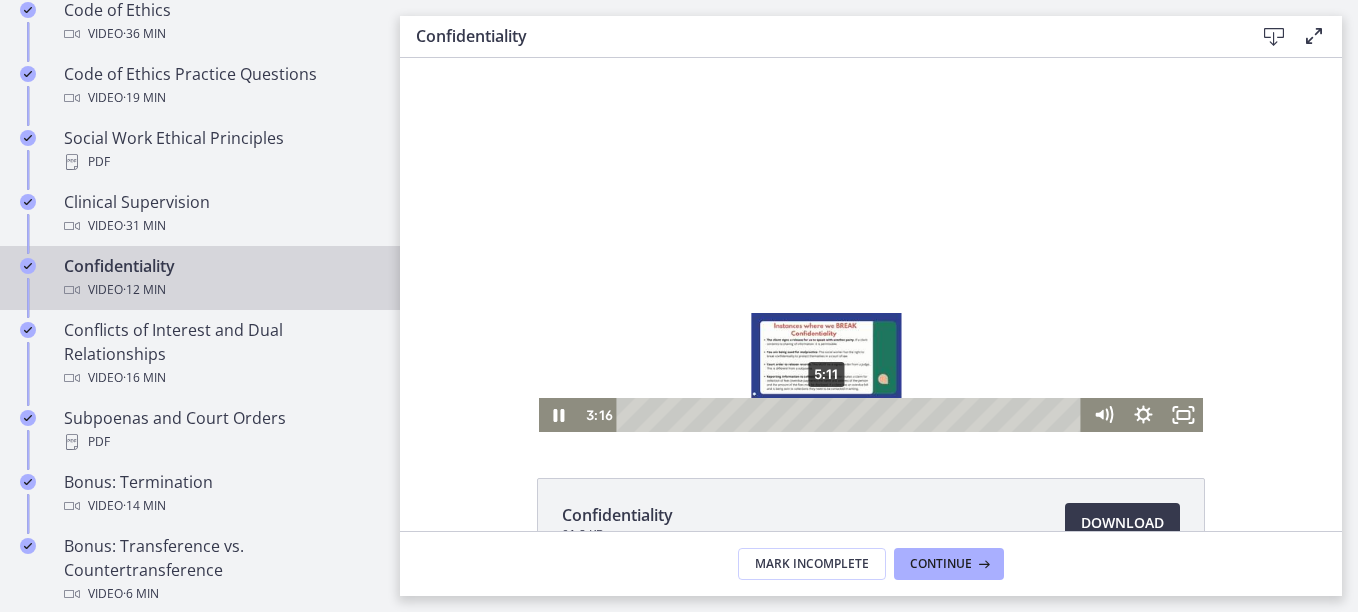 click on "5:11" at bounding box center [852, 415] 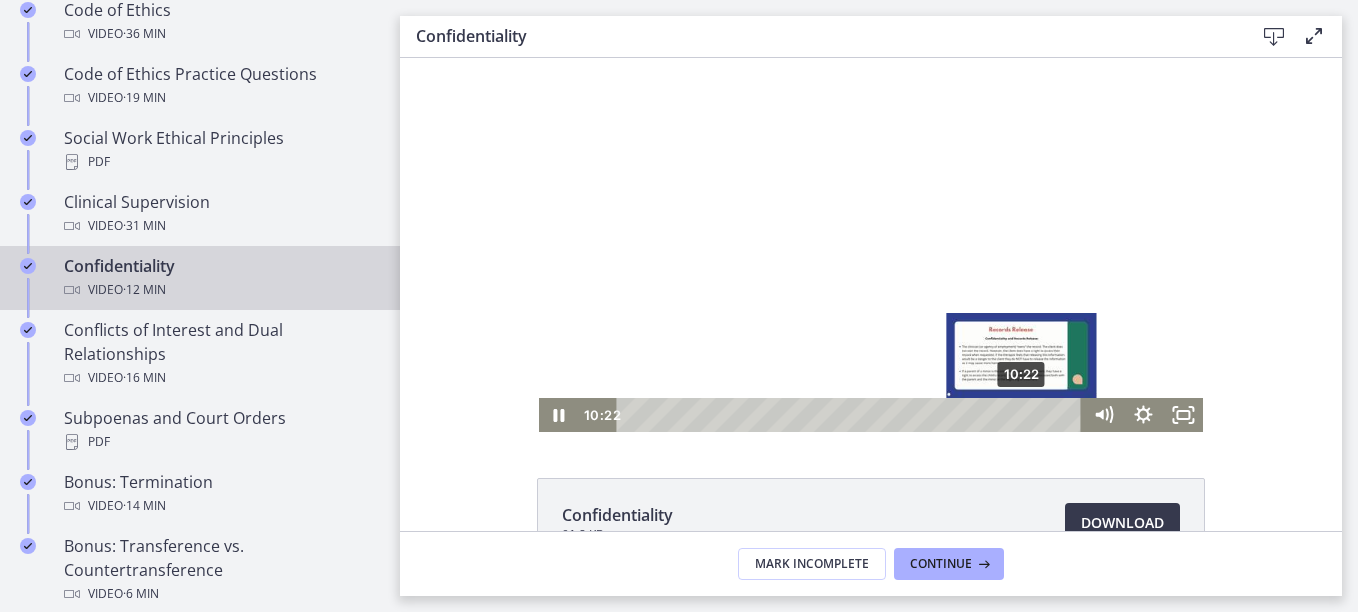 click on "10:22" at bounding box center [852, 415] 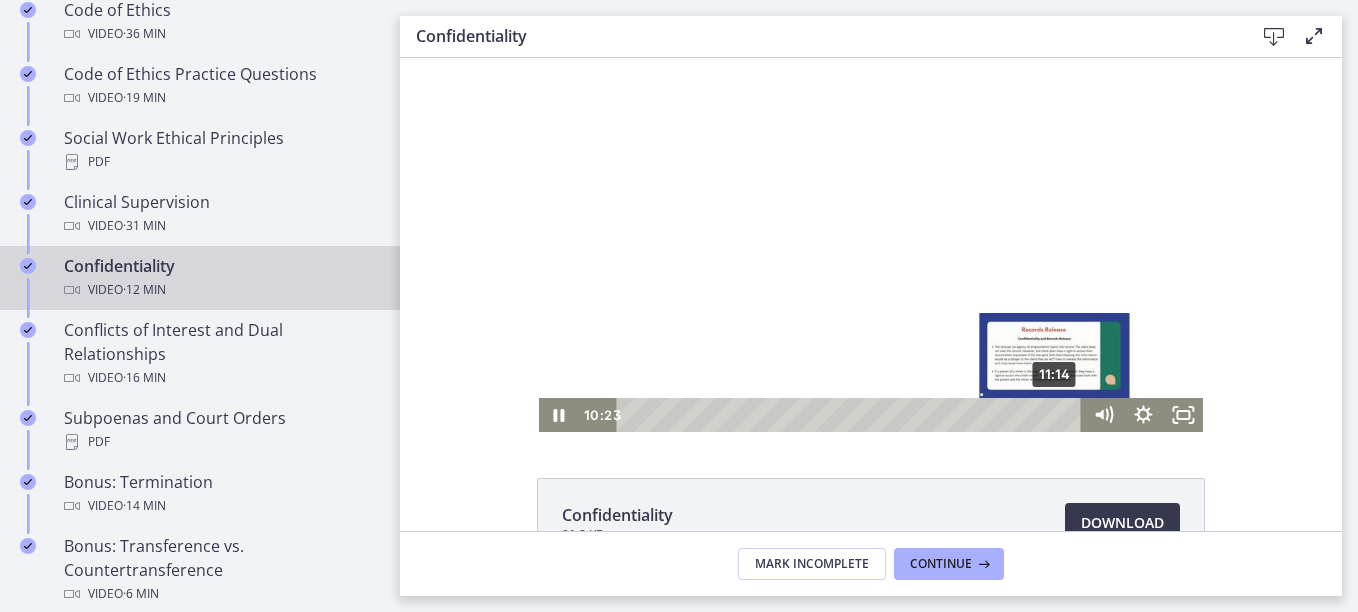 click on "11:14" at bounding box center [852, 415] 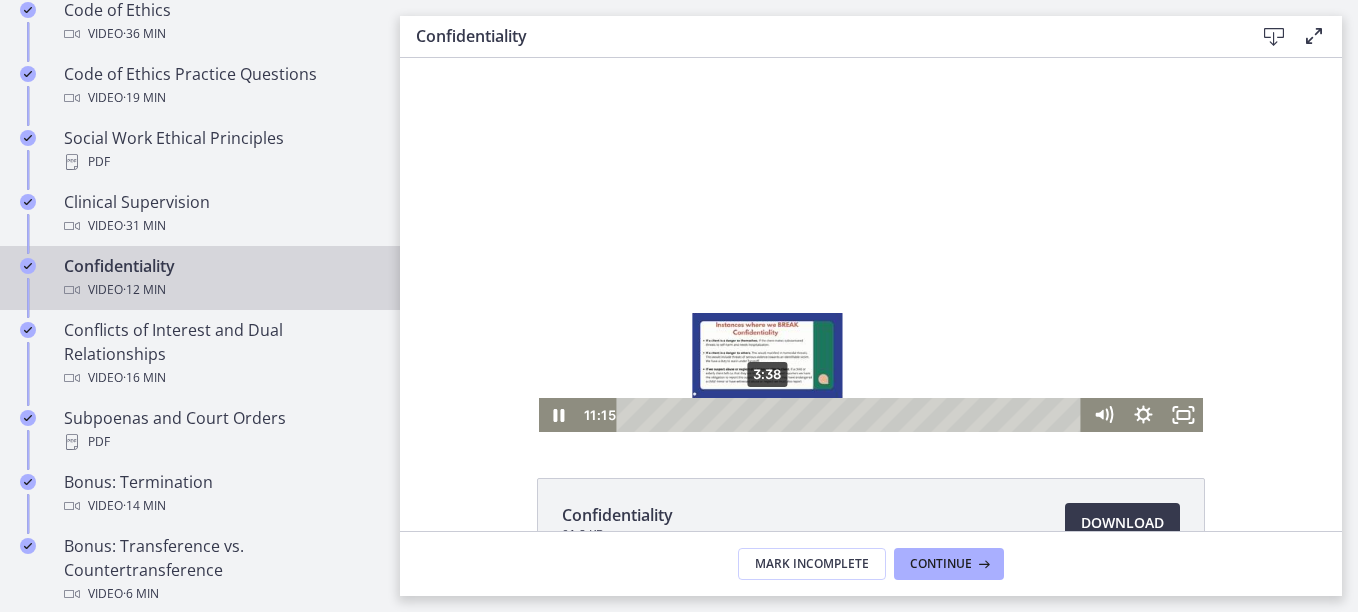 click on "3:38" at bounding box center (852, 415) 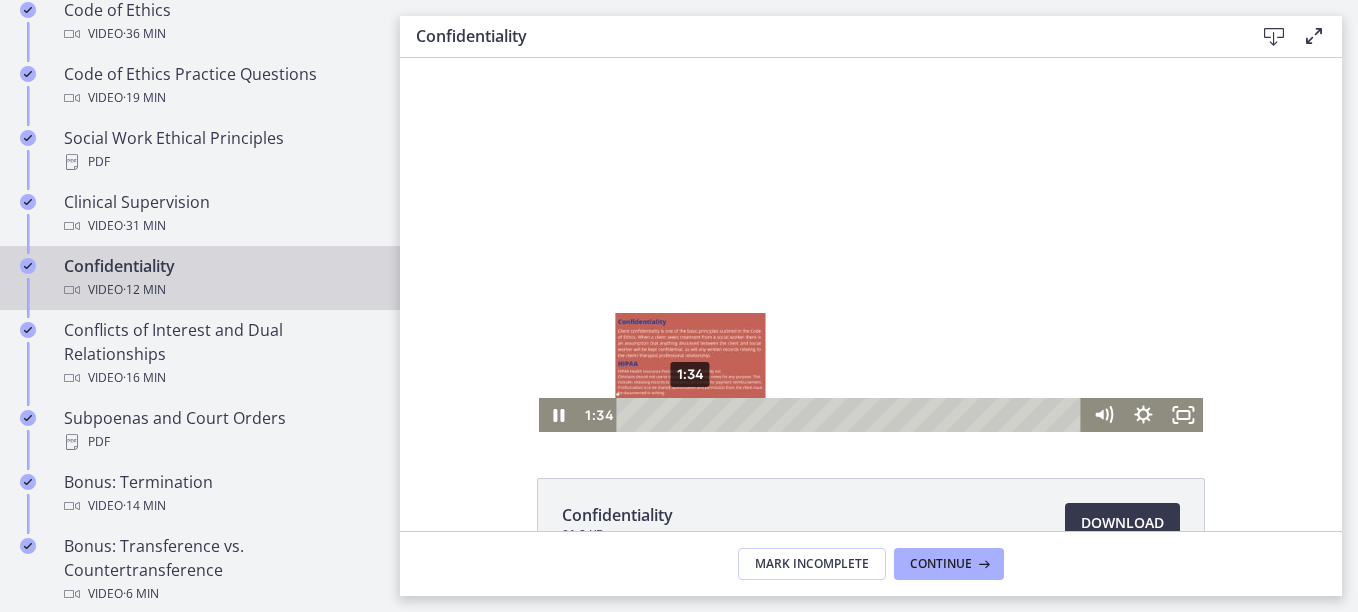 click on "1:34" at bounding box center (852, 415) 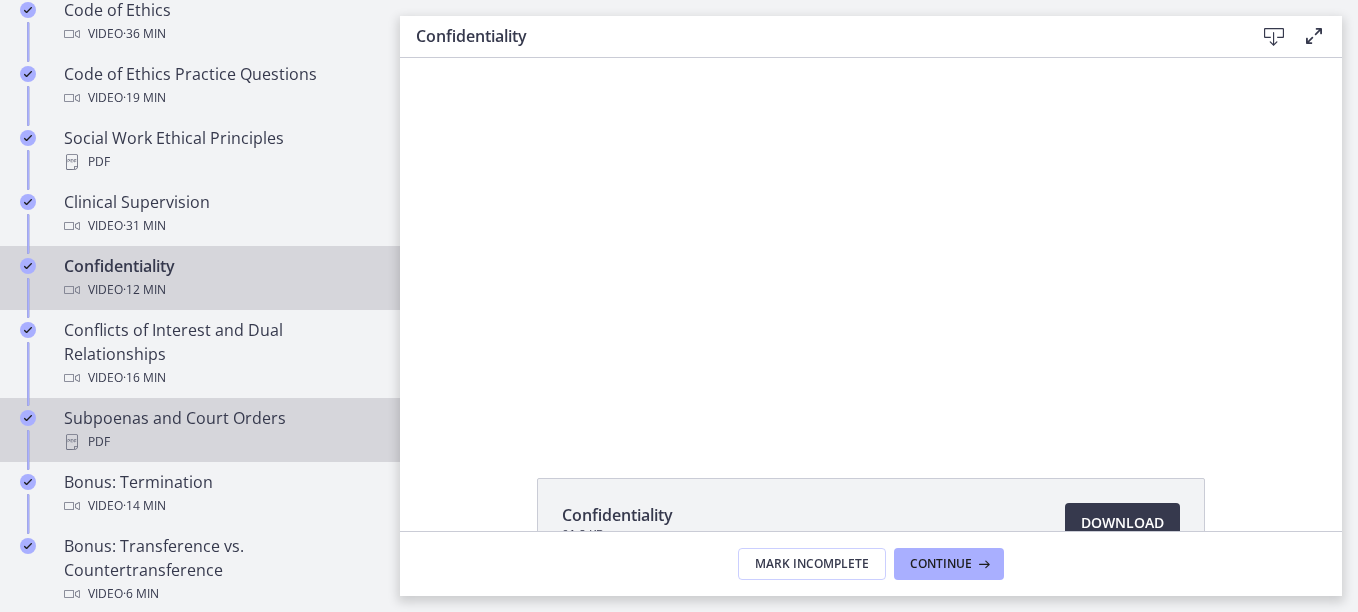 click on "Subpoenas and Court Orders
PDF" at bounding box center (220, 430) 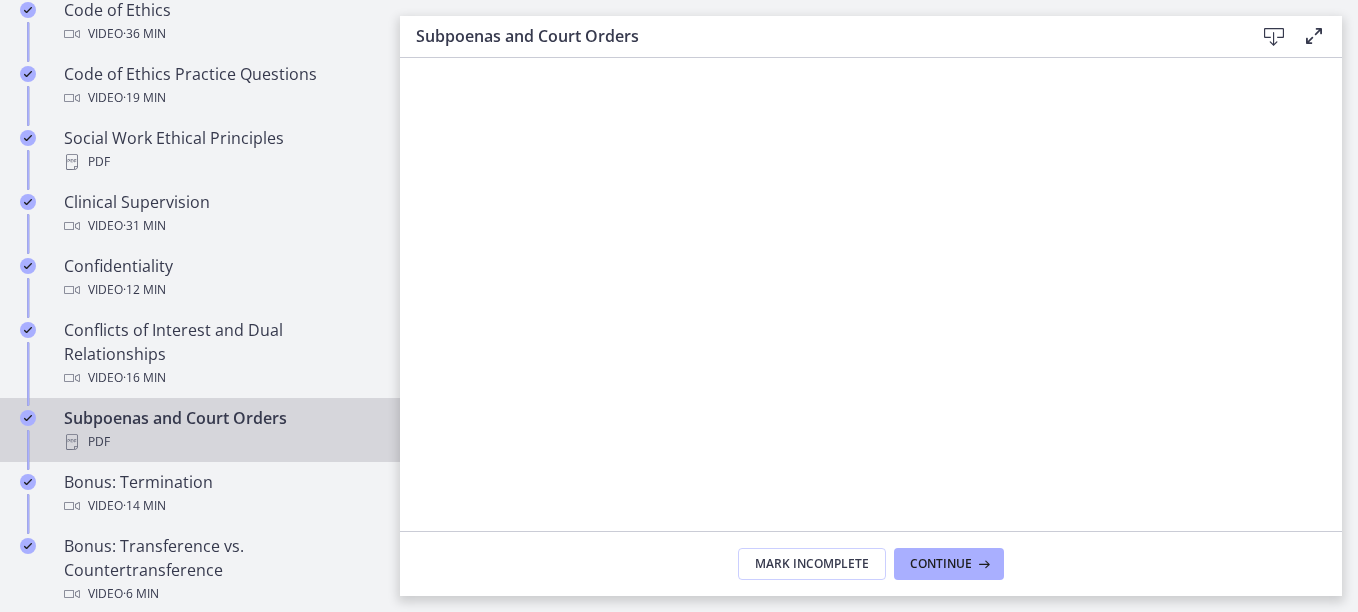 click at bounding box center [1314, 36] 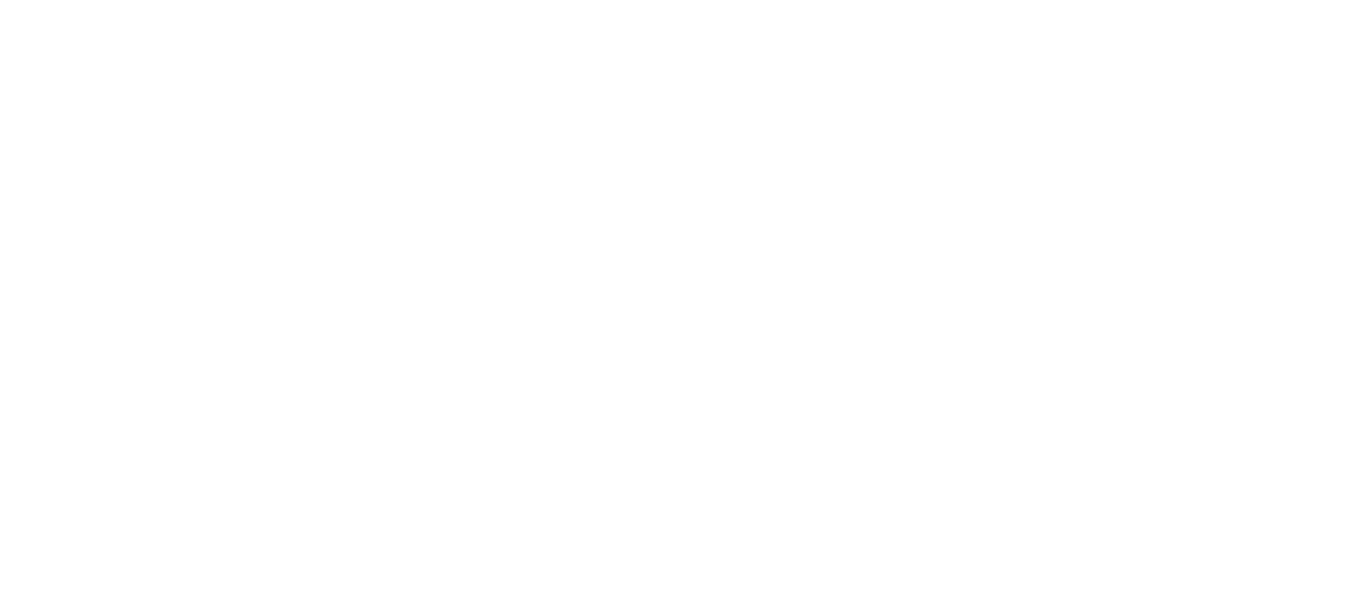 scroll, scrollTop: 0, scrollLeft: 0, axis: both 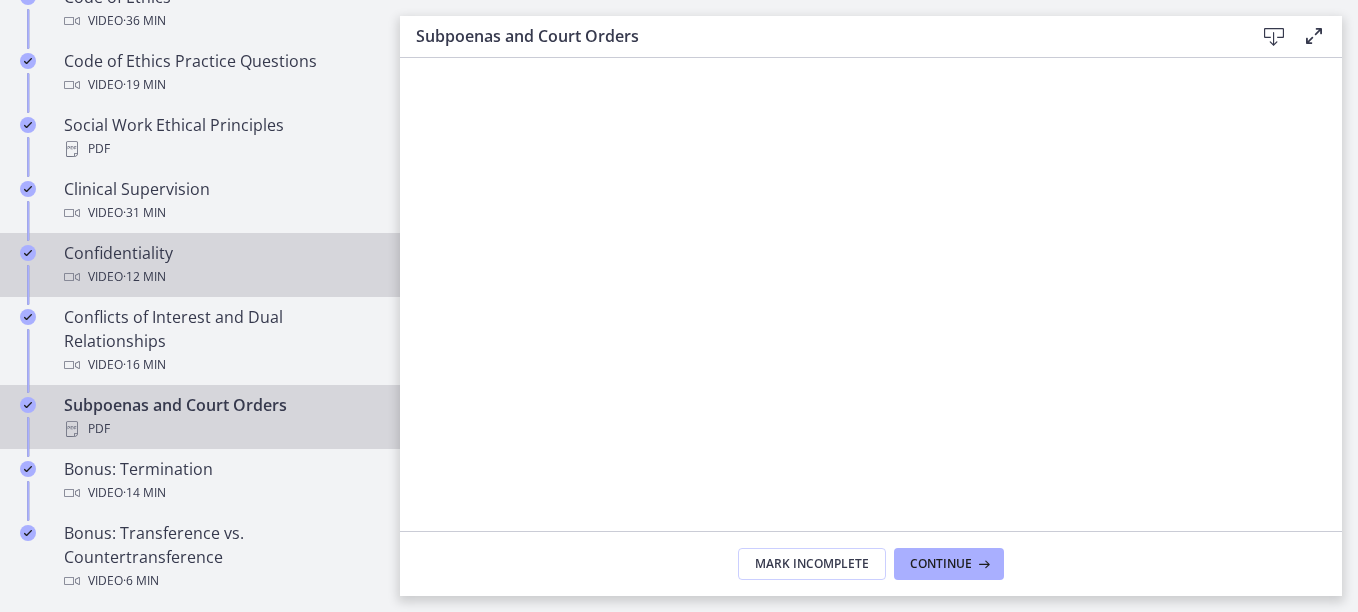 click on "·  12 min" at bounding box center (144, 277) 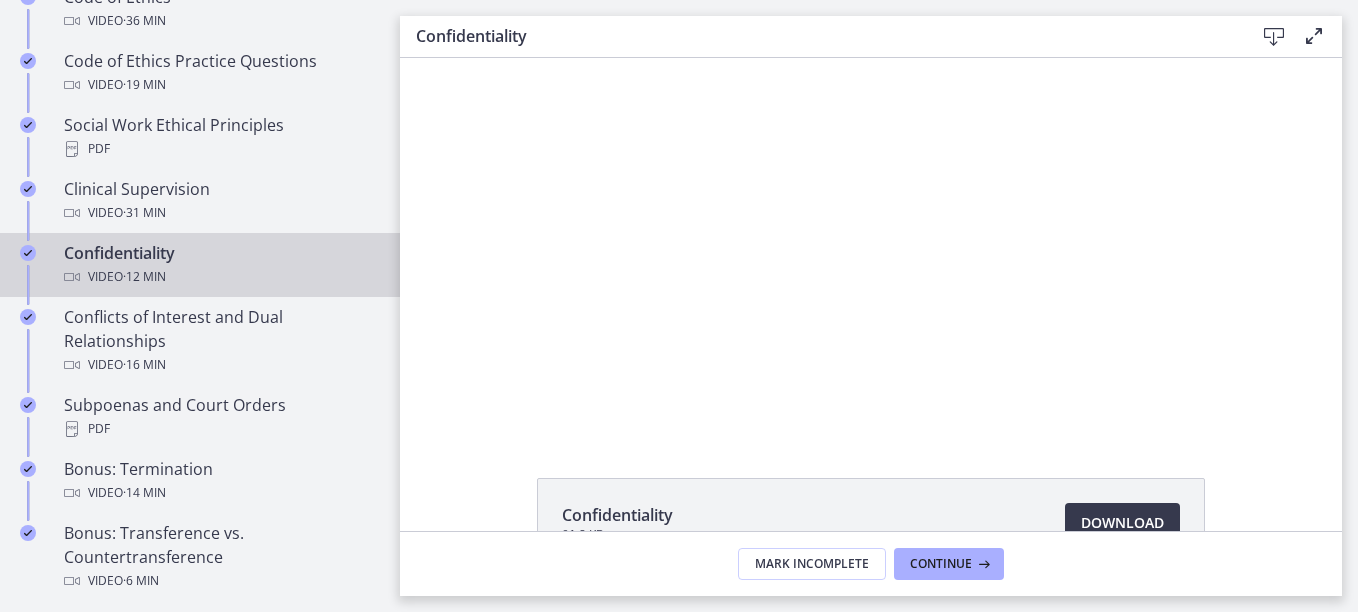 scroll, scrollTop: 0, scrollLeft: 0, axis: both 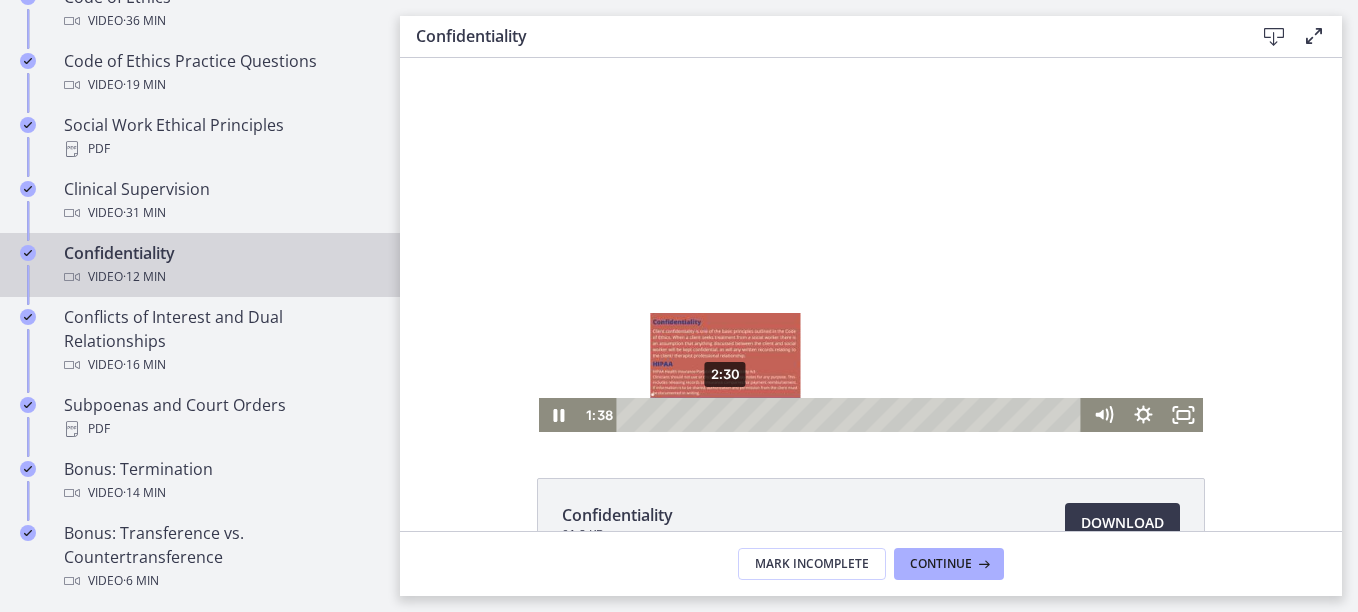 click on "2:30" at bounding box center (852, 415) 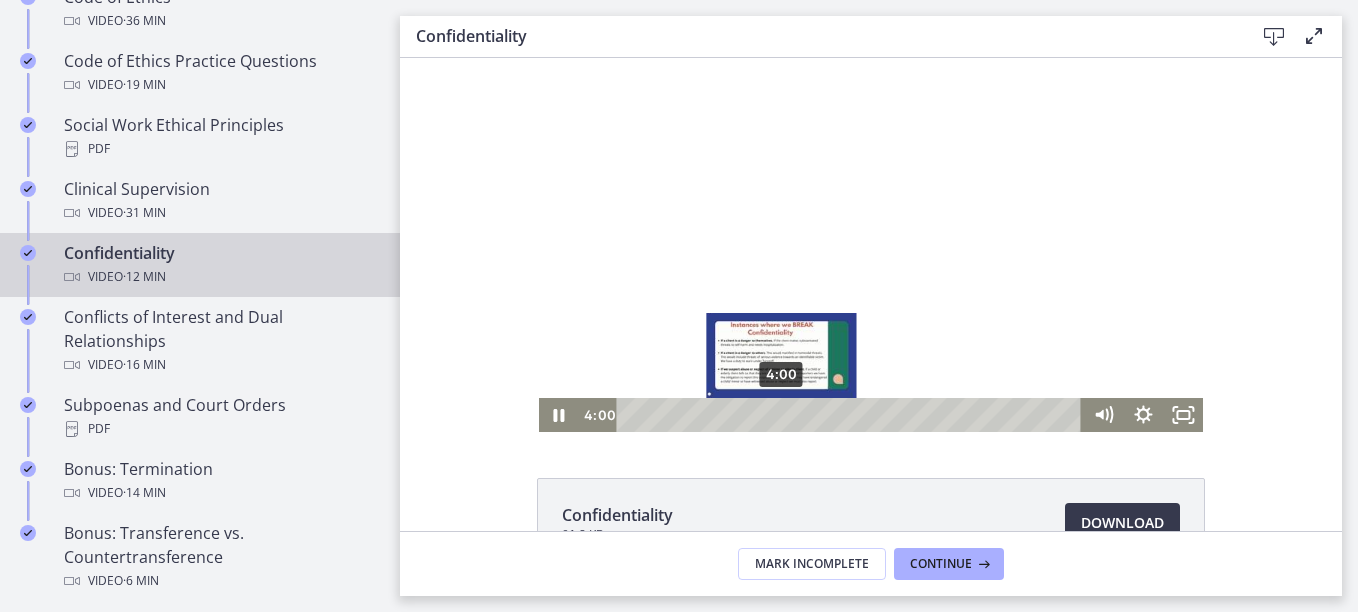 click on "4:00" at bounding box center (852, 415) 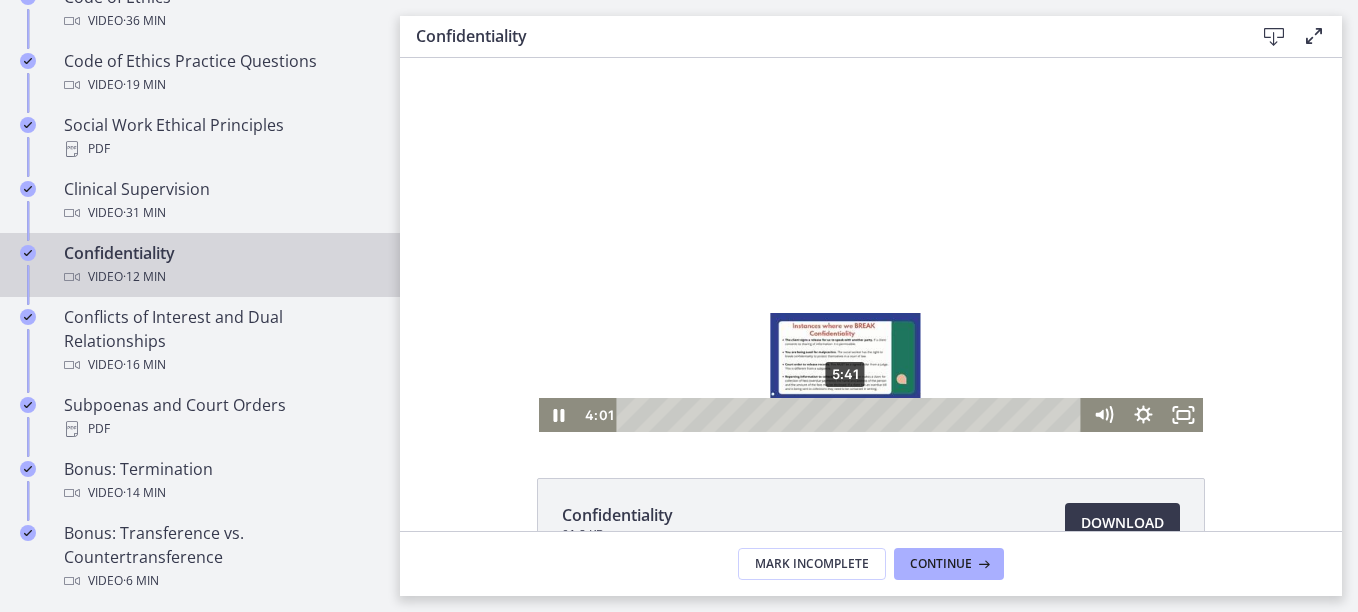 click on "5:41" at bounding box center (852, 415) 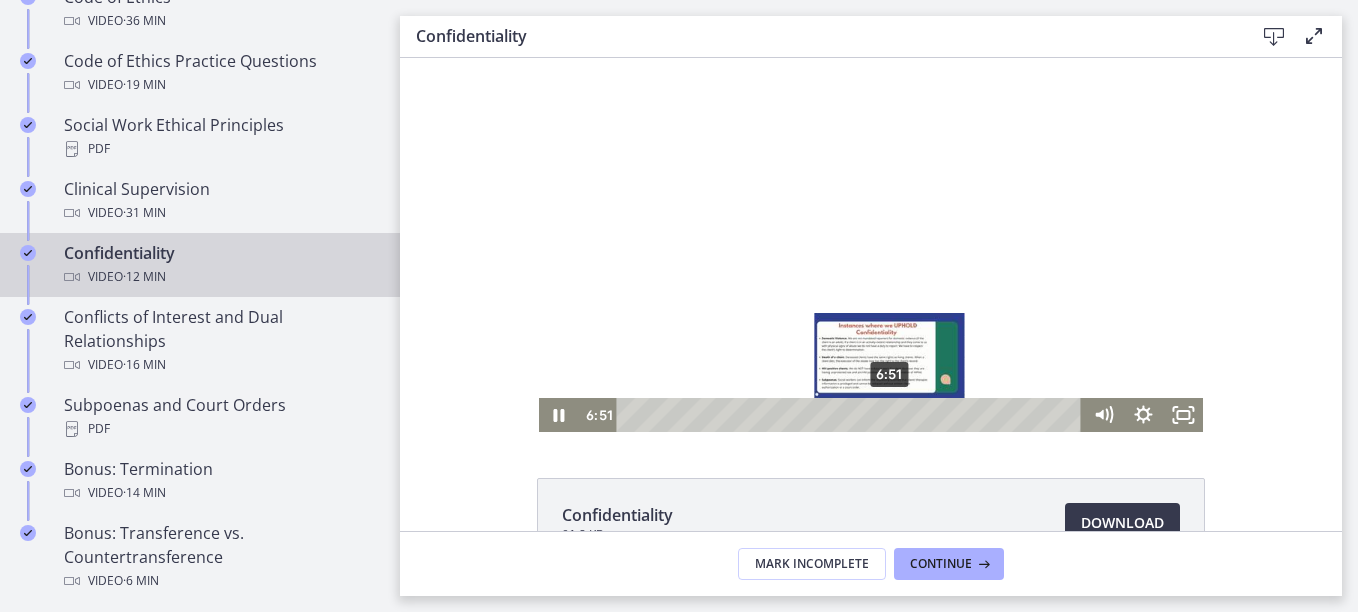 click on "6:51" at bounding box center [852, 415] 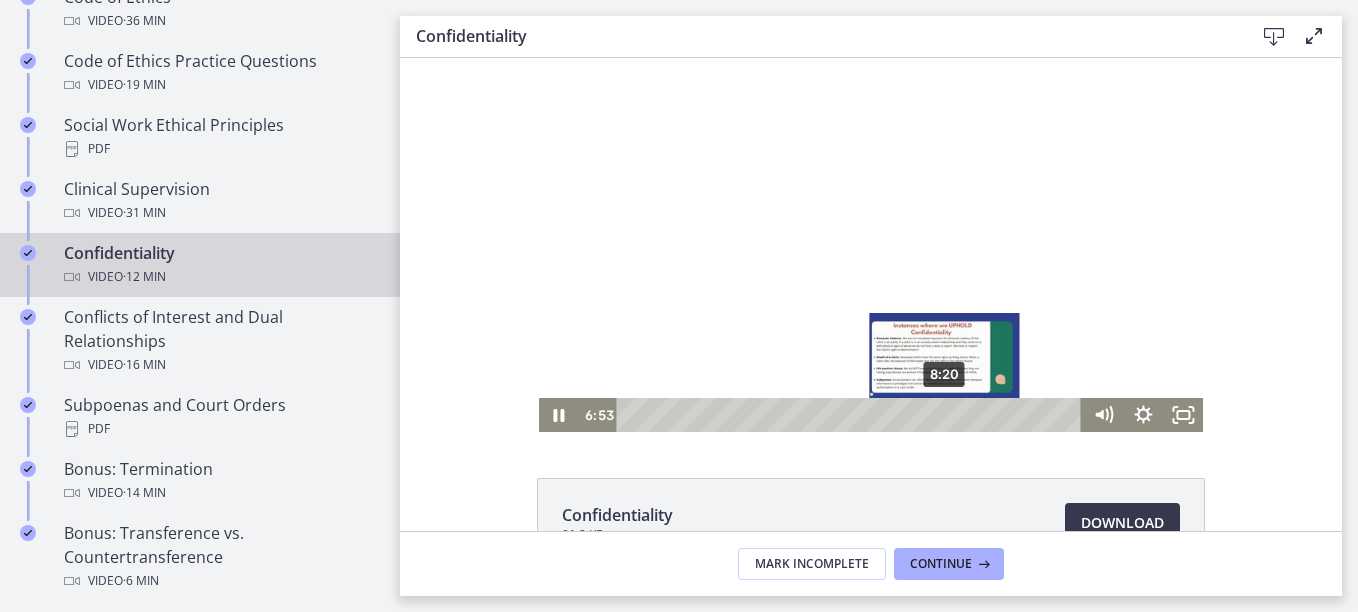 click on "8:20" at bounding box center (852, 415) 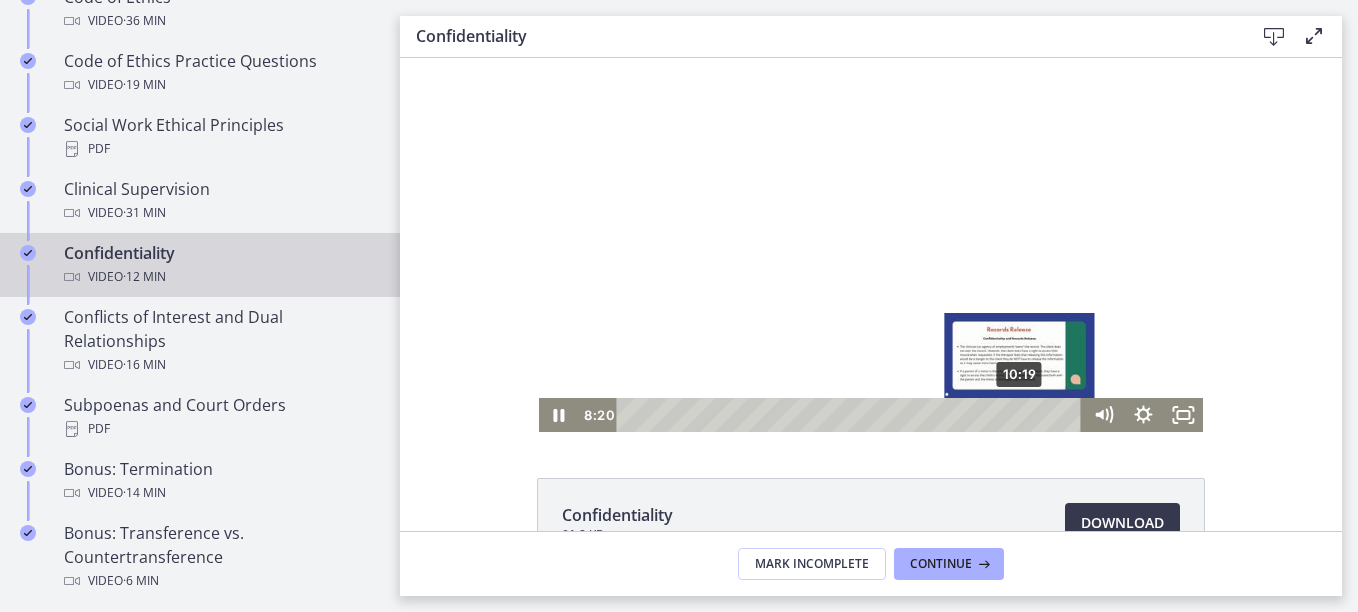 click on "10:19" at bounding box center (852, 415) 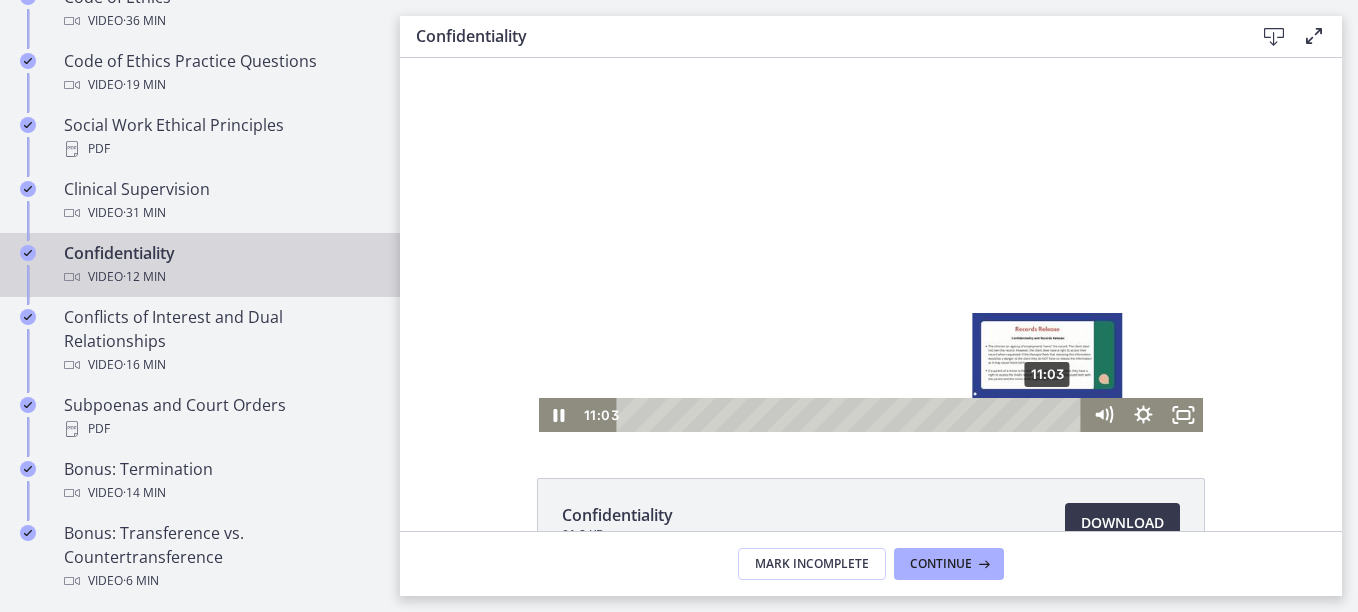 click on "11:03" at bounding box center (852, 415) 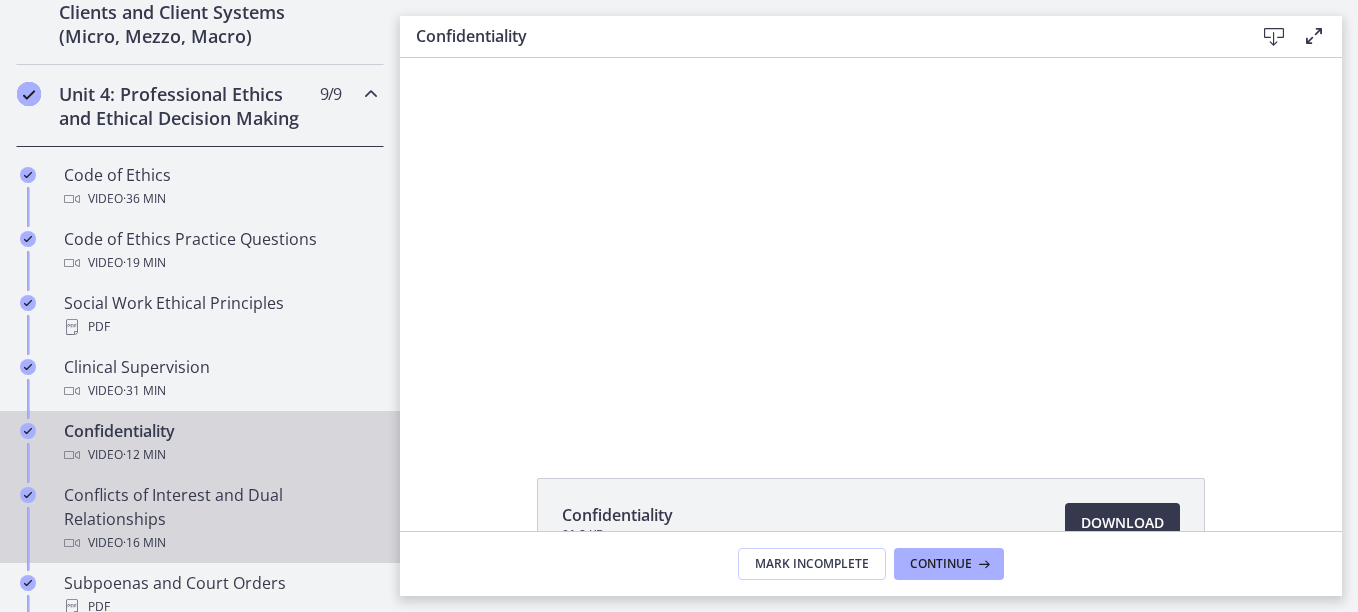scroll, scrollTop: 800, scrollLeft: 0, axis: vertical 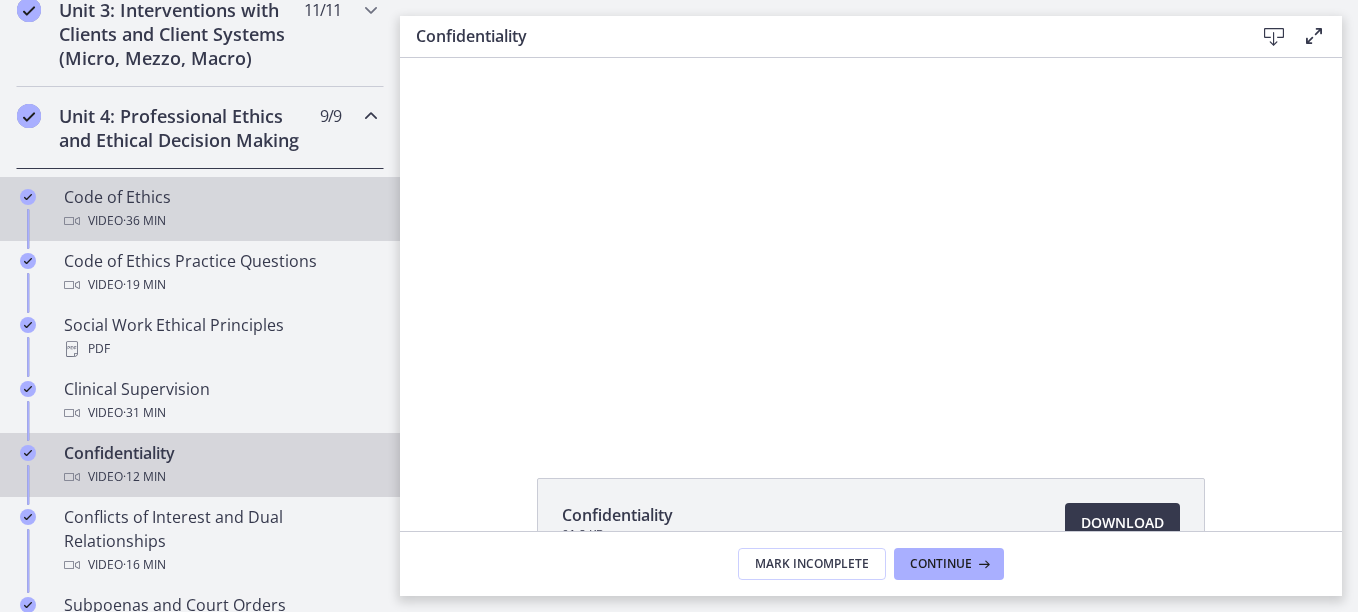 click on "Code of Ethics
Video
·  36 min" at bounding box center [220, 209] 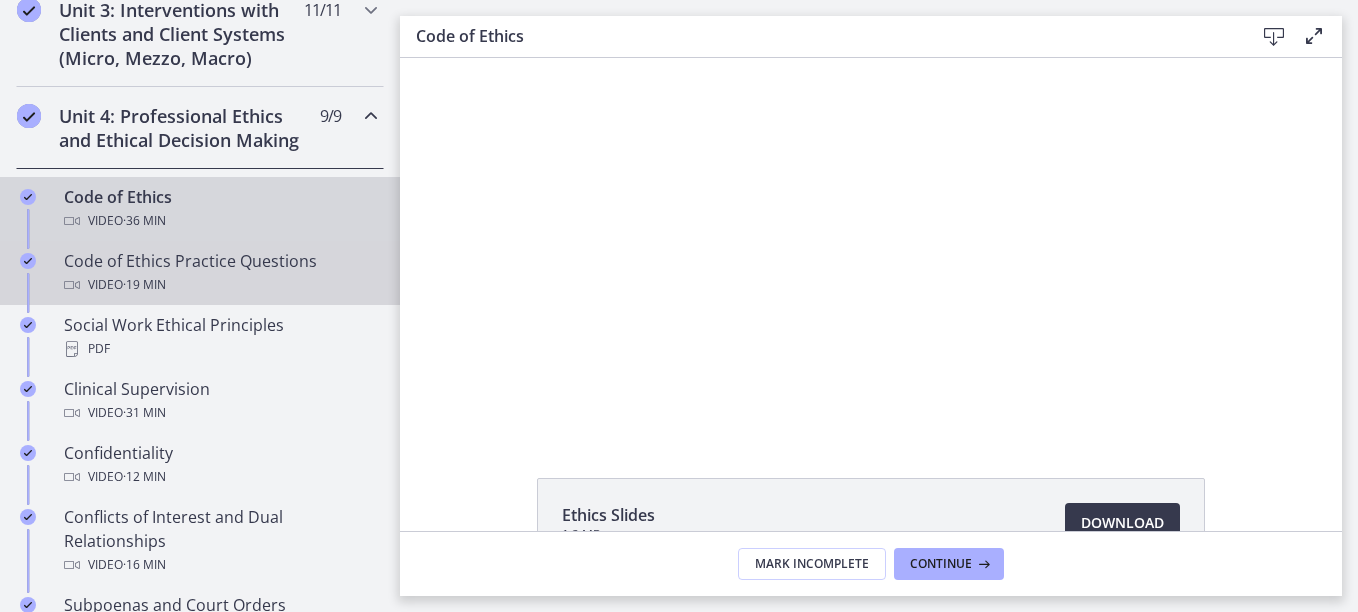 scroll, scrollTop: 0, scrollLeft: 0, axis: both 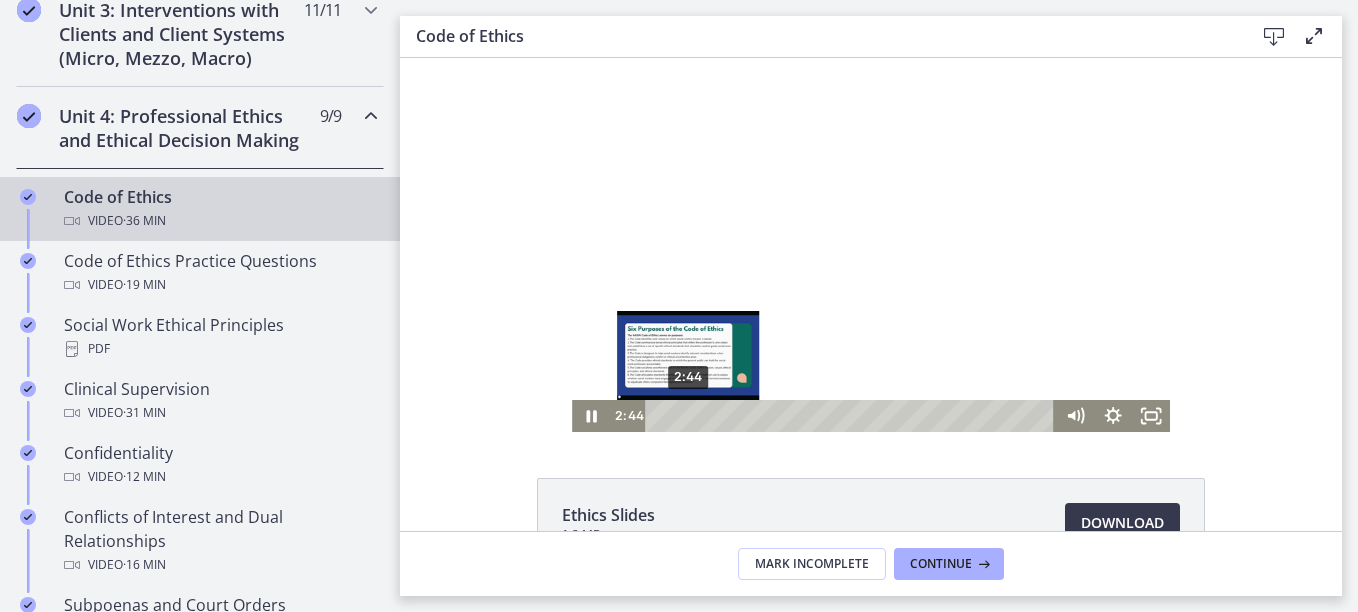 click on "2:44" at bounding box center (852, 416) 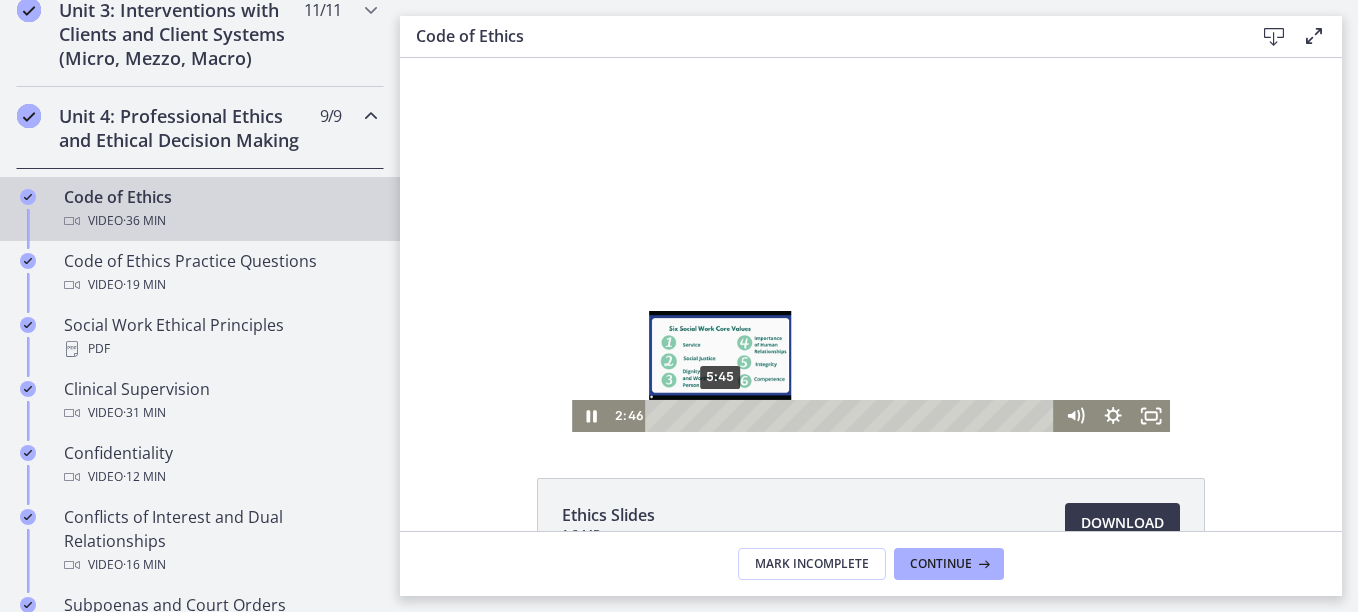 click on "5:45" at bounding box center [852, 416] 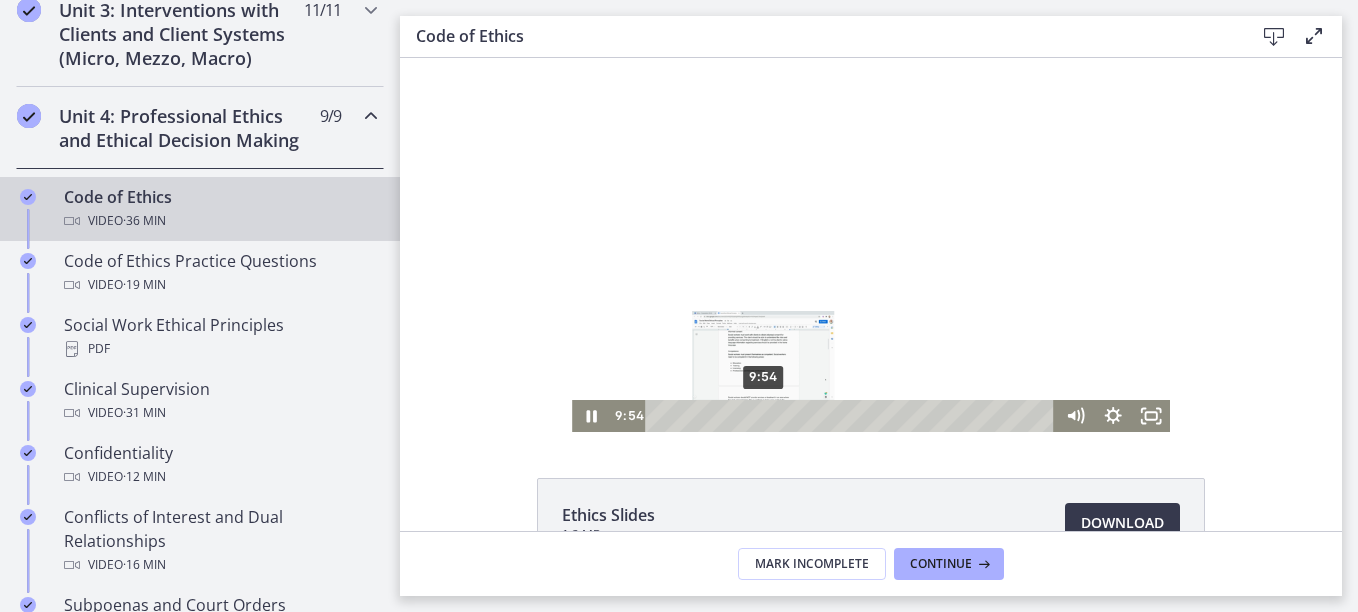click on "9:54" at bounding box center [852, 416] 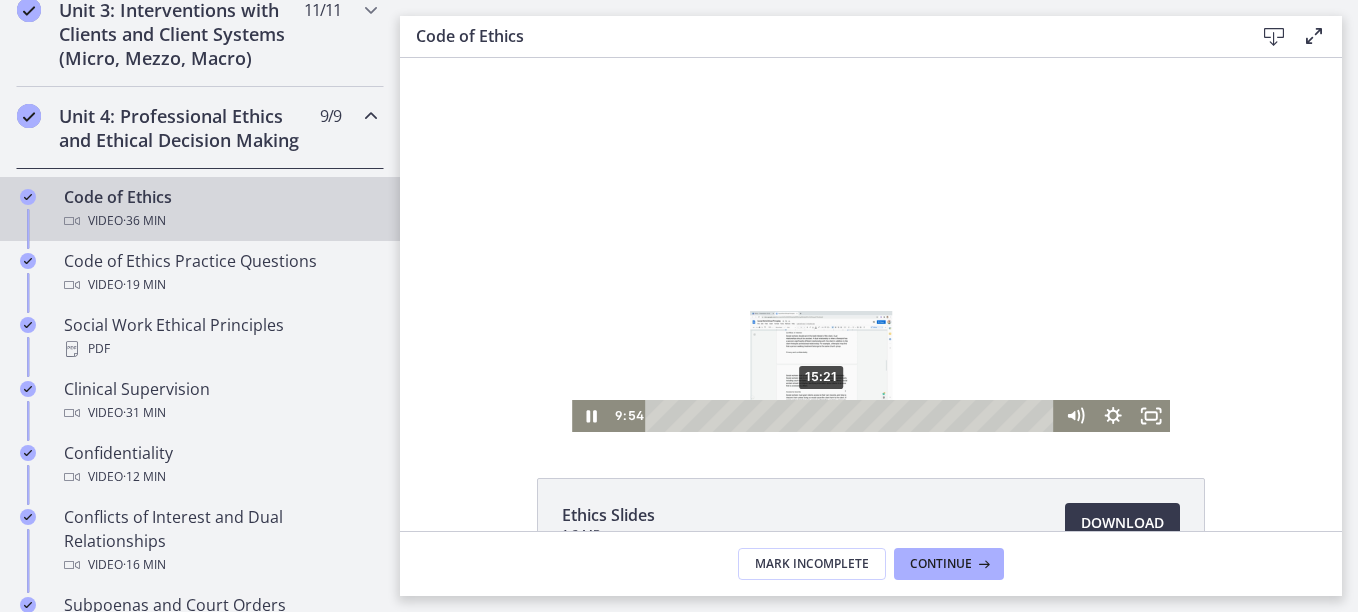 click on "15:21" at bounding box center (852, 416) 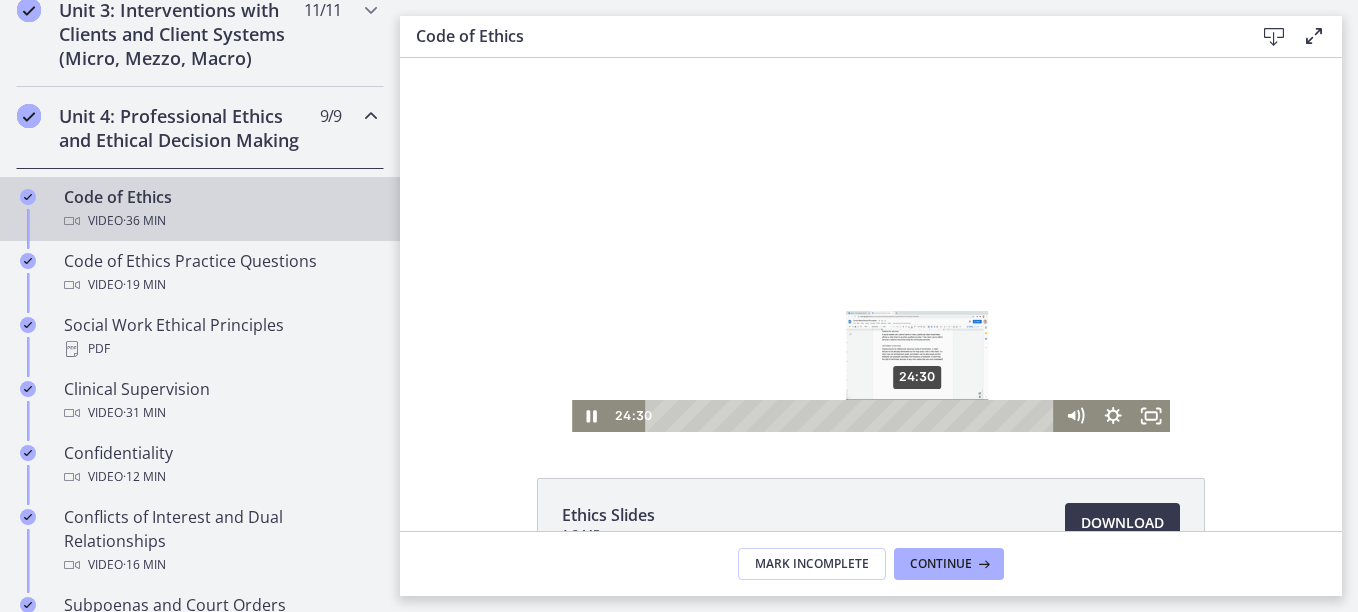 click on "24:30" at bounding box center [852, 416] 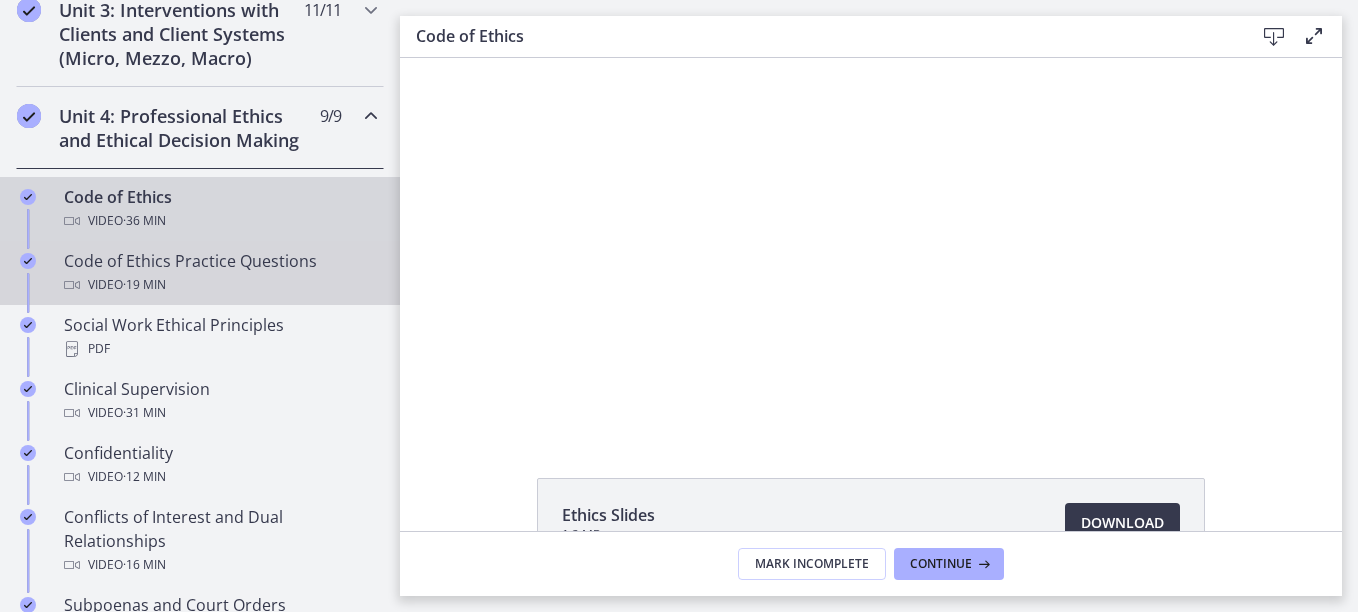 click on "Video
·  19 min" at bounding box center (220, 285) 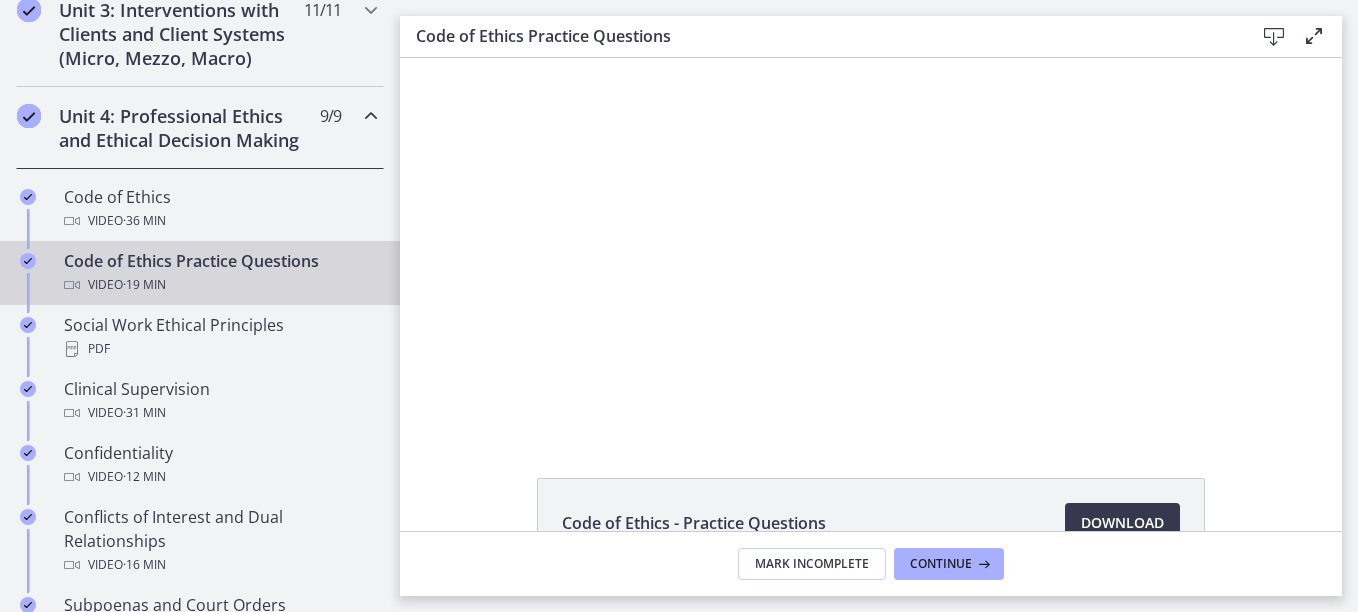 scroll, scrollTop: 0, scrollLeft: 0, axis: both 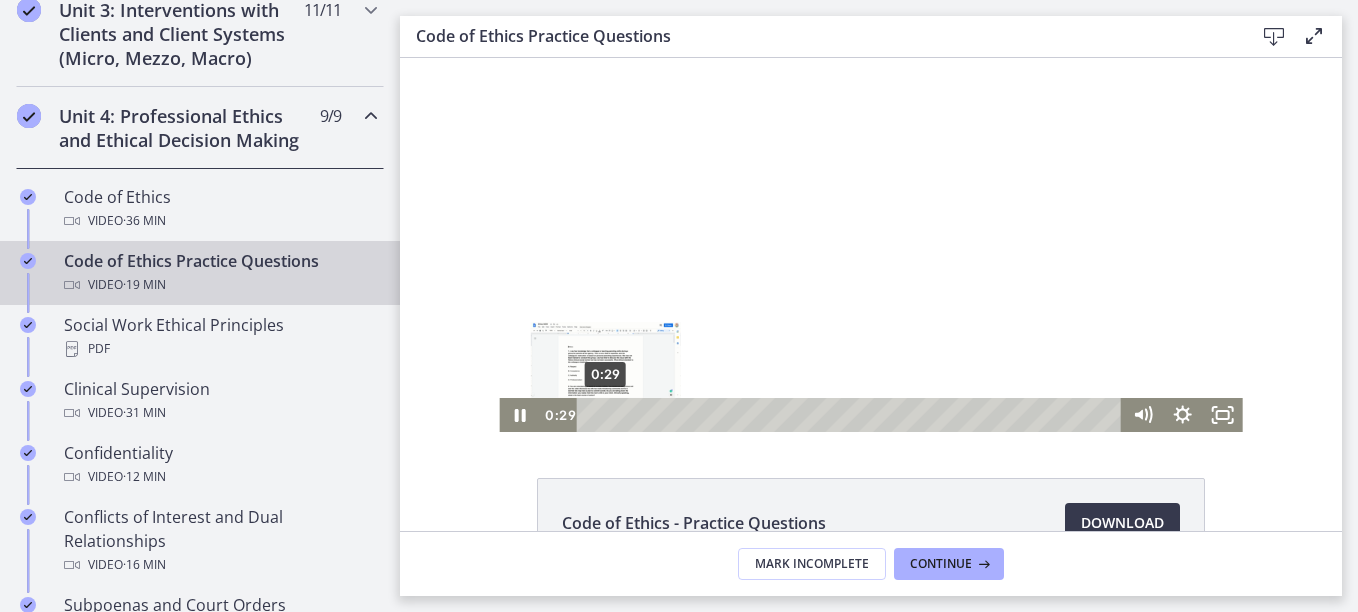 click on "0:29" at bounding box center [852, 415] 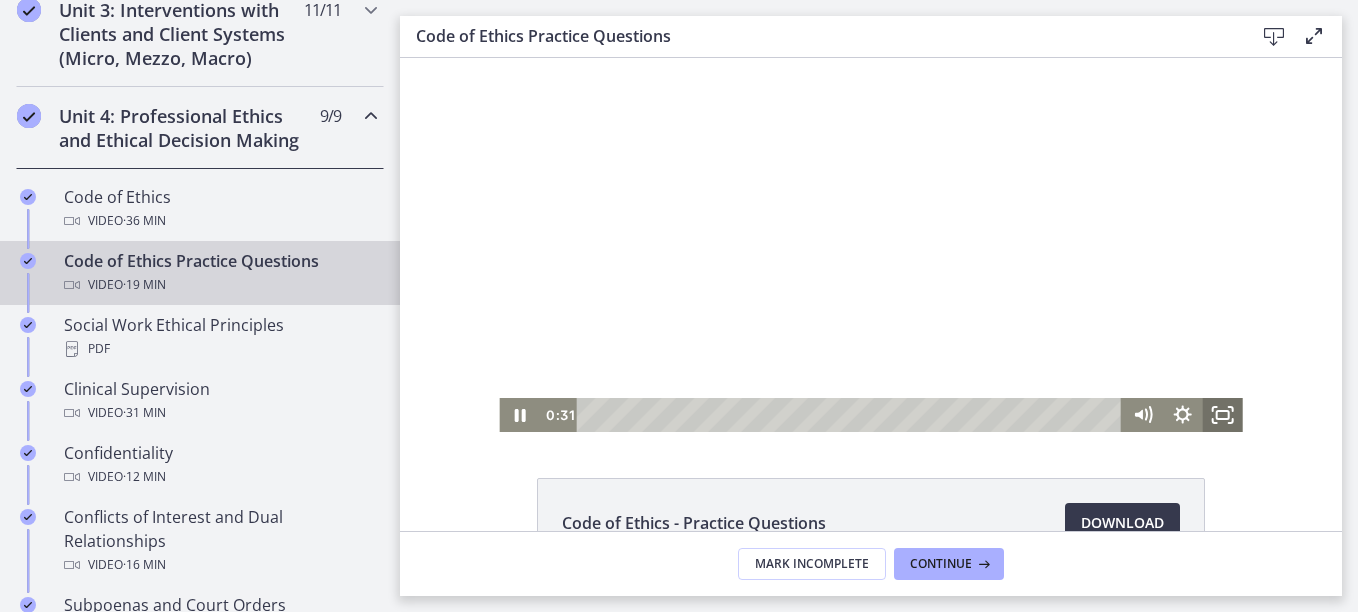click 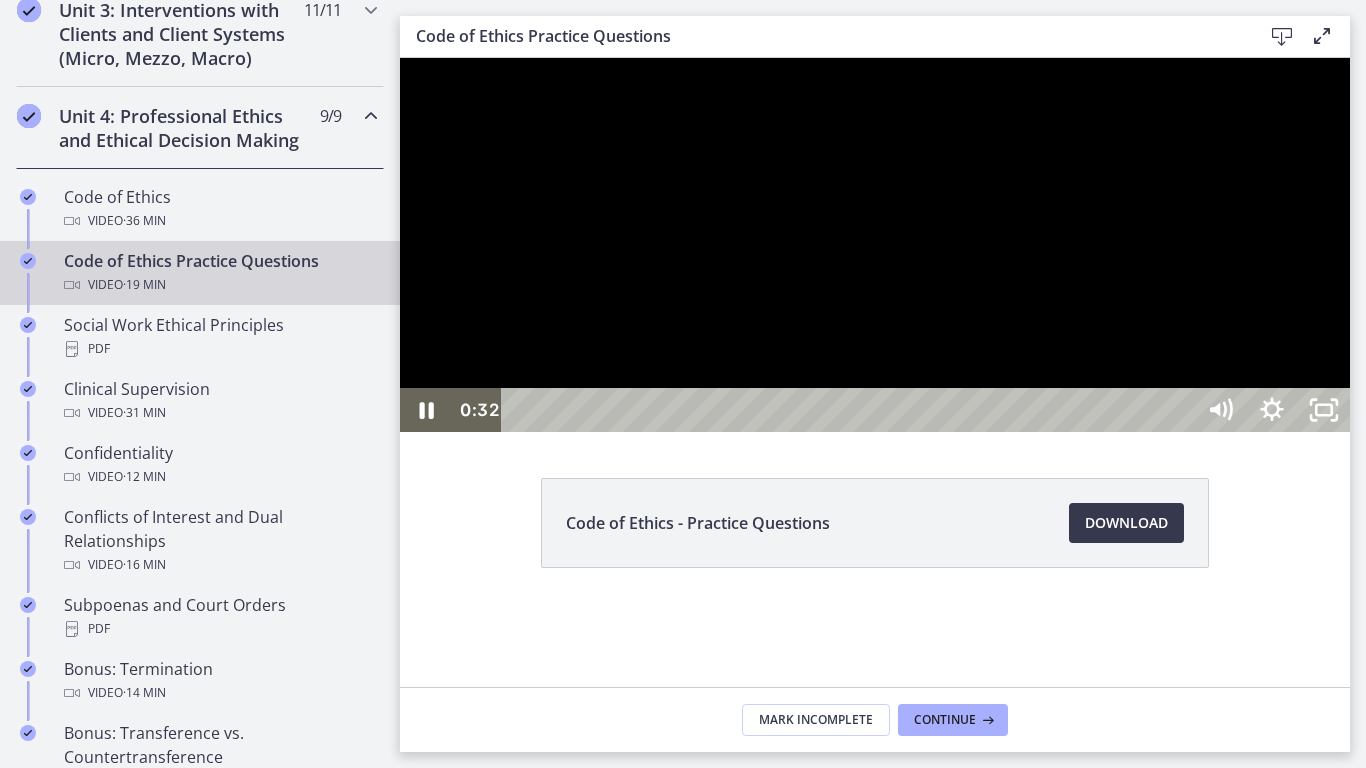 click at bounding box center (875, 245) 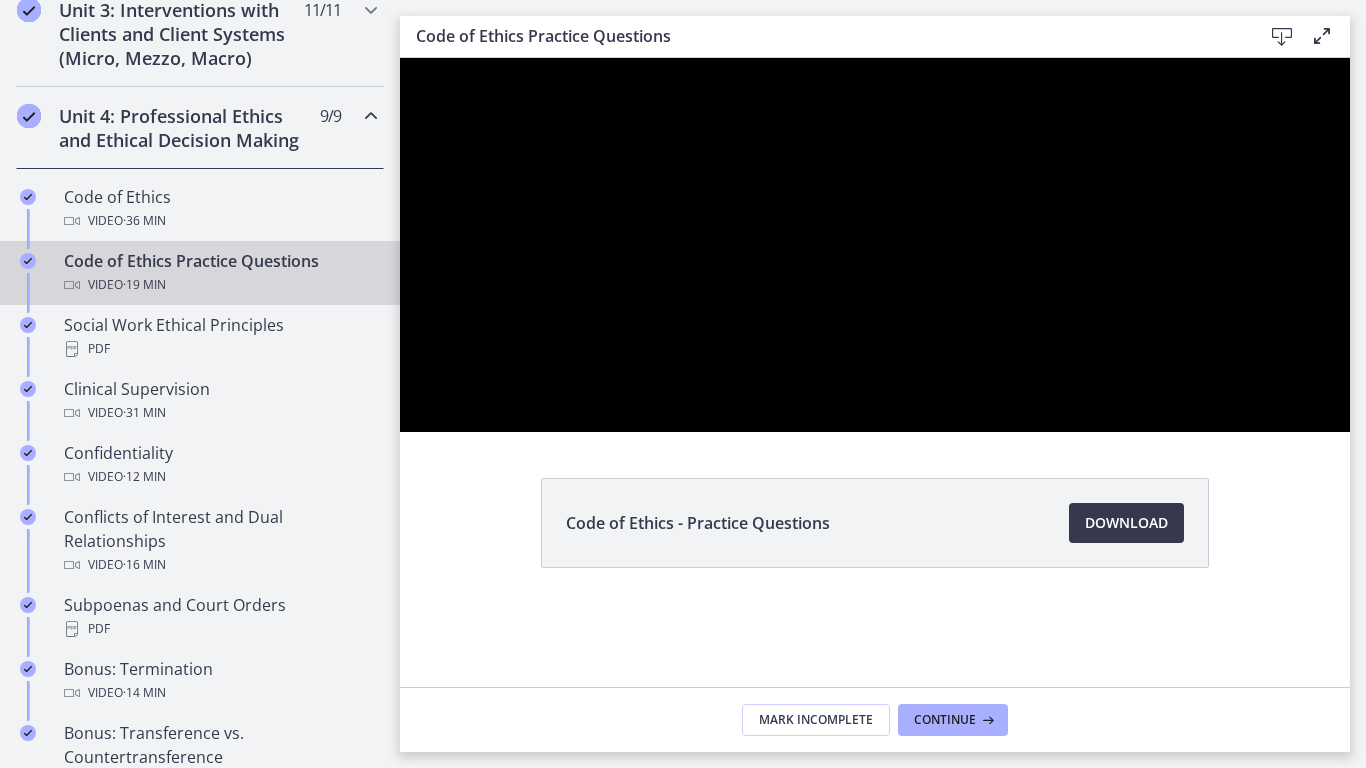 click at bounding box center [875, 245] 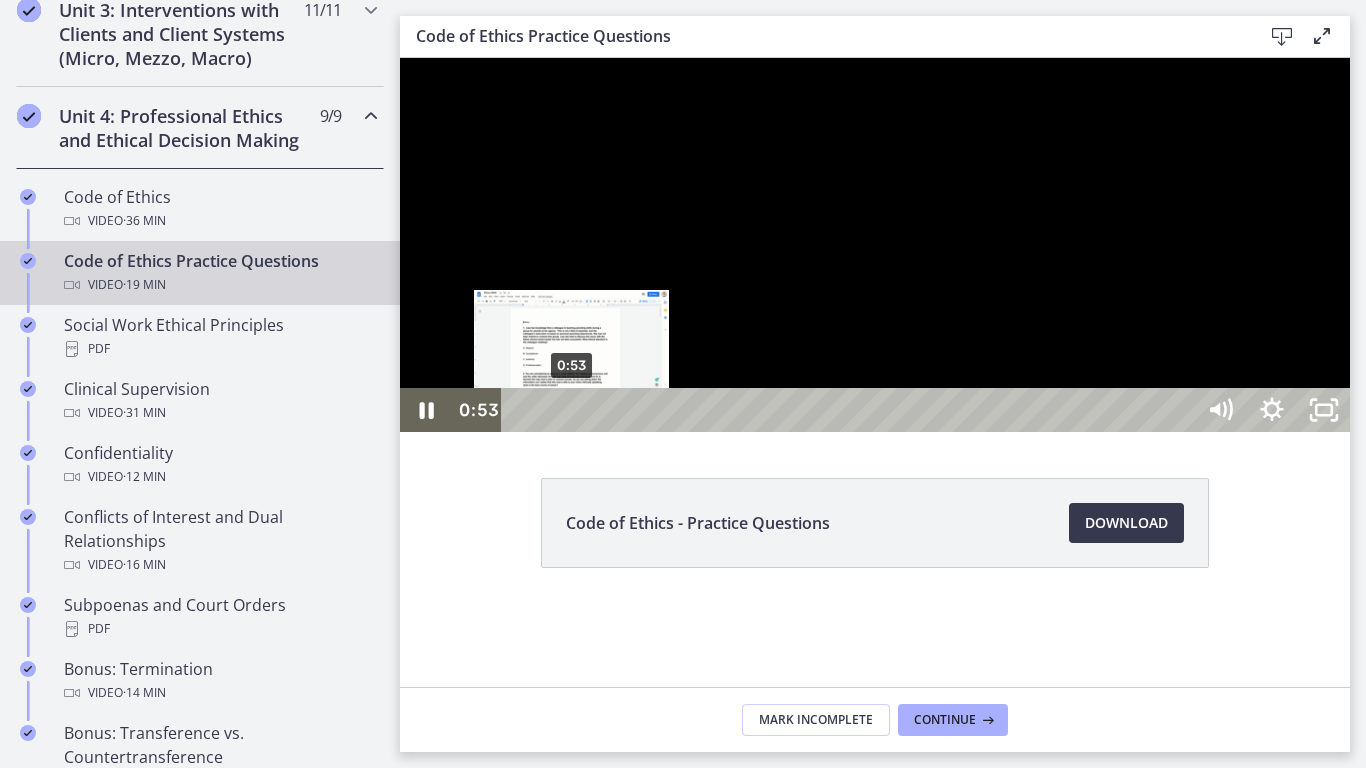 click on "0:53" at bounding box center (851, 410) 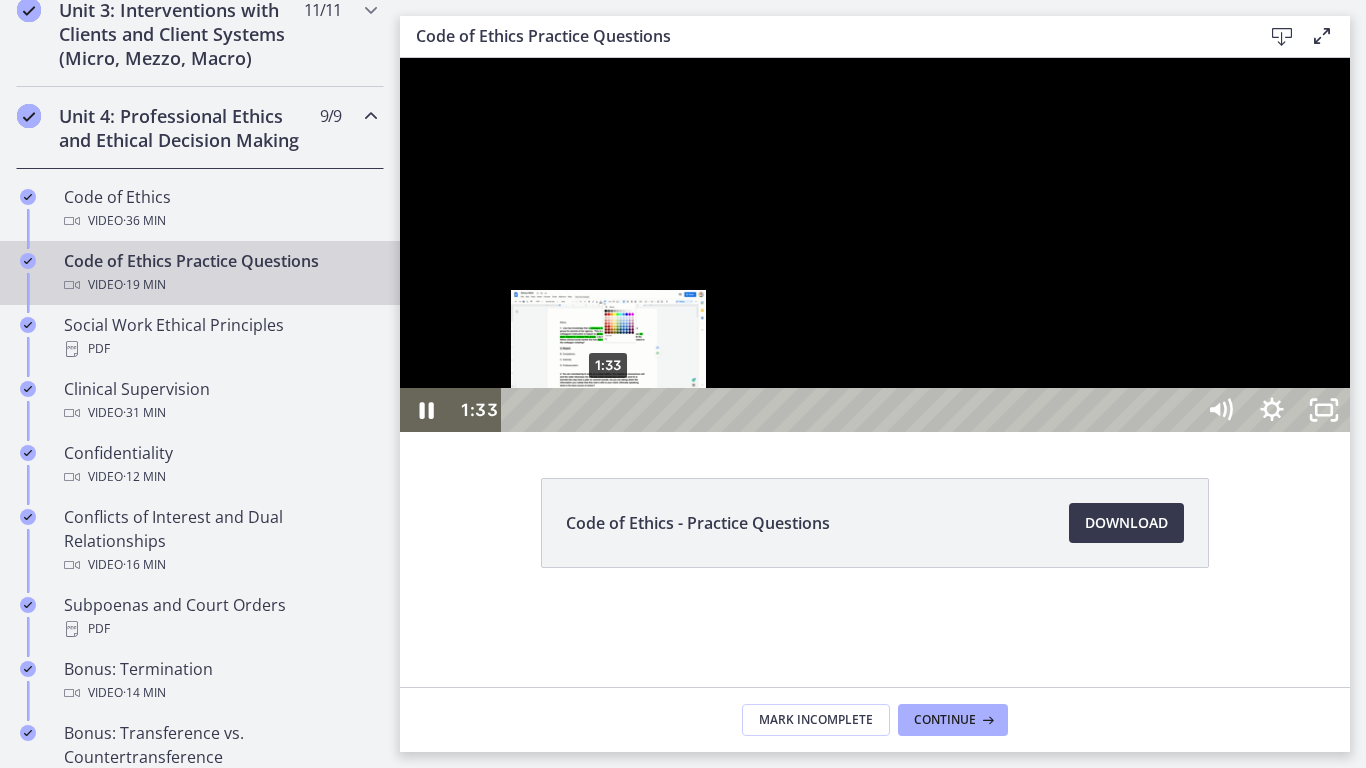 click on "1:33" at bounding box center (851, 410) 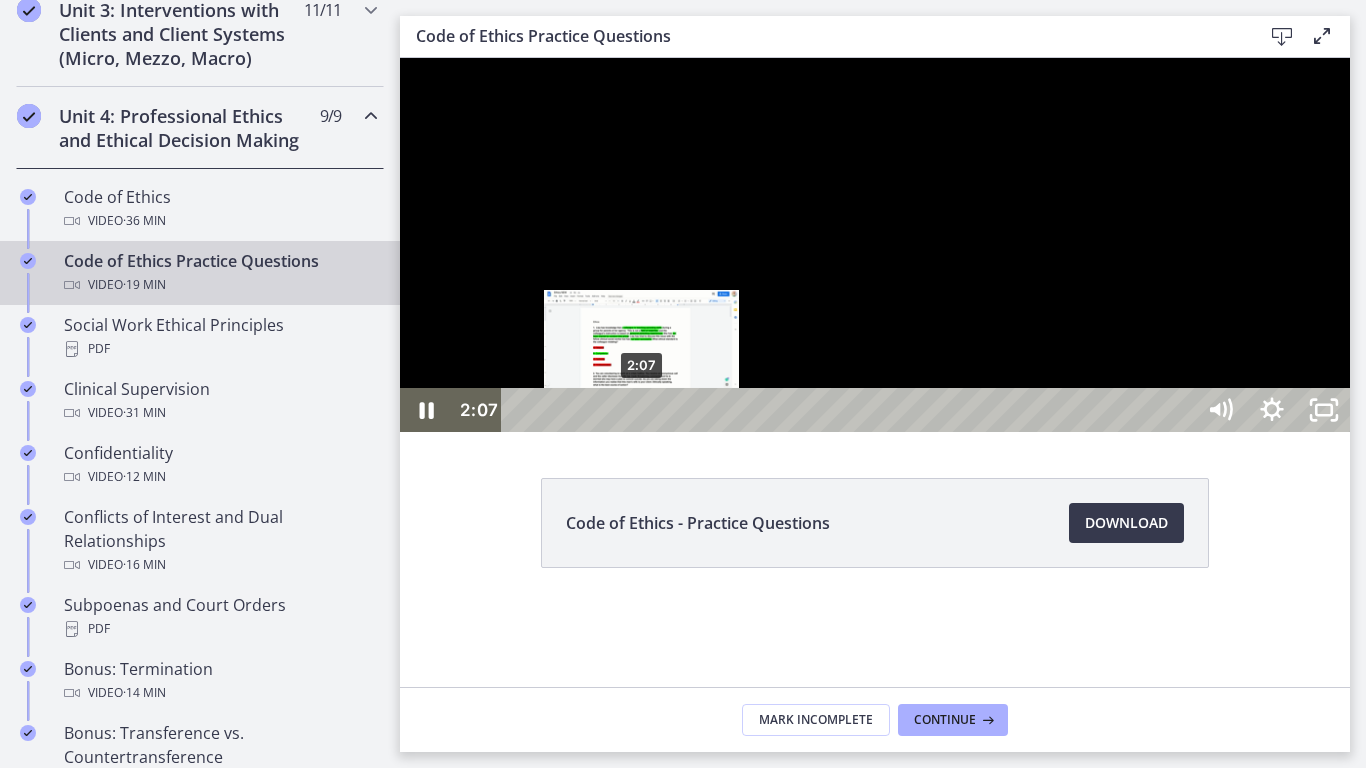 click on "2:07" at bounding box center (851, 410) 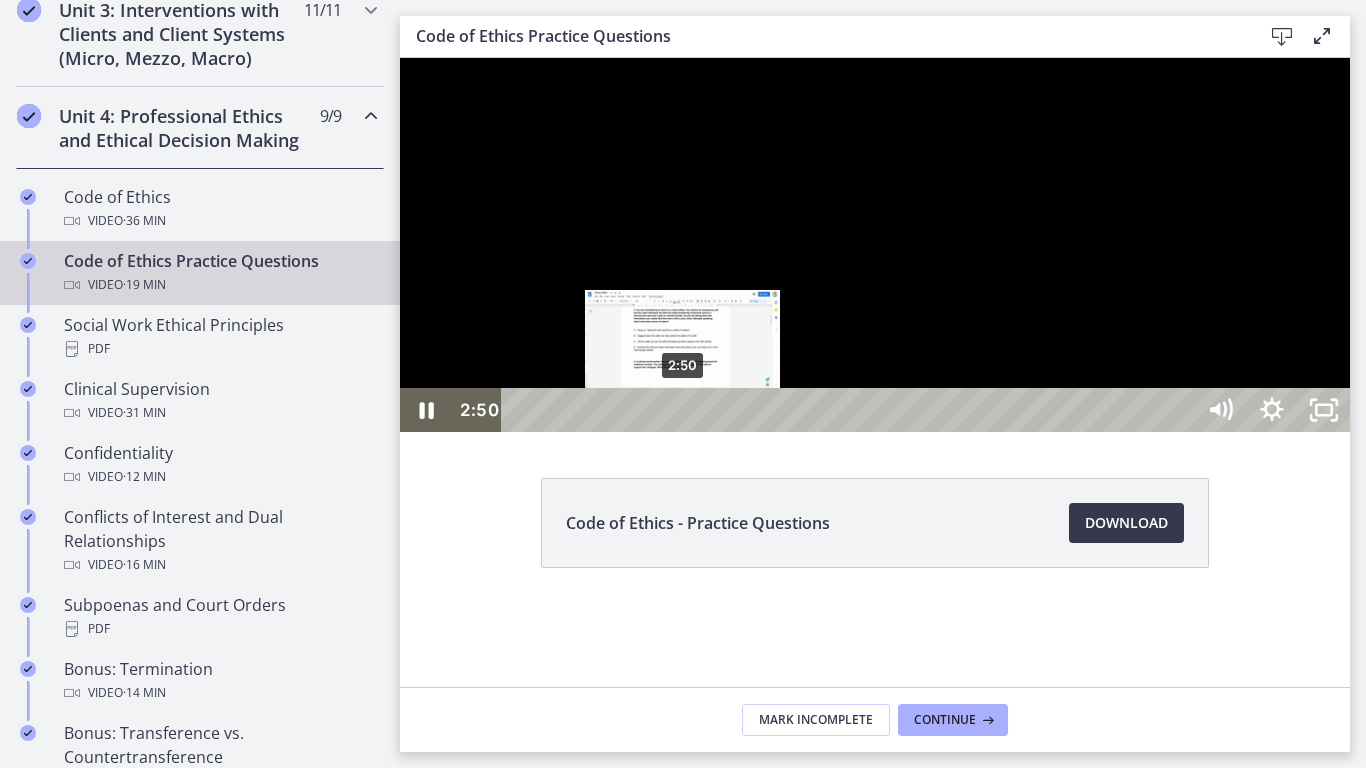 click on "2:50" at bounding box center [851, 410] 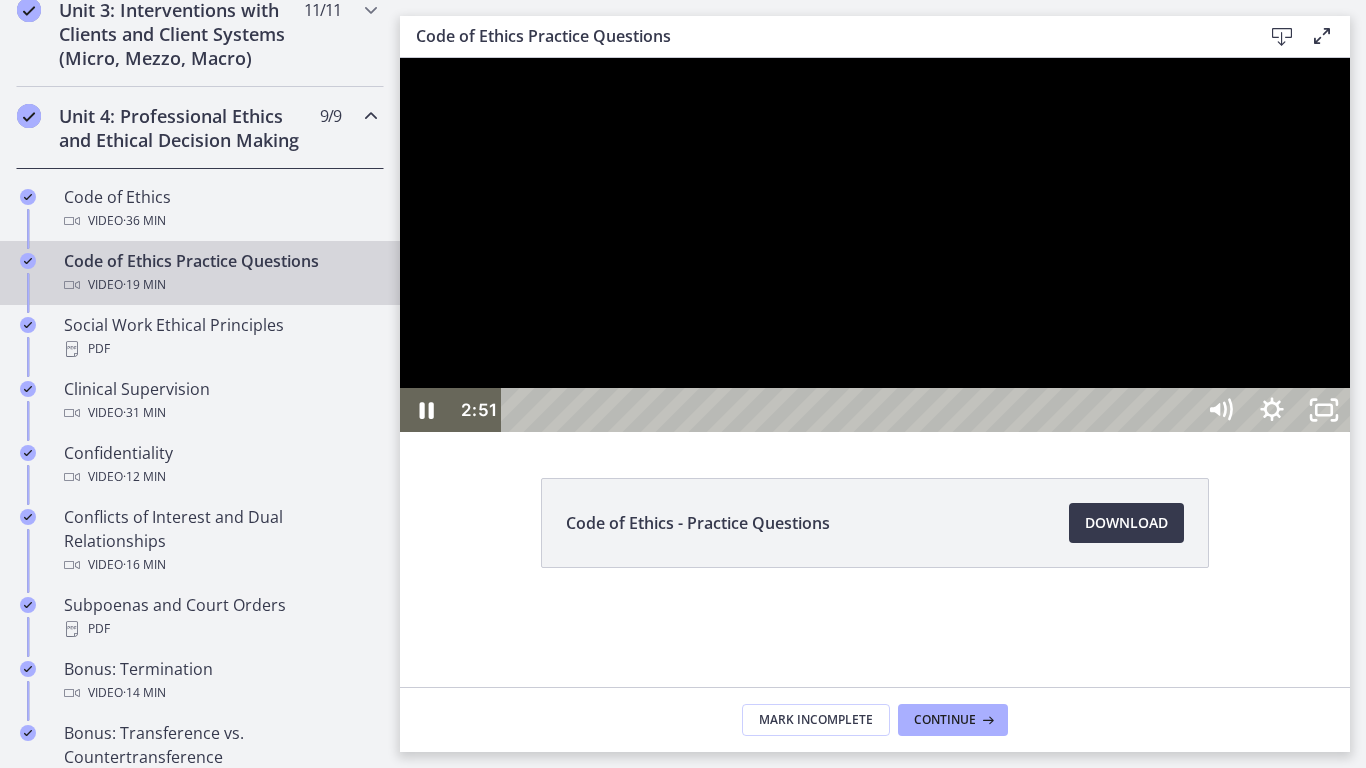 click at bounding box center (875, 245) 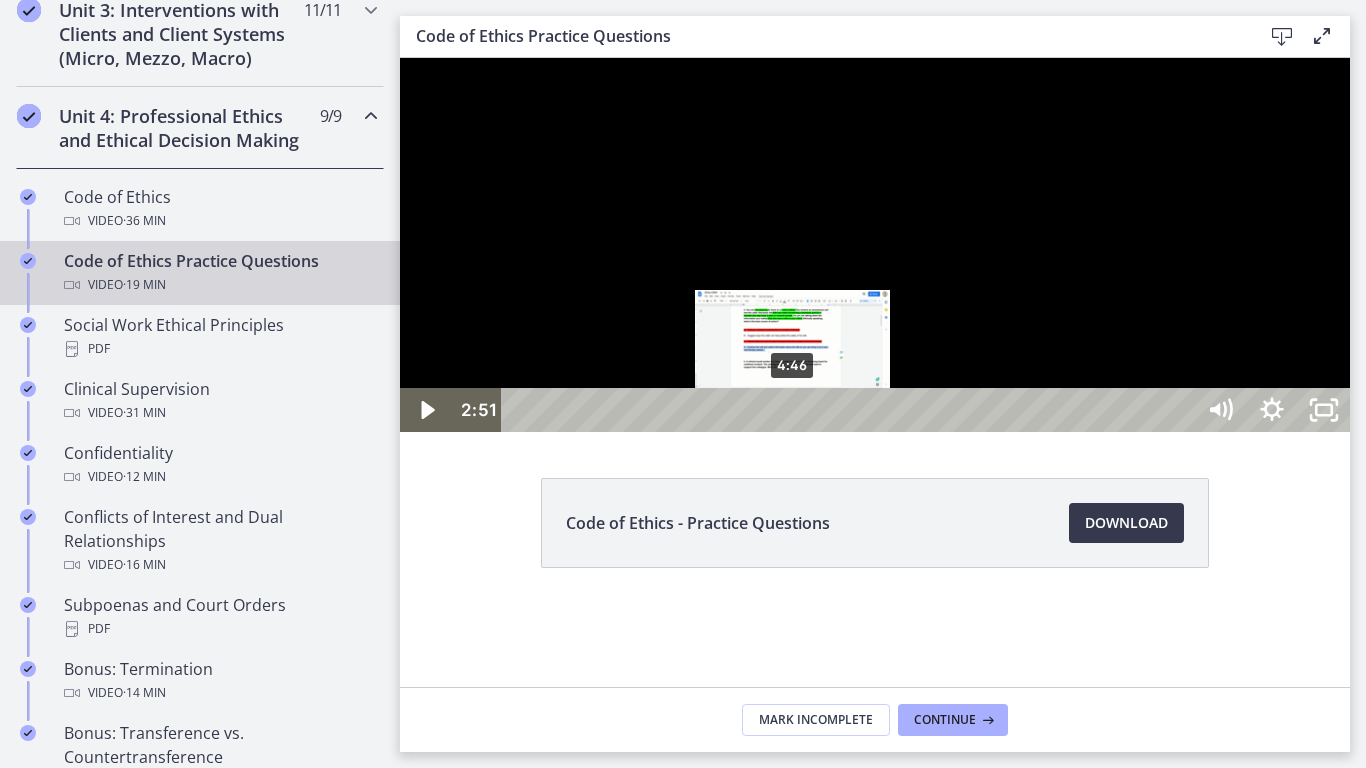 click on "4:46" at bounding box center [851, 410] 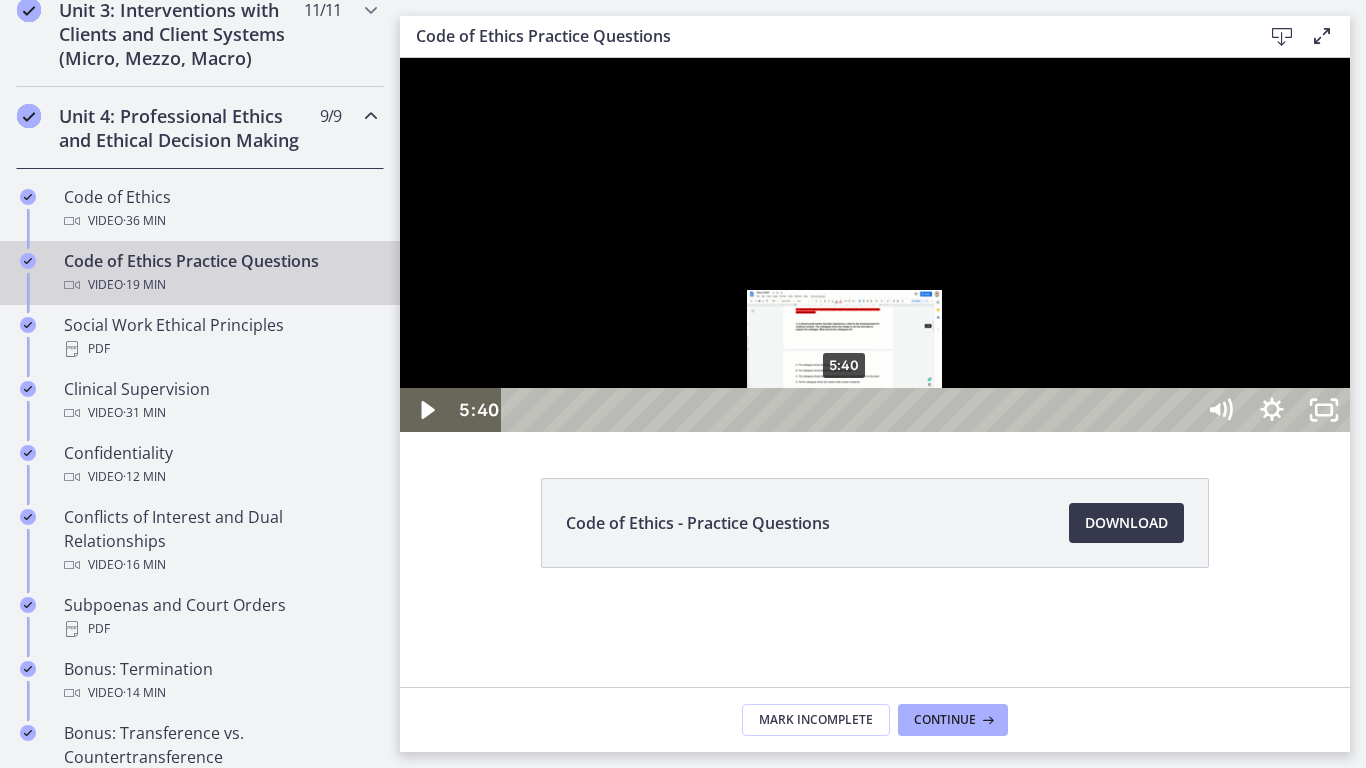 click on "5:40" at bounding box center (851, 410) 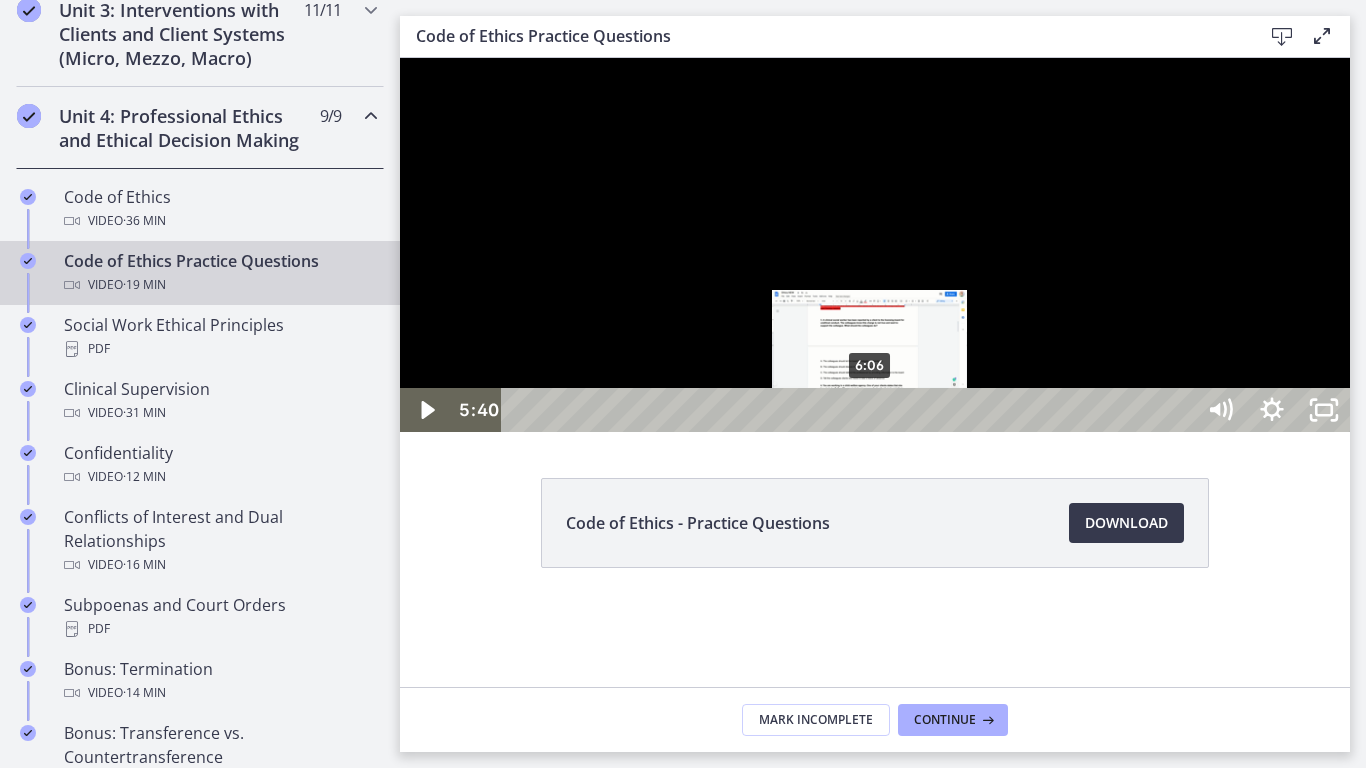 click on "6:06" at bounding box center (851, 410) 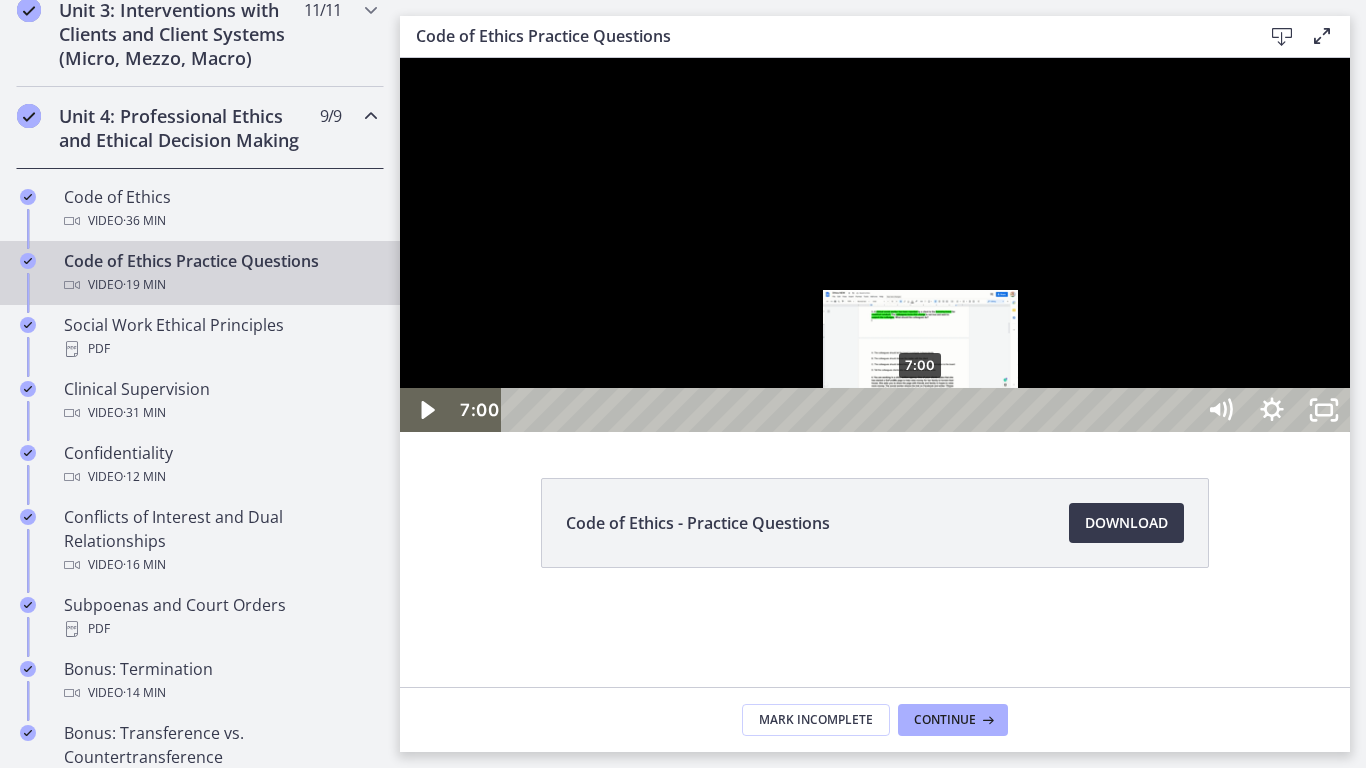 click on "7:00" at bounding box center (851, 410) 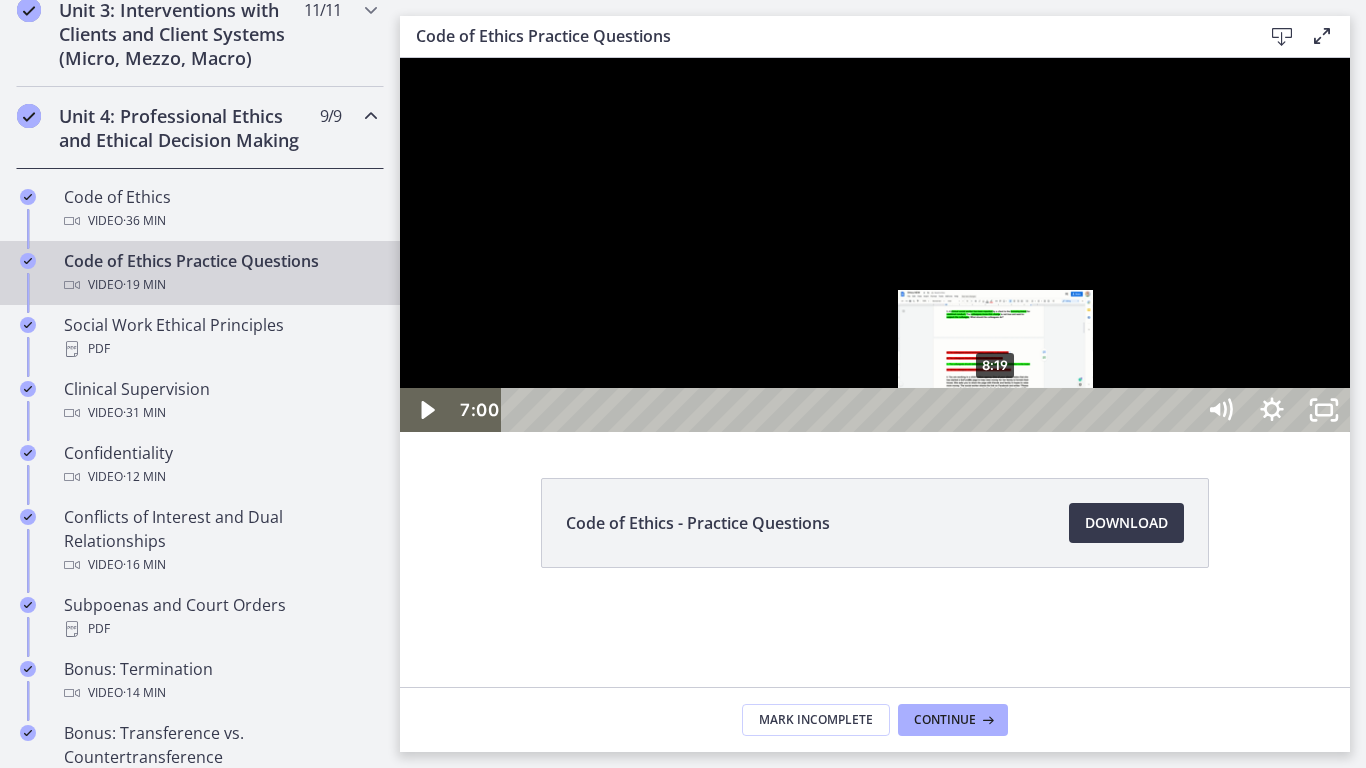 click on "8:19" at bounding box center (851, 410) 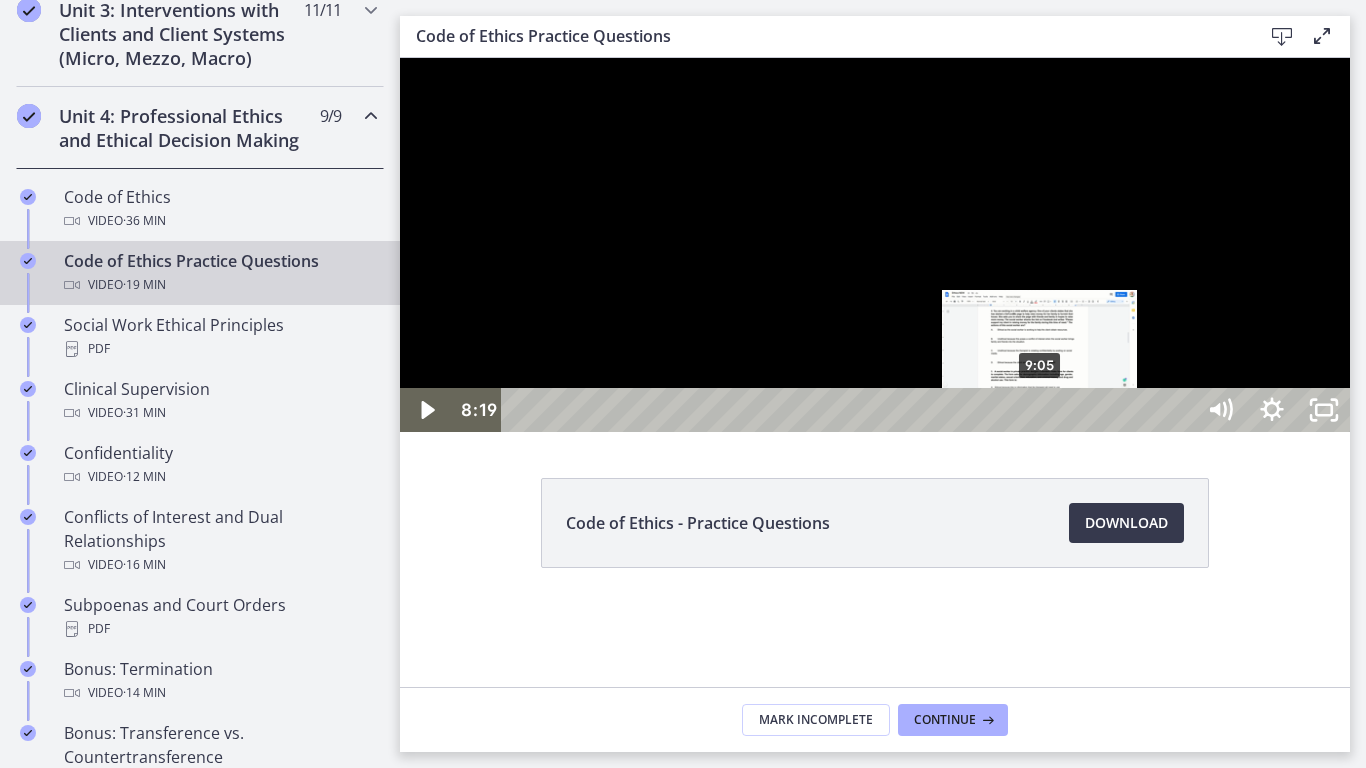 click on "9:05" at bounding box center [851, 410] 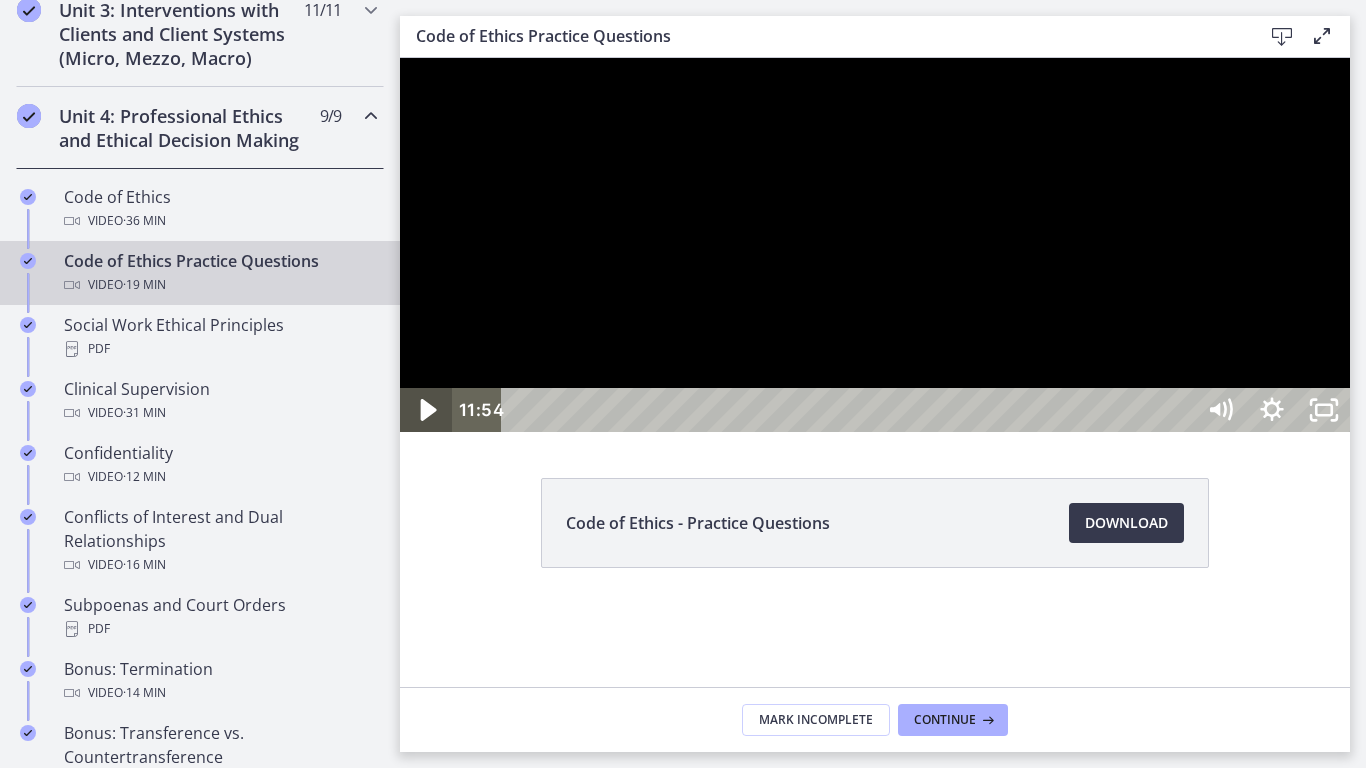 click 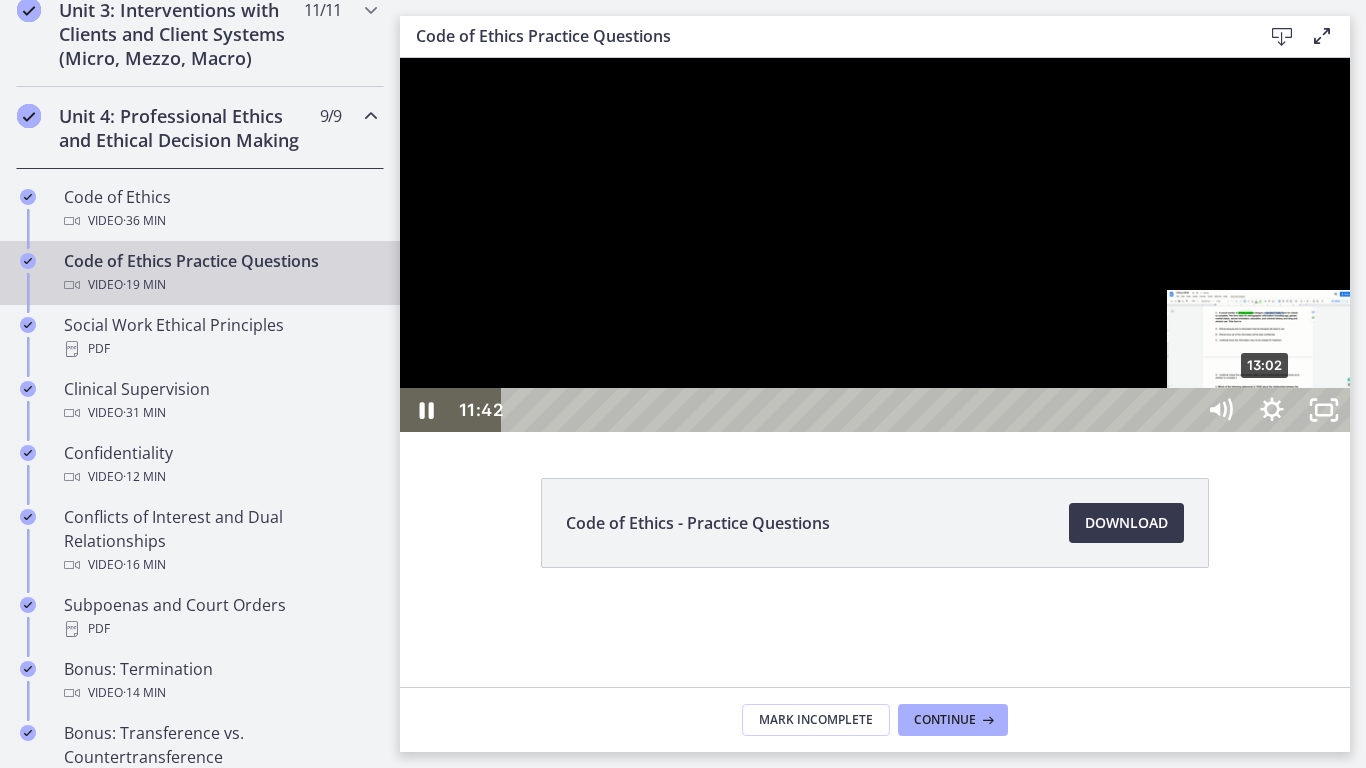 click on "13:02" at bounding box center (851, 410) 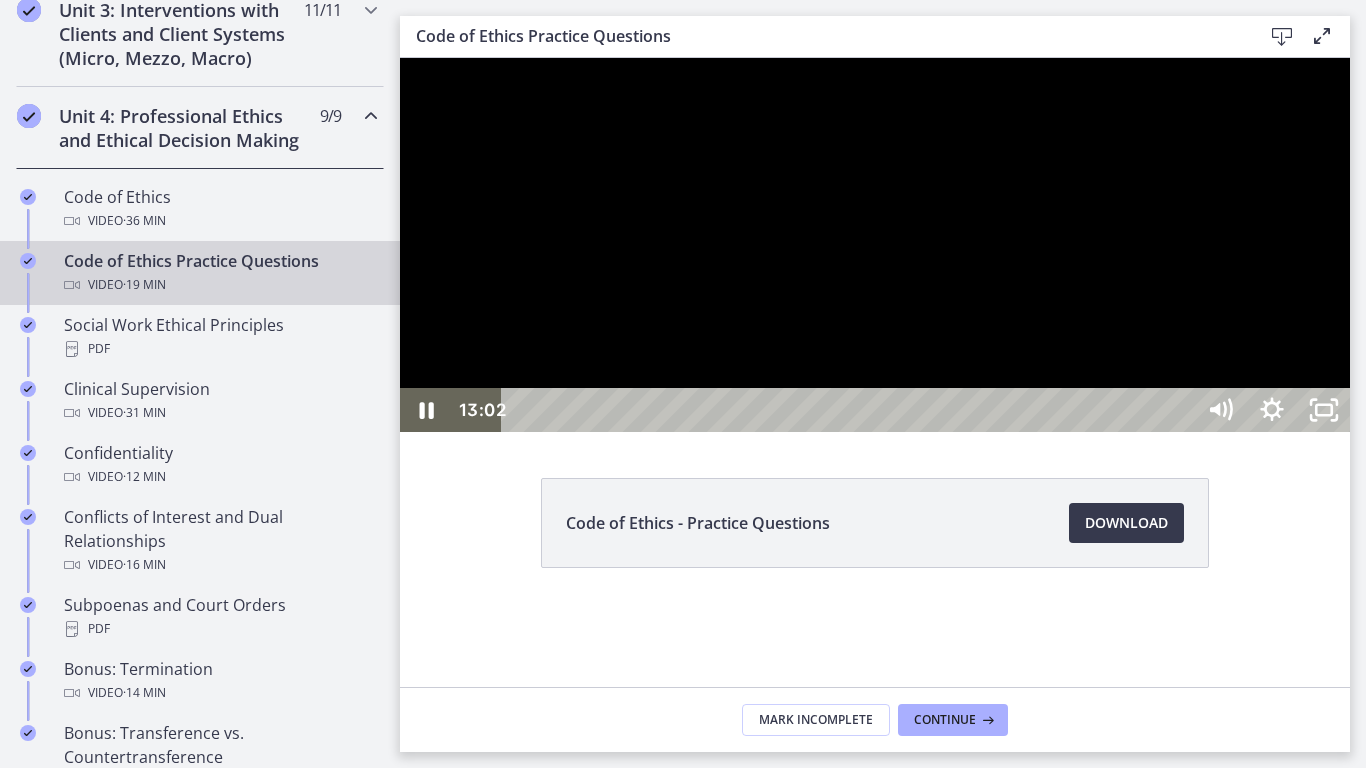 click at bounding box center (875, 245) 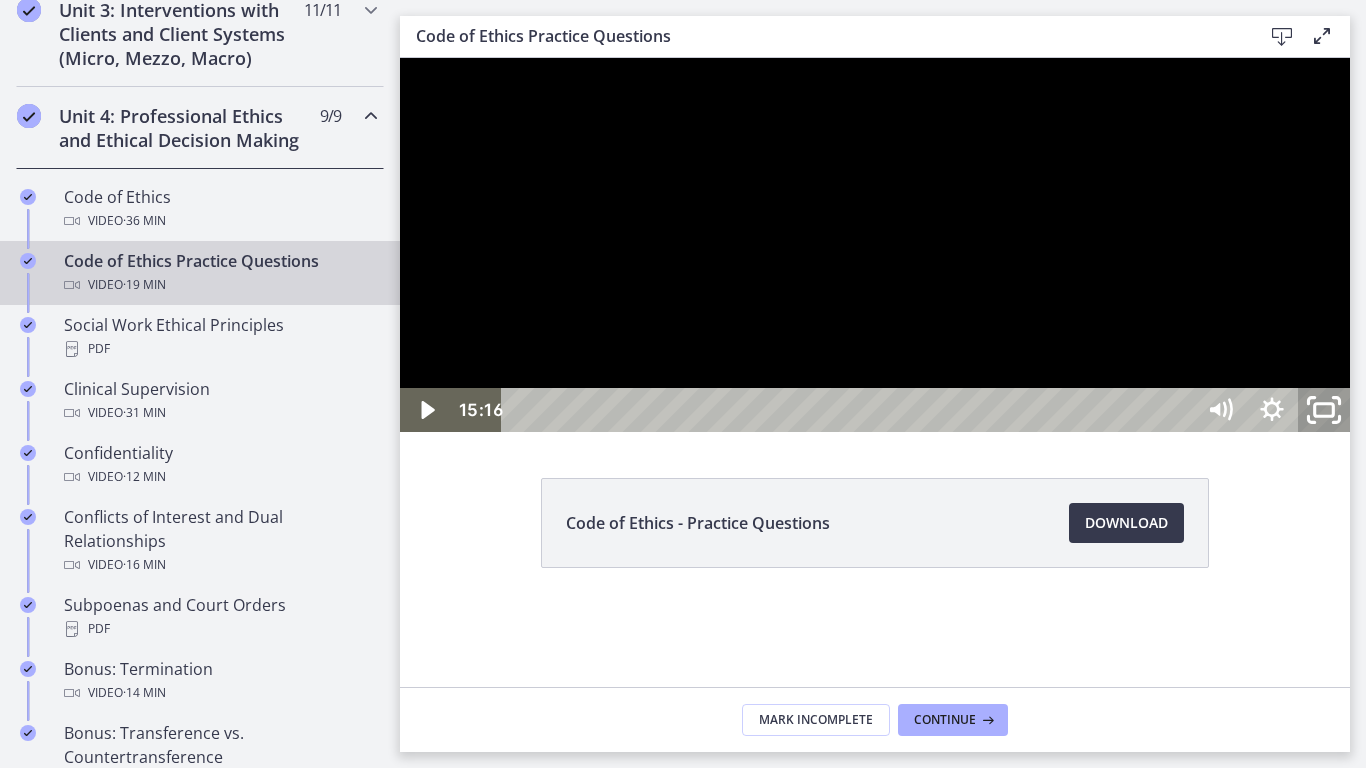 click 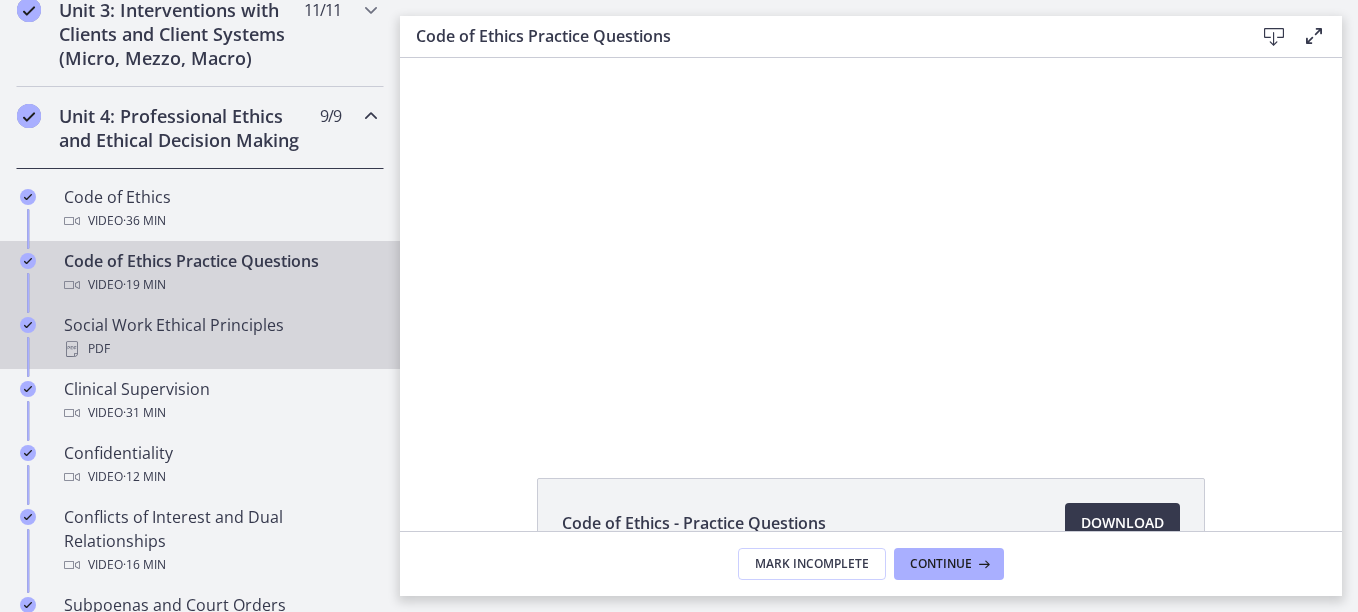 click on "Social Work Ethical Principles
PDF" at bounding box center [220, 337] 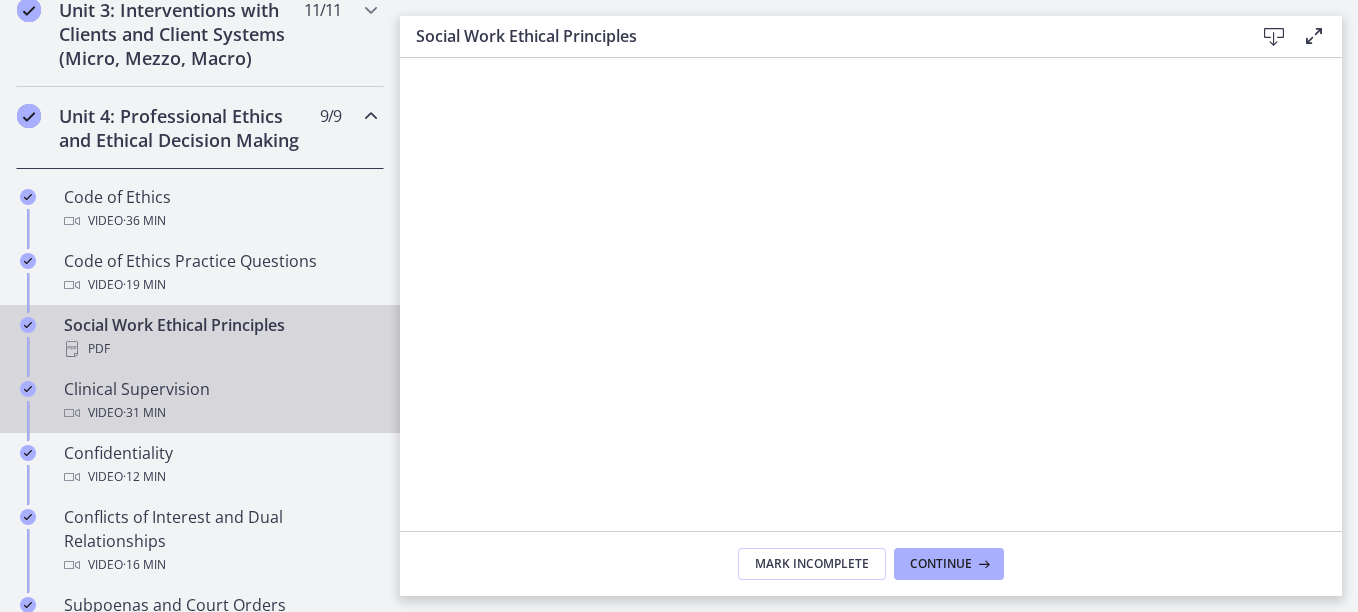 click on "Video
·  31 min" at bounding box center [220, 413] 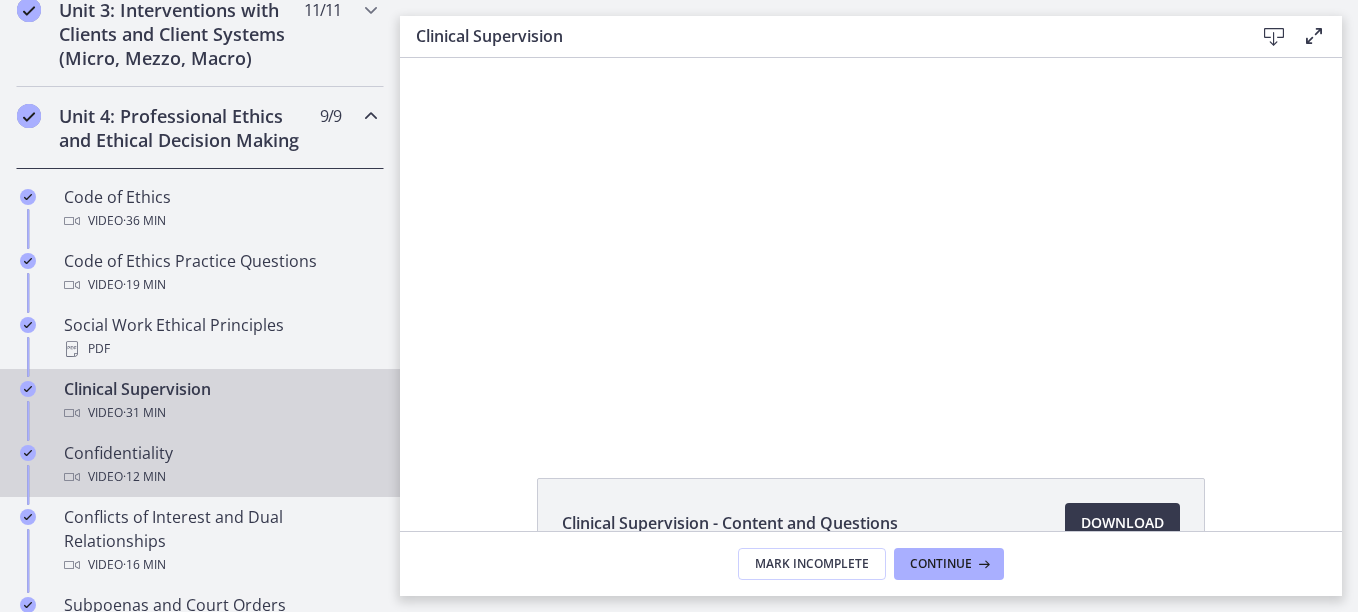click on "Video
·  12 min" at bounding box center (220, 477) 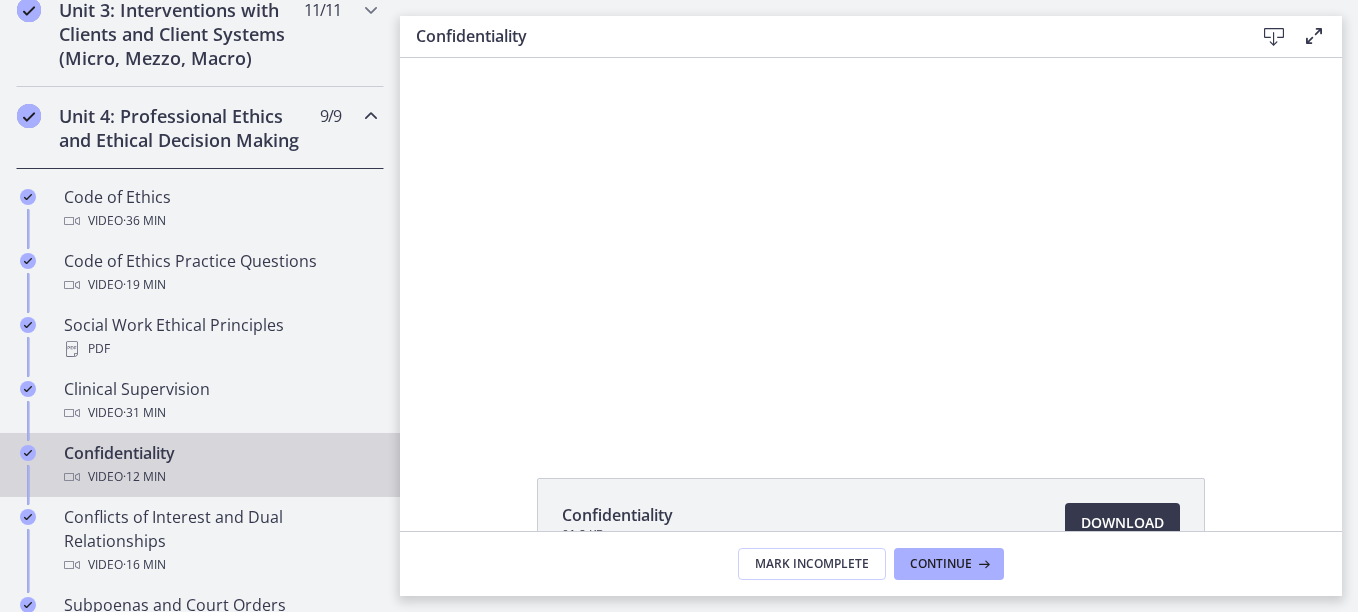 scroll, scrollTop: 0, scrollLeft: 0, axis: both 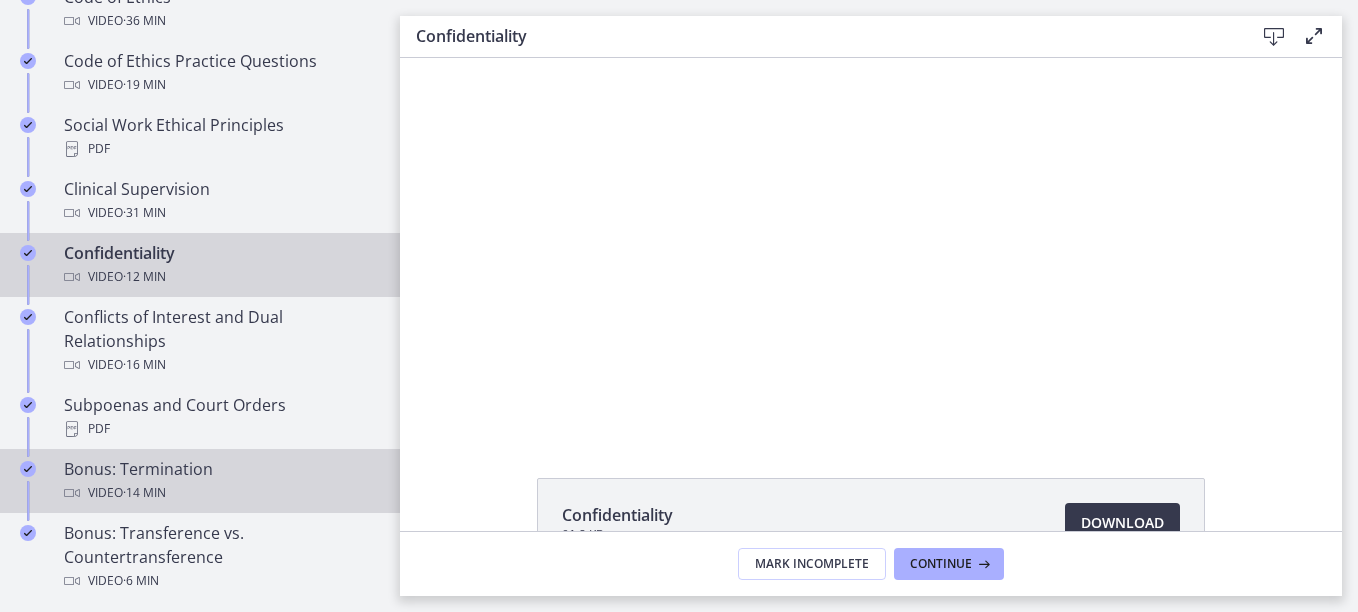 click on "Bonus: Termination
Video
·  14 min" at bounding box center [220, 481] 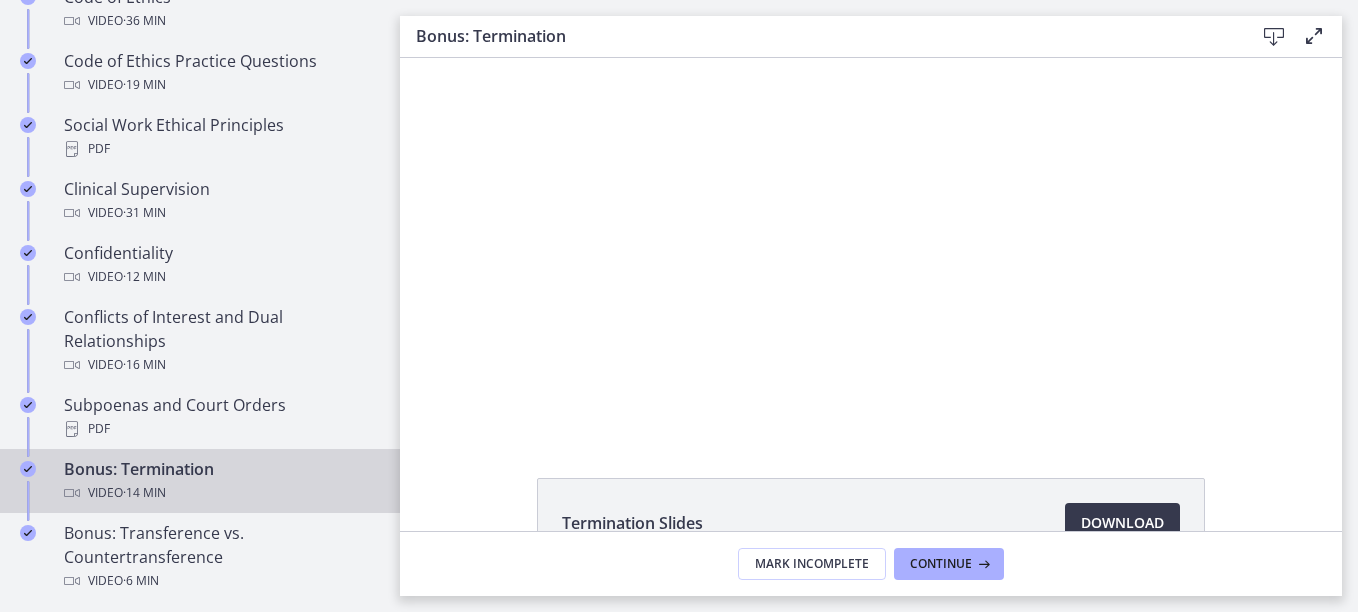 scroll, scrollTop: 0, scrollLeft: 0, axis: both 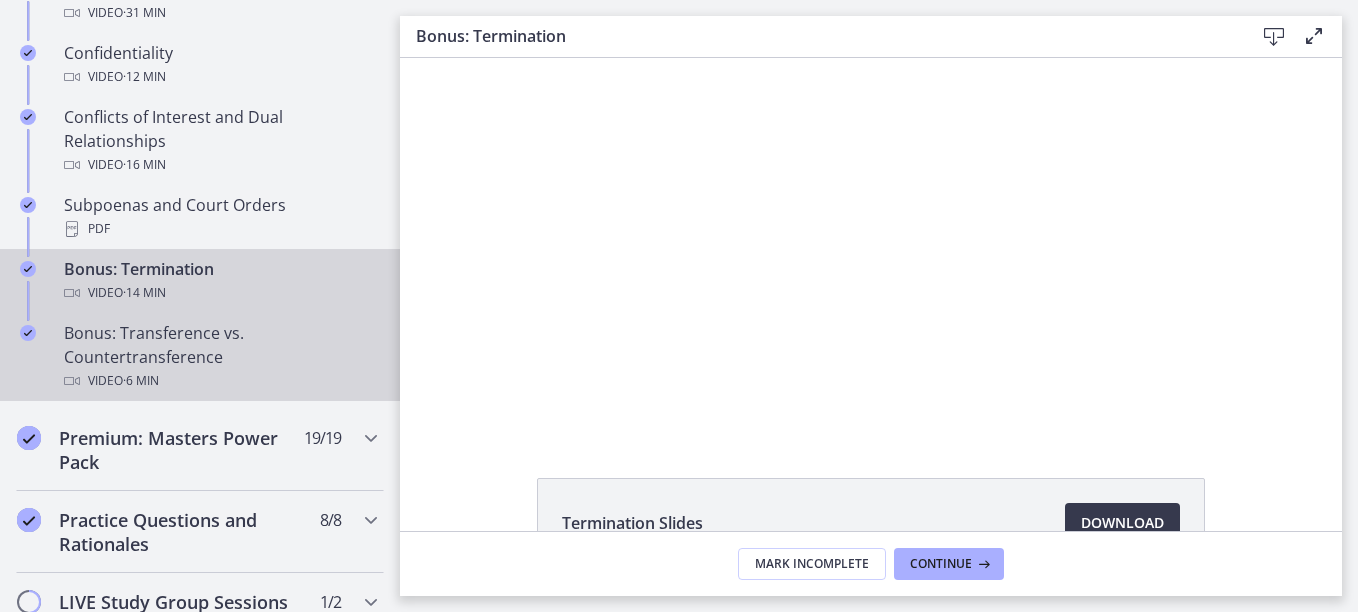 click on "Bonus: Transference vs. Countertransference
Video
·  6 min" at bounding box center (220, 357) 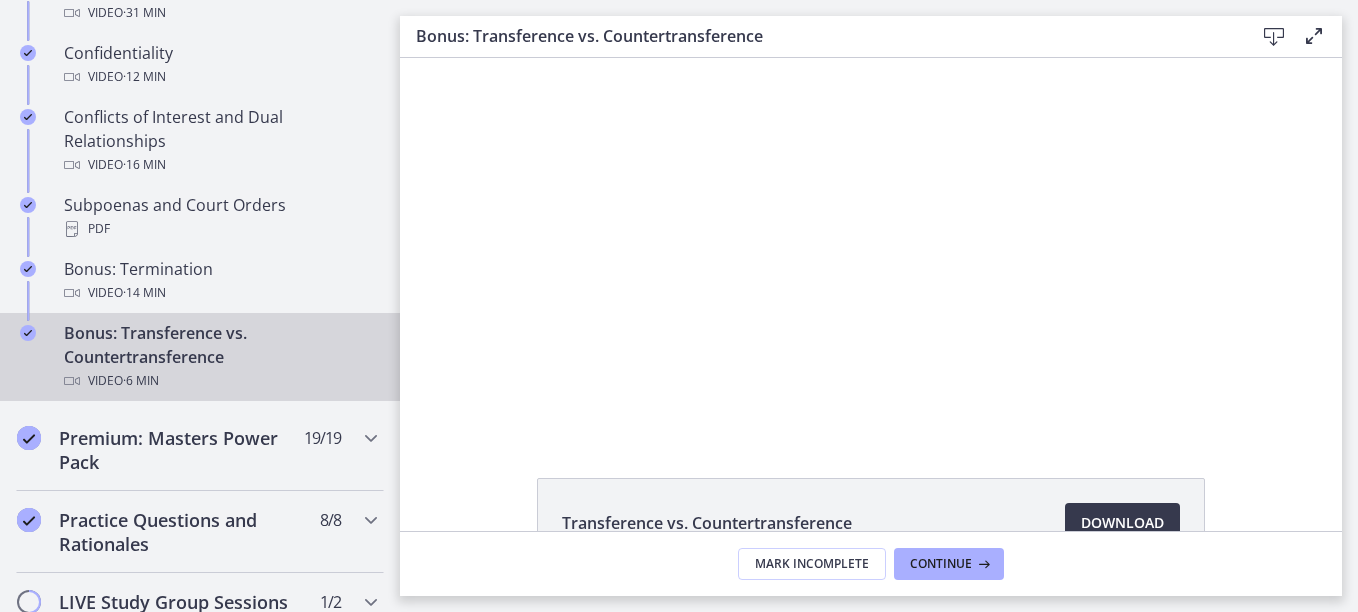 scroll, scrollTop: 0, scrollLeft: 0, axis: both 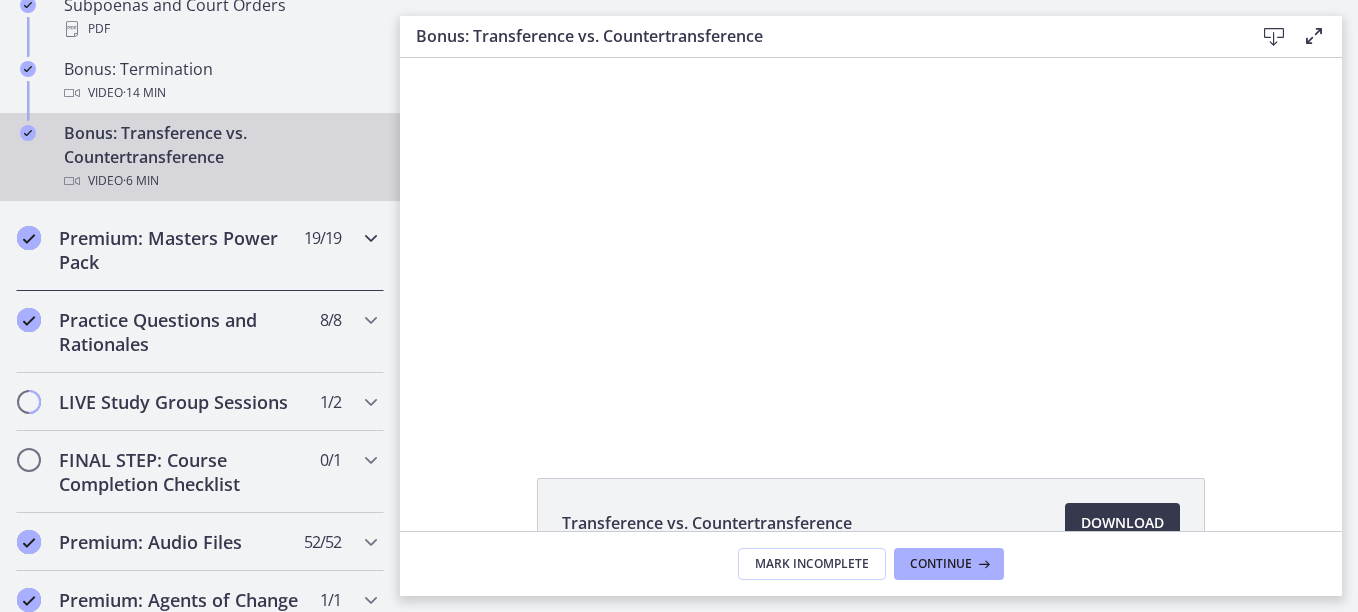 click on "Premium: Masters Power Pack" at bounding box center [181, 250] 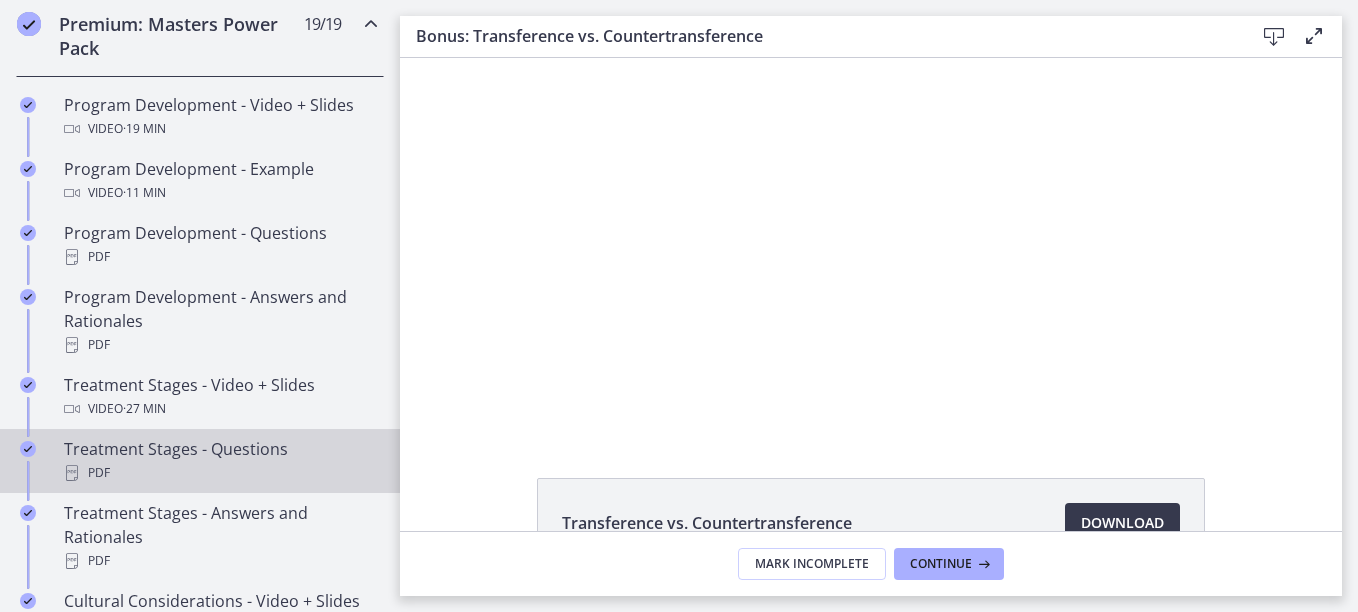 scroll, scrollTop: 700, scrollLeft: 0, axis: vertical 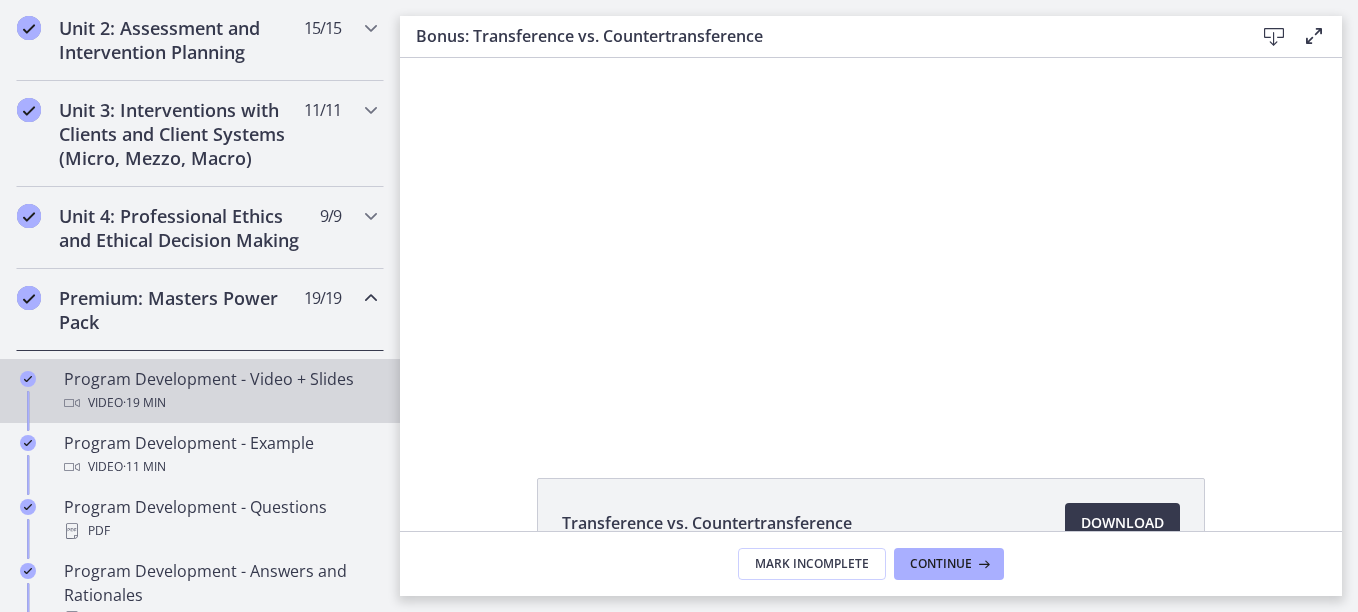 click on "Video
·  19 min" at bounding box center [220, 403] 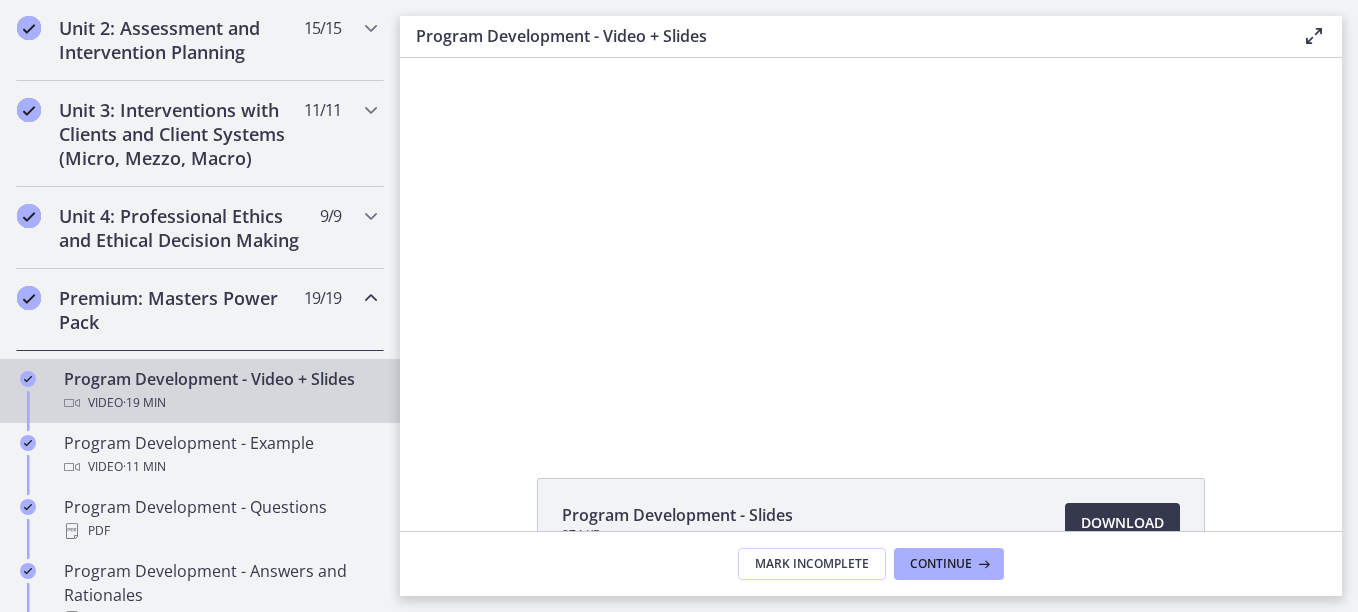 scroll, scrollTop: 0, scrollLeft: 0, axis: both 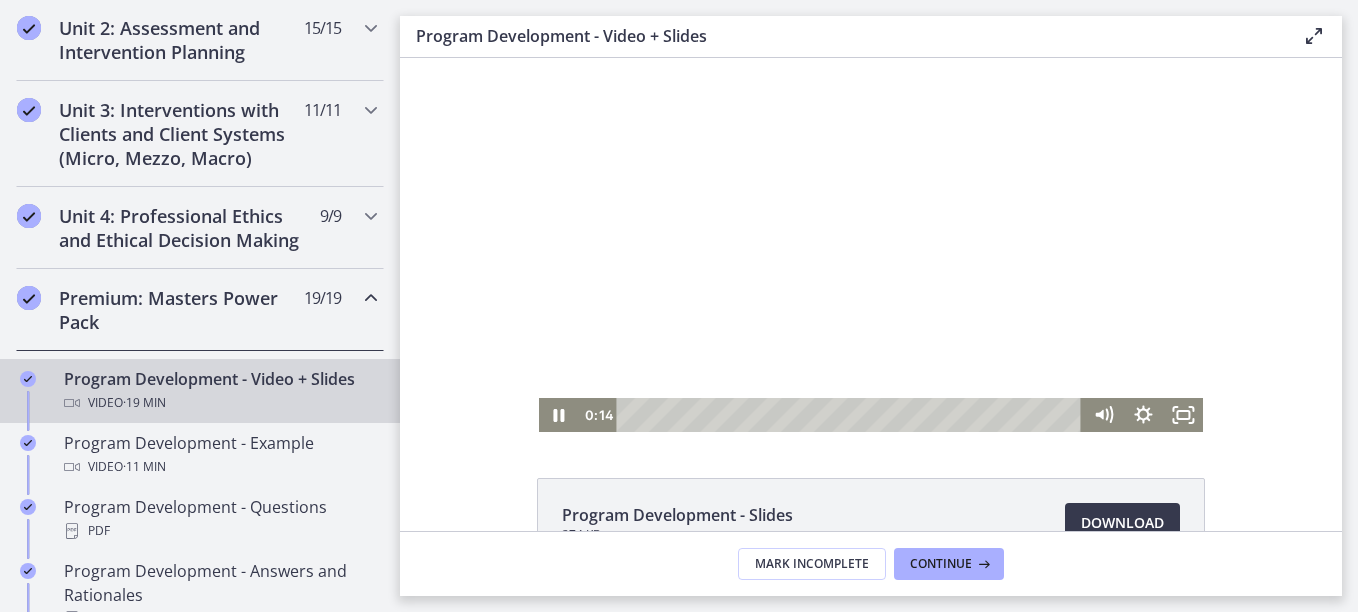 click at bounding box center [852, 415] 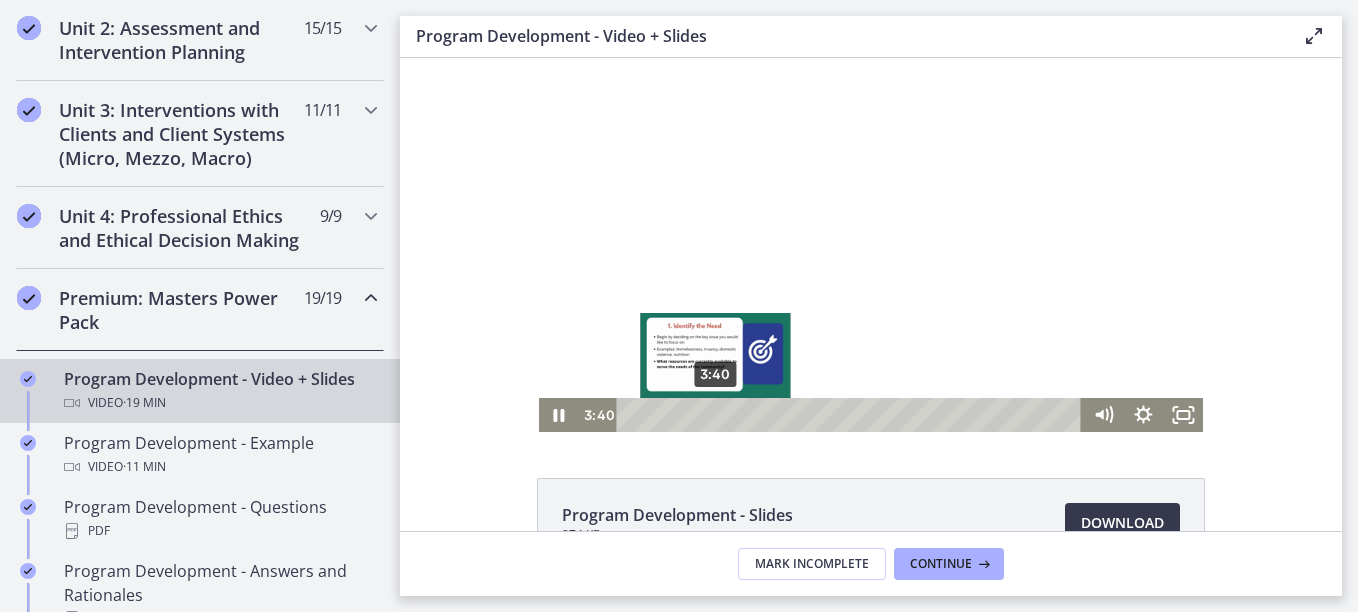 click on "3:40" at bounding box center [852, 415] 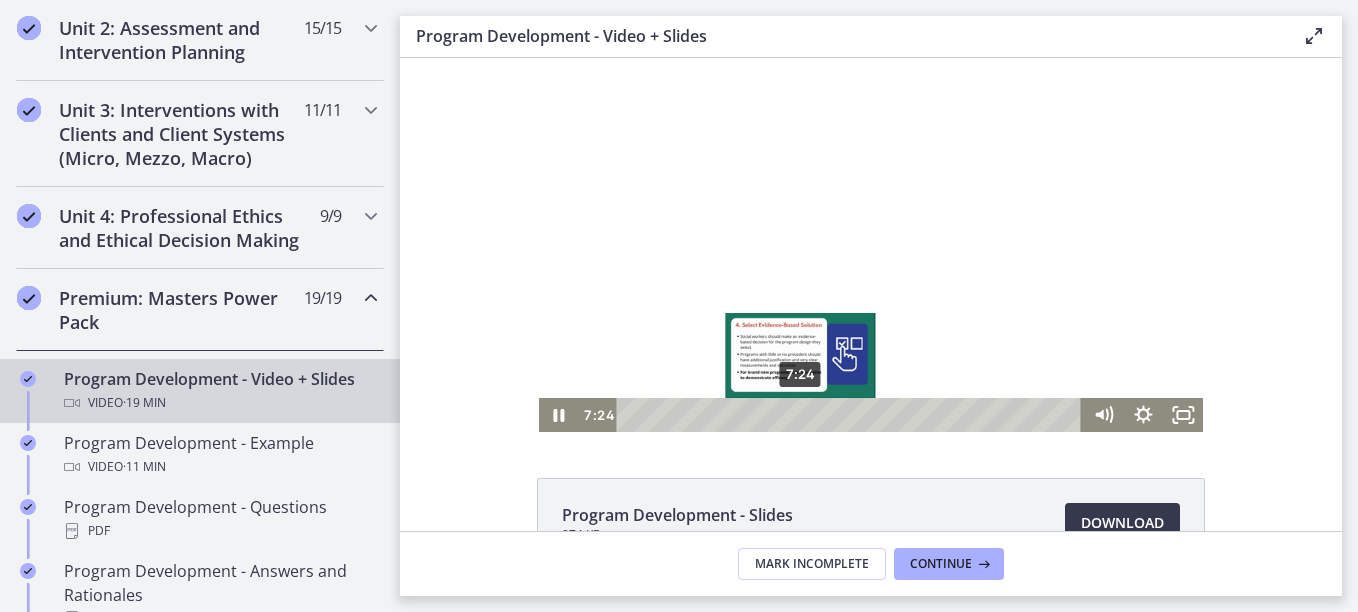 click on "7:24" at bounding box center [852, 415] 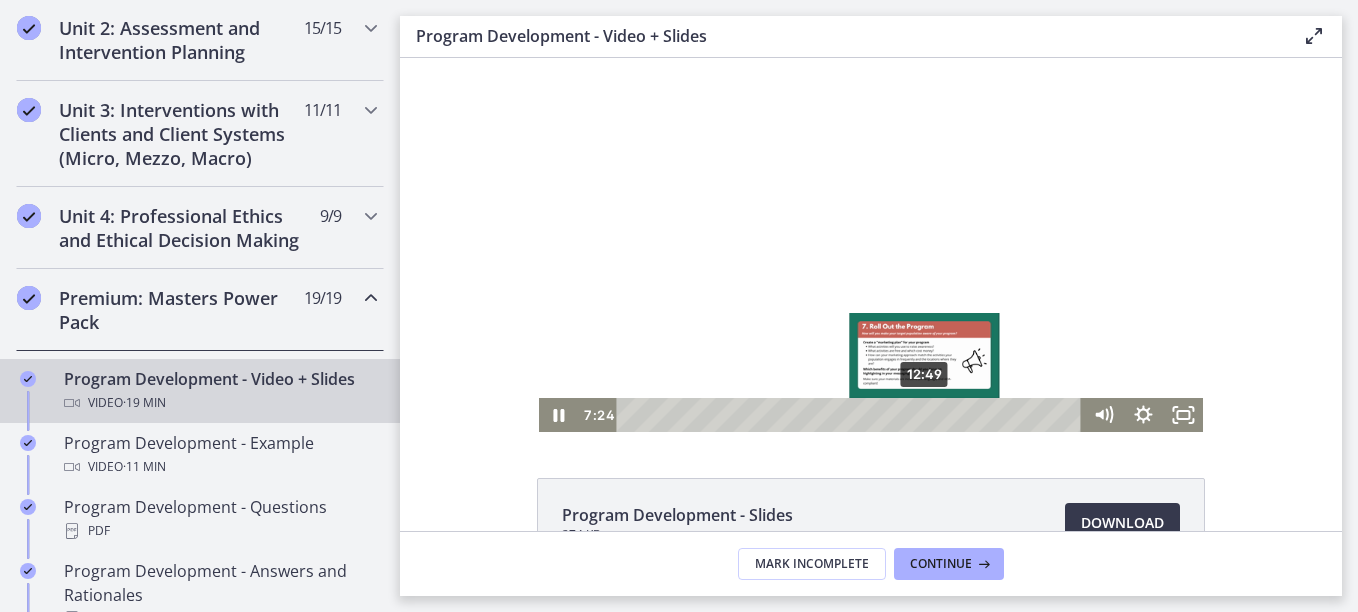 click on "12:49" at bounding box center (852, 415) 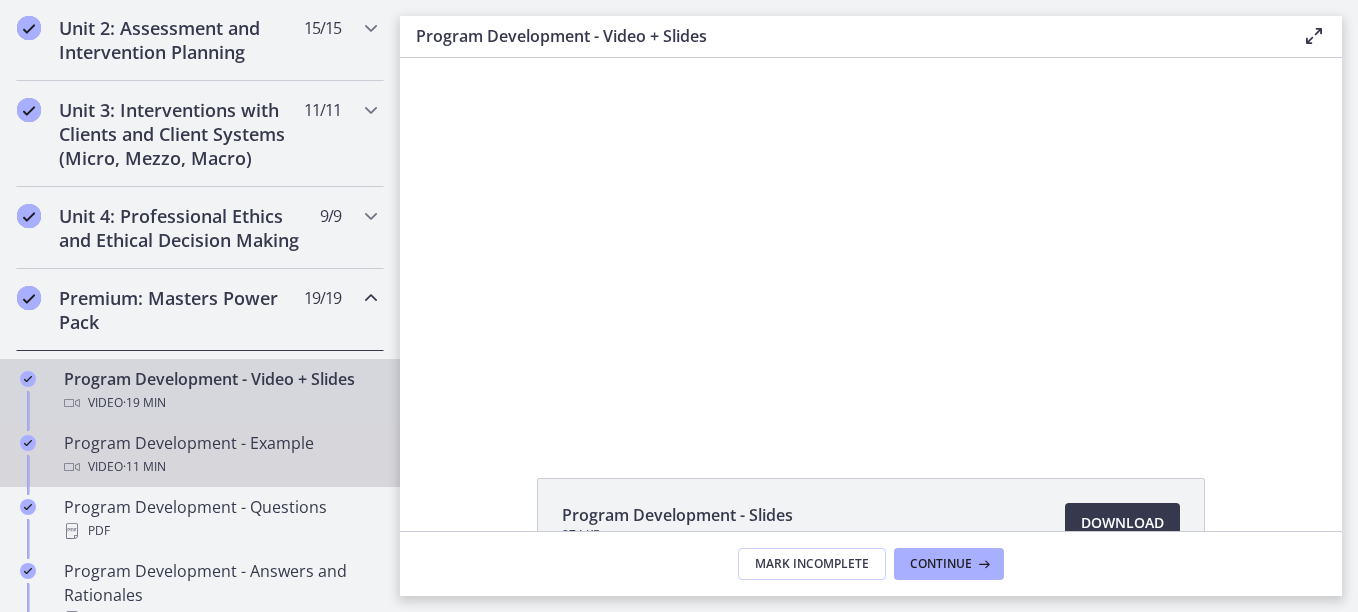 click on "Program Development - Example
Video
·  11 min" at bounding box center (220, 455) 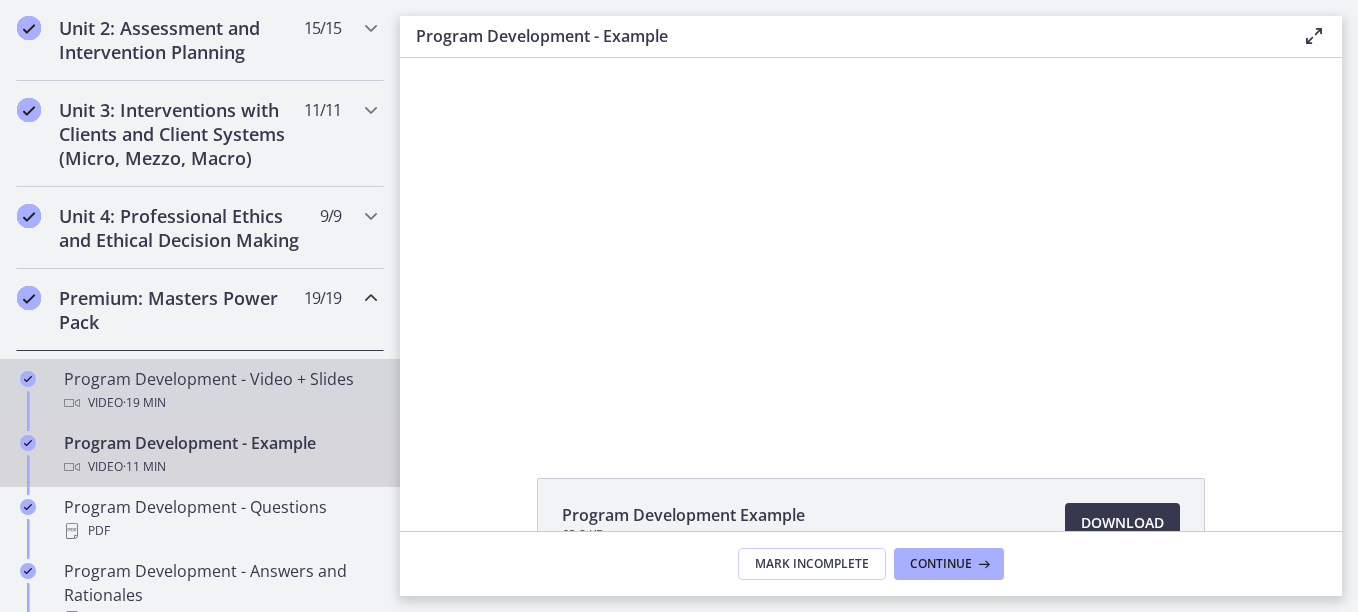 scroll, scrollTop: 0, scrollLeft: 0, axis: both 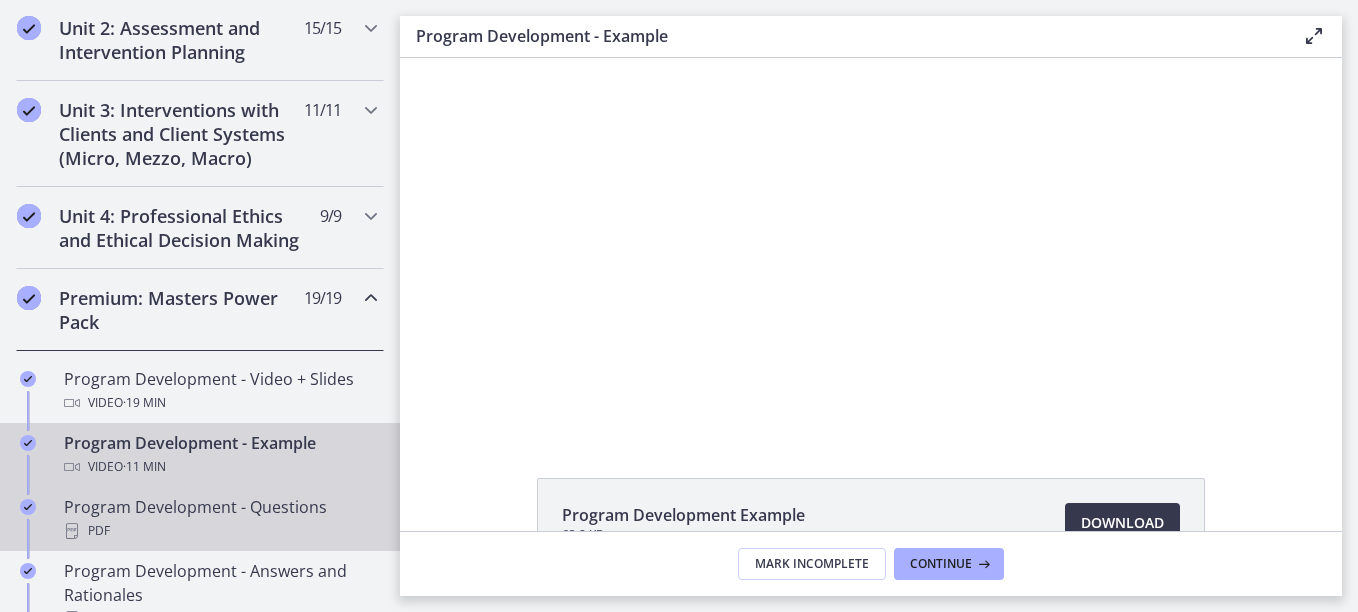 click on "PDF" at bounding box center [220, 531] 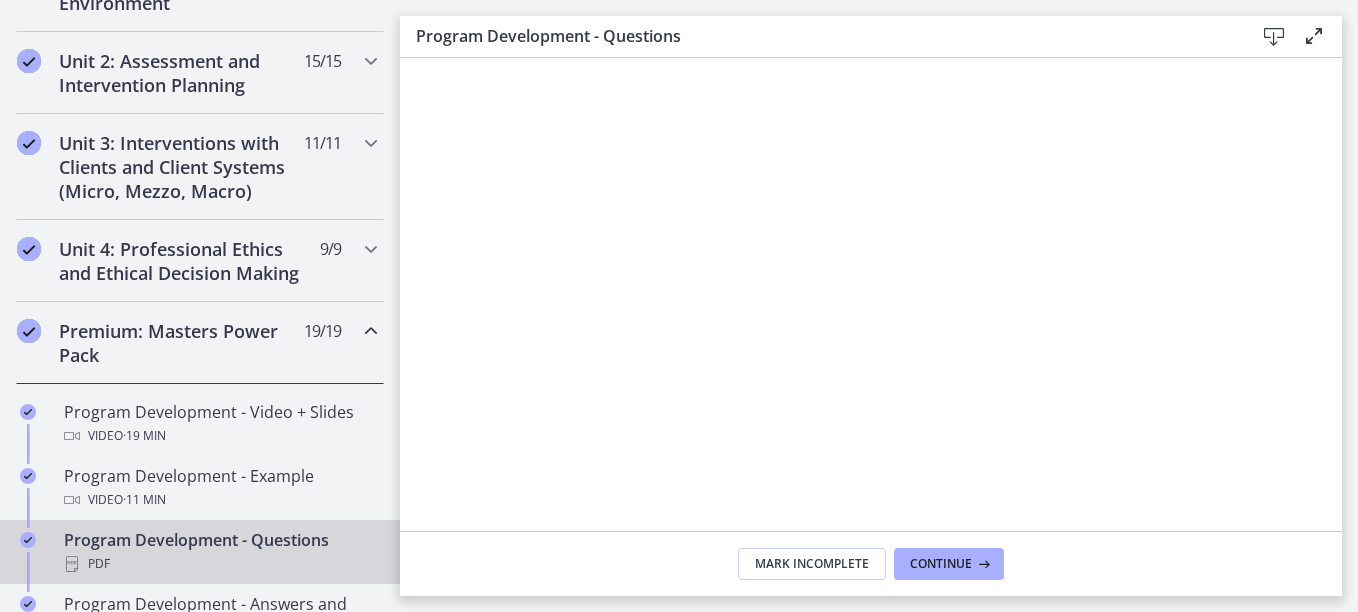 scroll, scrollTop: 700, scrollLeft: 0, axis: vertical 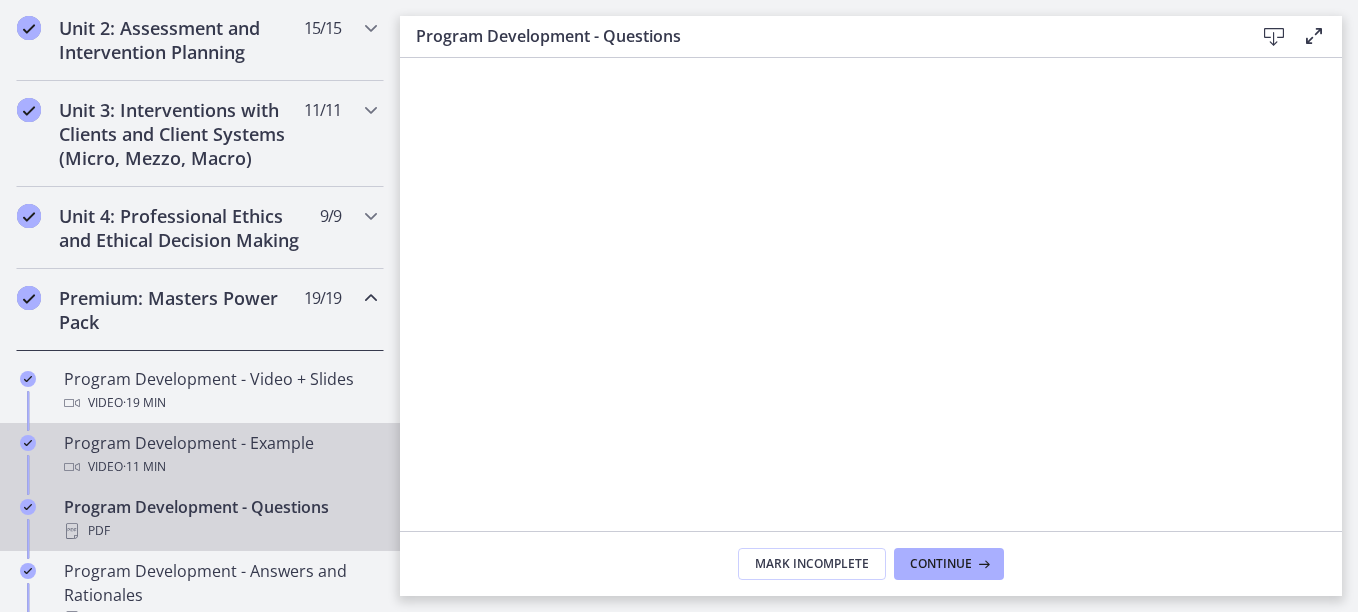 click on "Program Development - Example
Video
·  11 min" at bounding box center (220, 455) 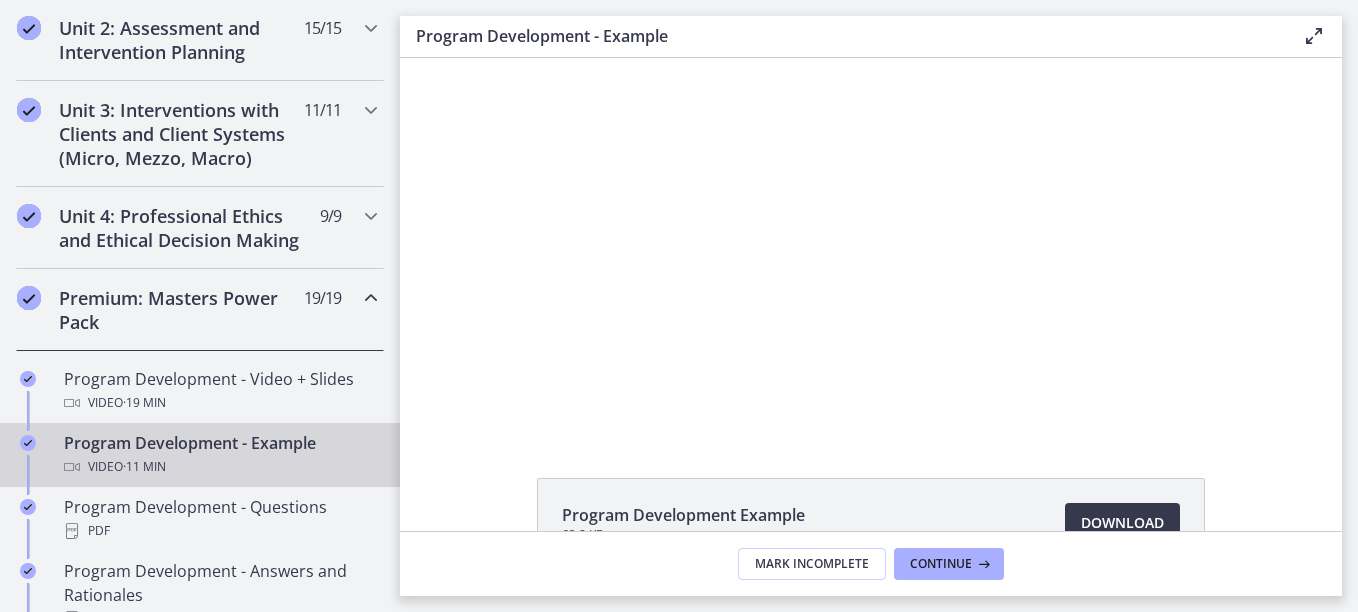 scroll, scrollTop: 0, scrollLeft: 0, axis: both 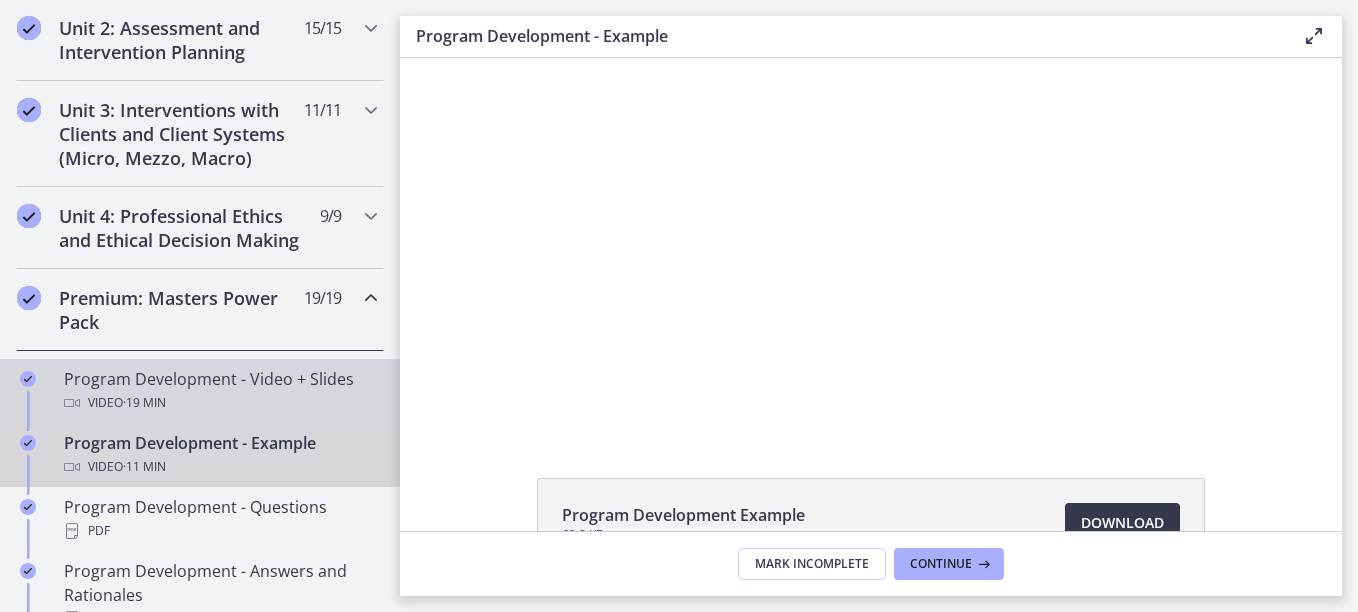click on "Video
·  19 min" at bounding box center [220, 403] 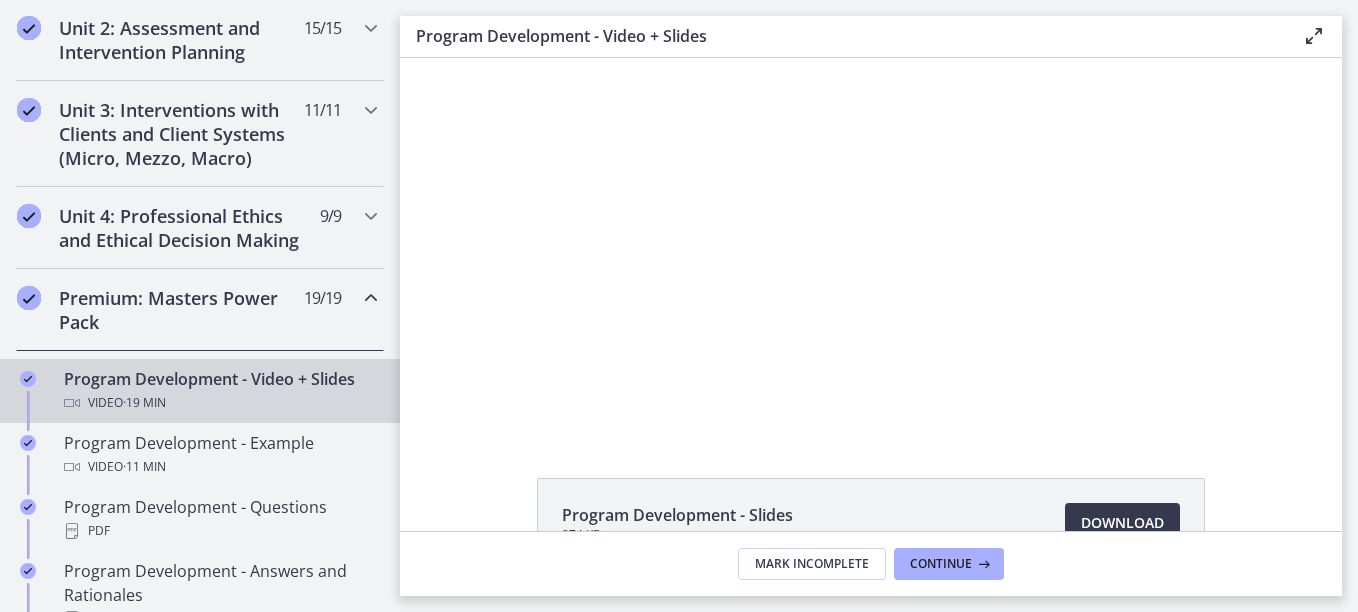 scroll, scrollTop: 0, scrollLeft: 0, axis: both 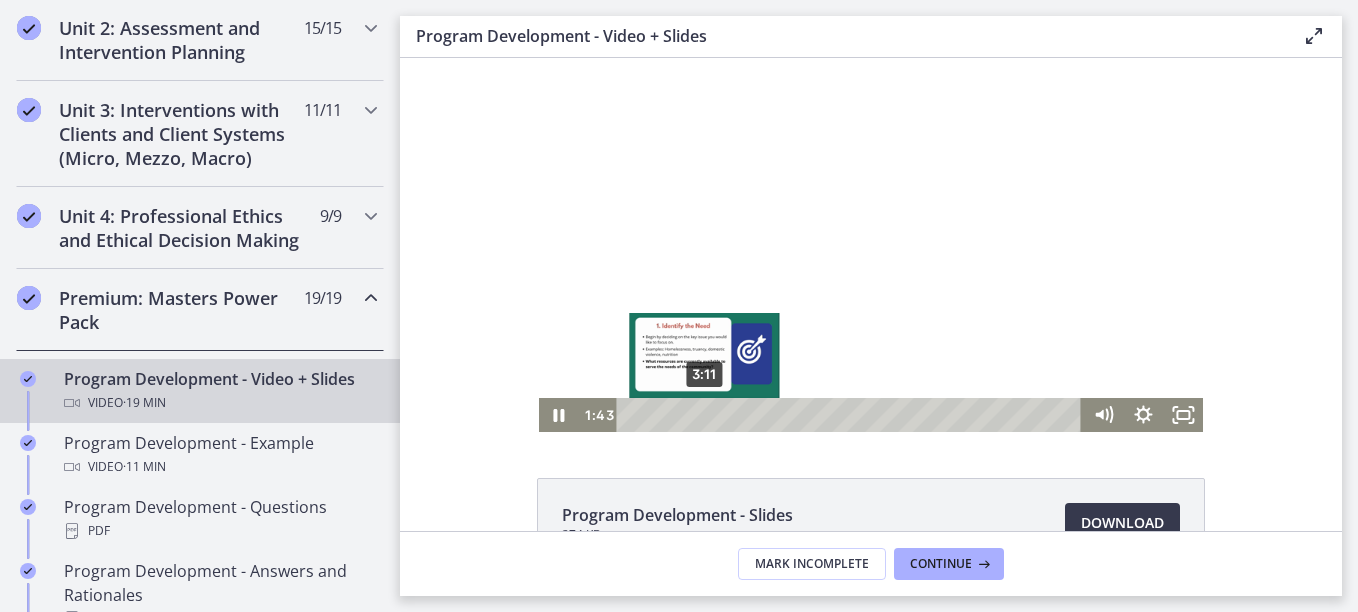 click on "3:11" at bounding box center [852, 415] 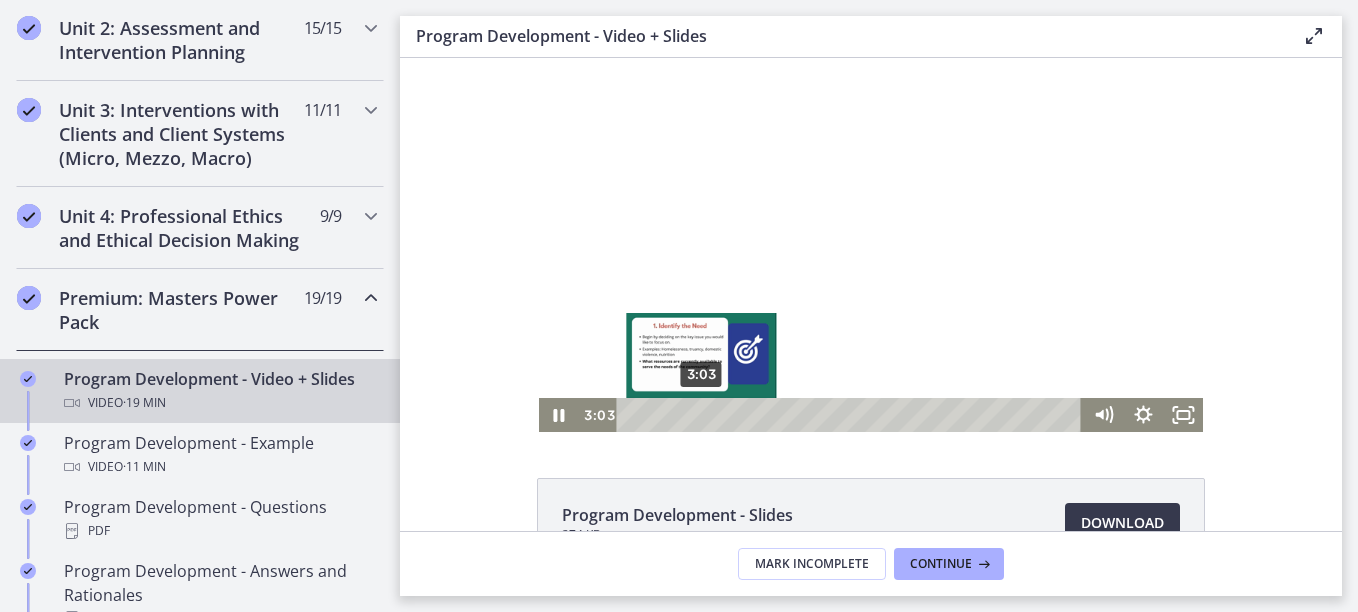 click on "3:03" at bounding box center (852, 415) 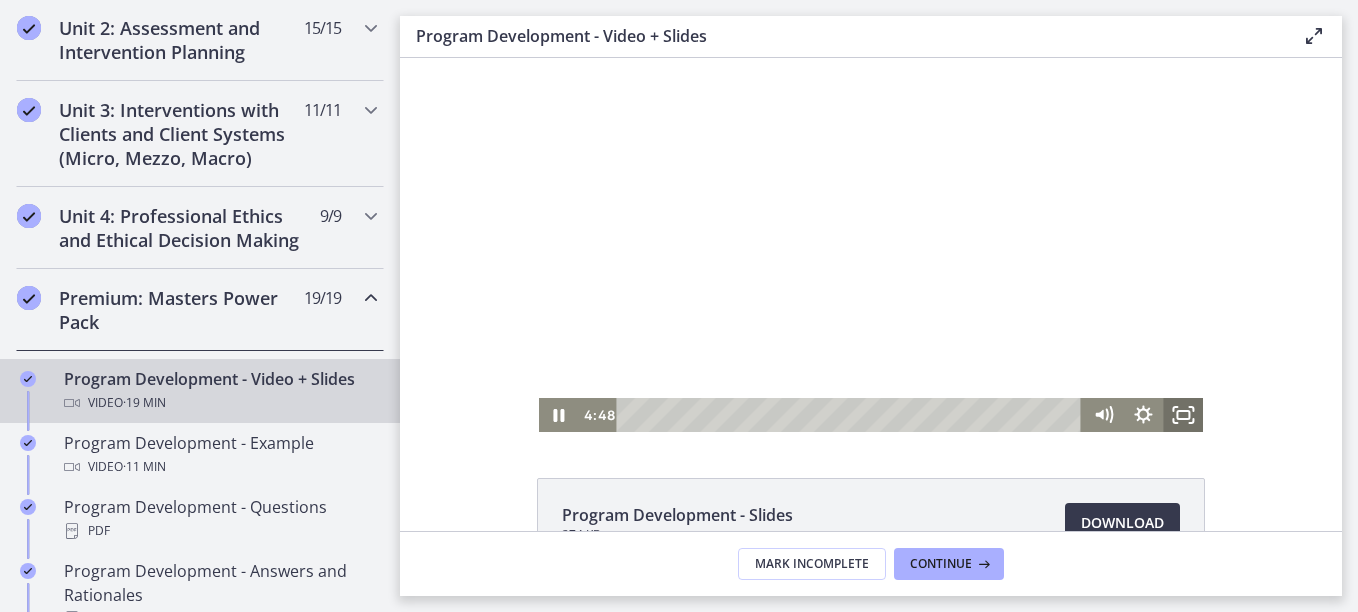 click 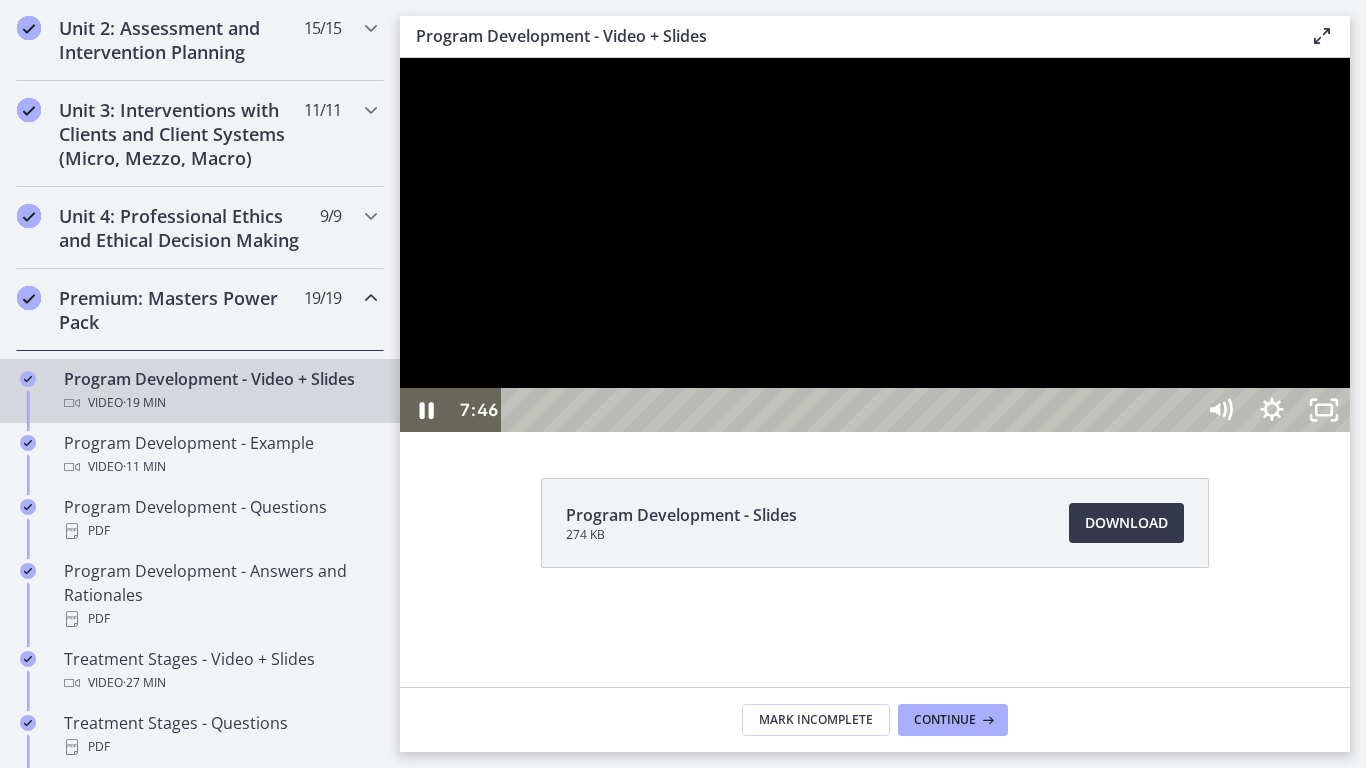 click at bounding box center [875, 245] 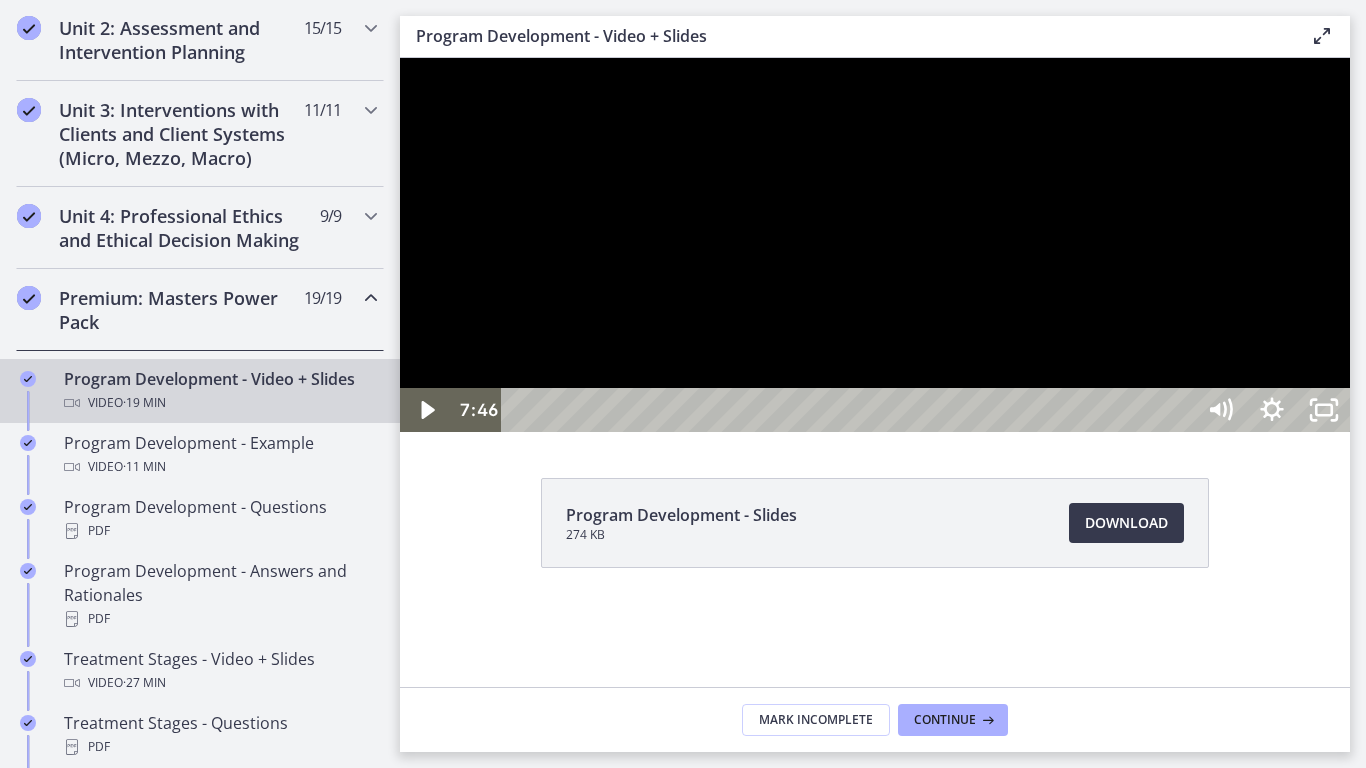 click at bounding box center (875, 245) 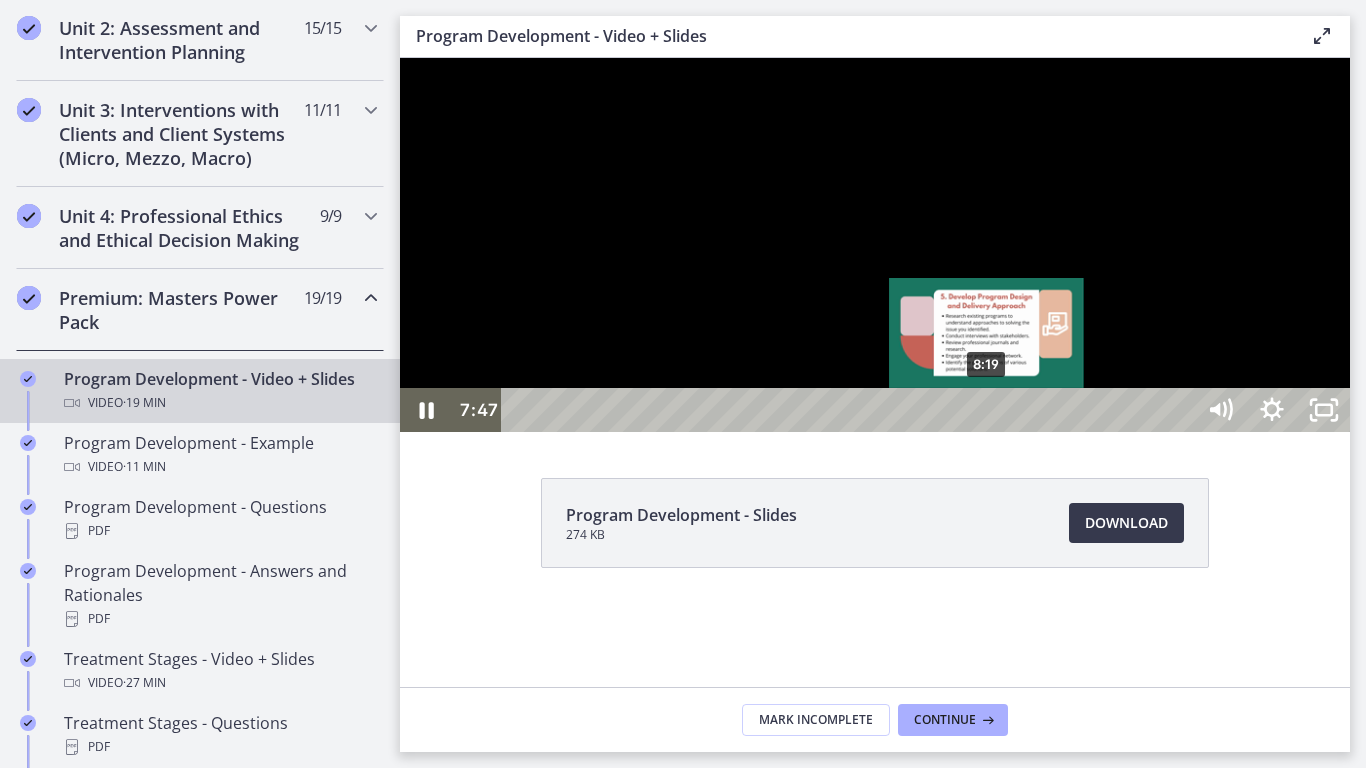 click on "8:19" at bounding box center [851, 410] 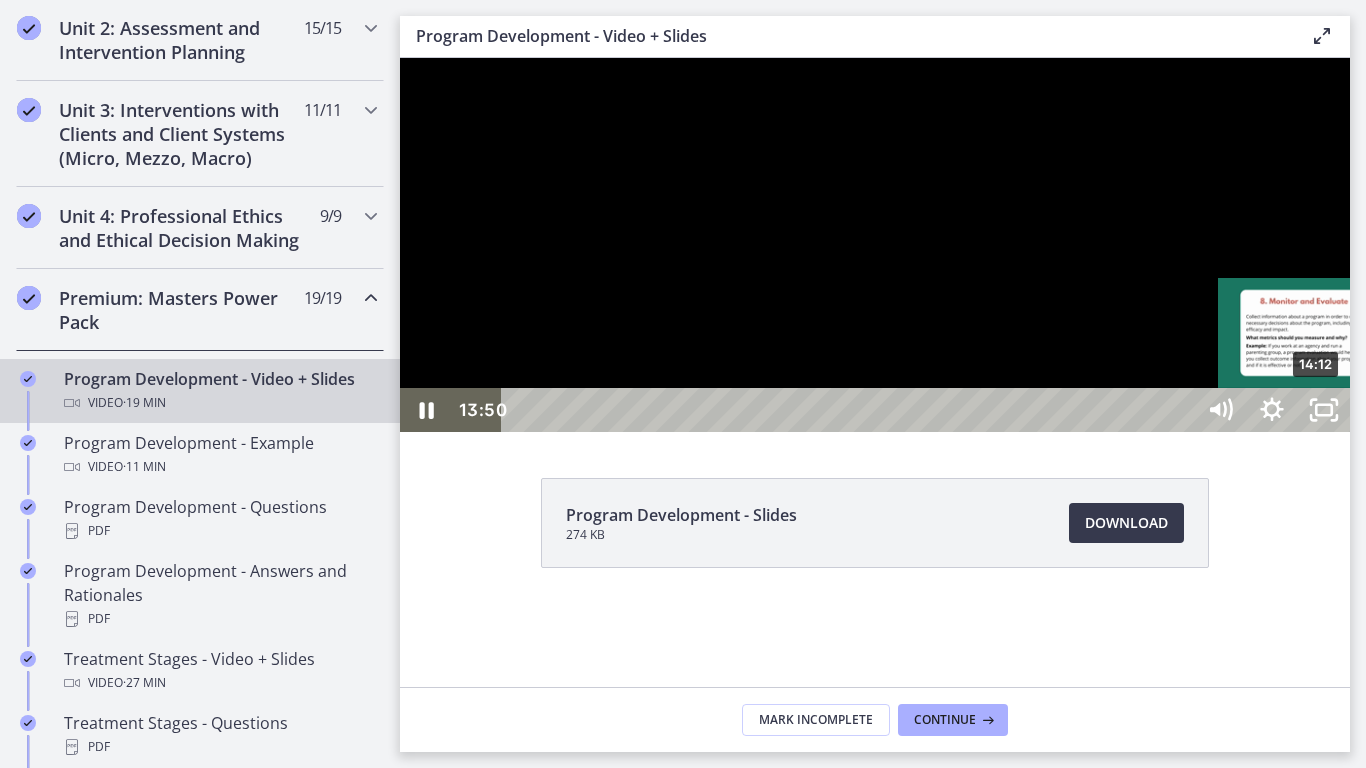 click on "14:12" at bounding box center (851, 410) 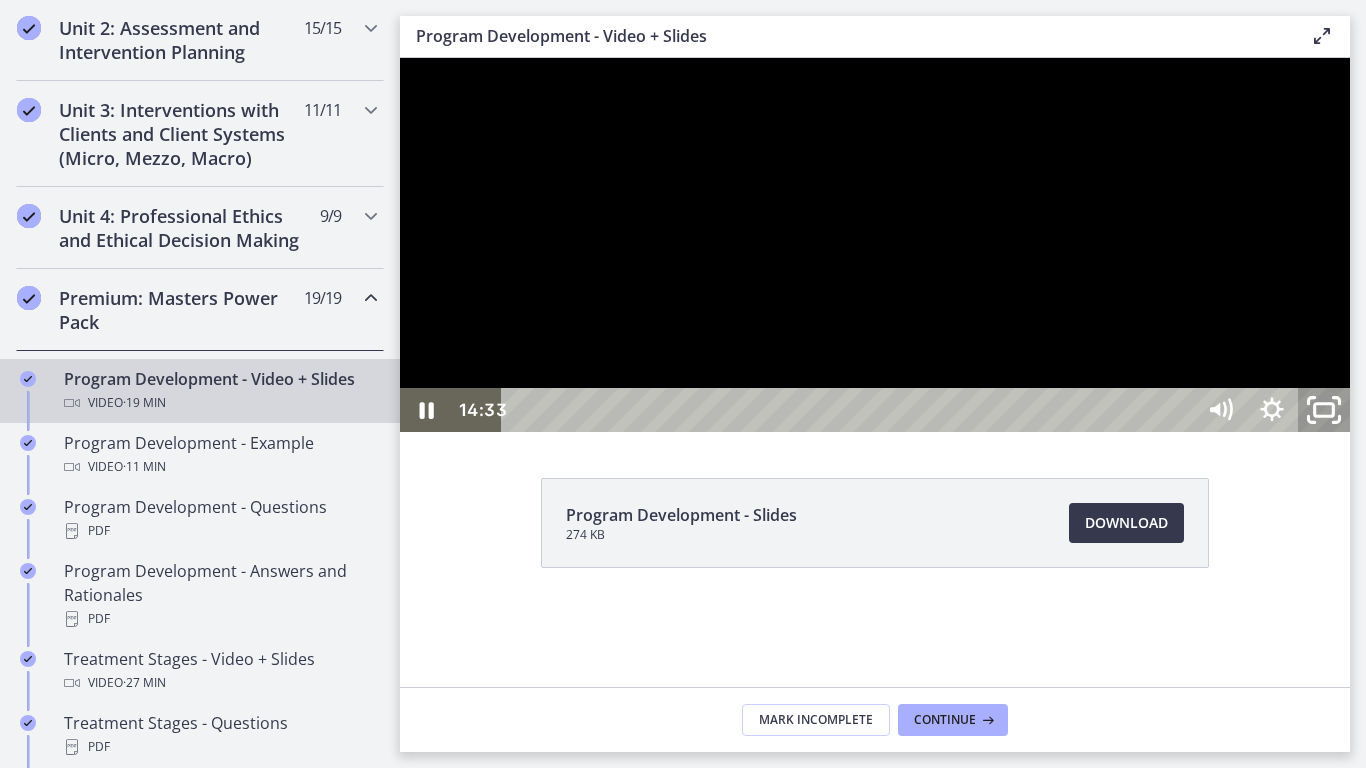 click 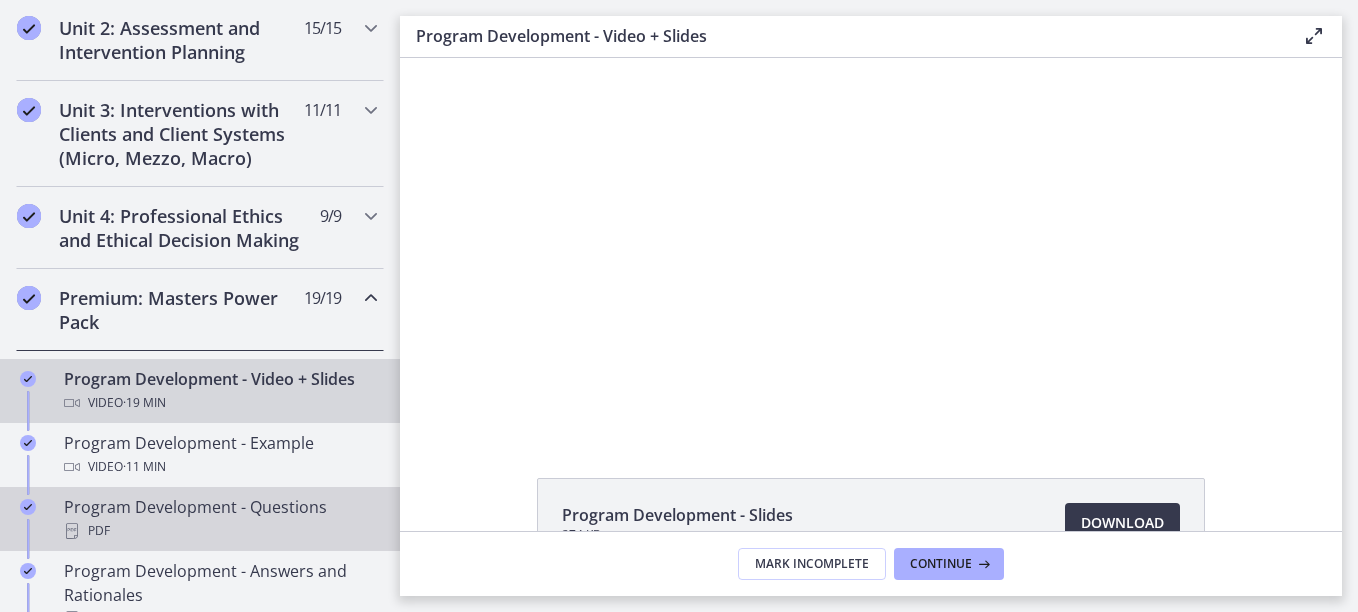 click on "PDF" at bounding box center (220, 531) 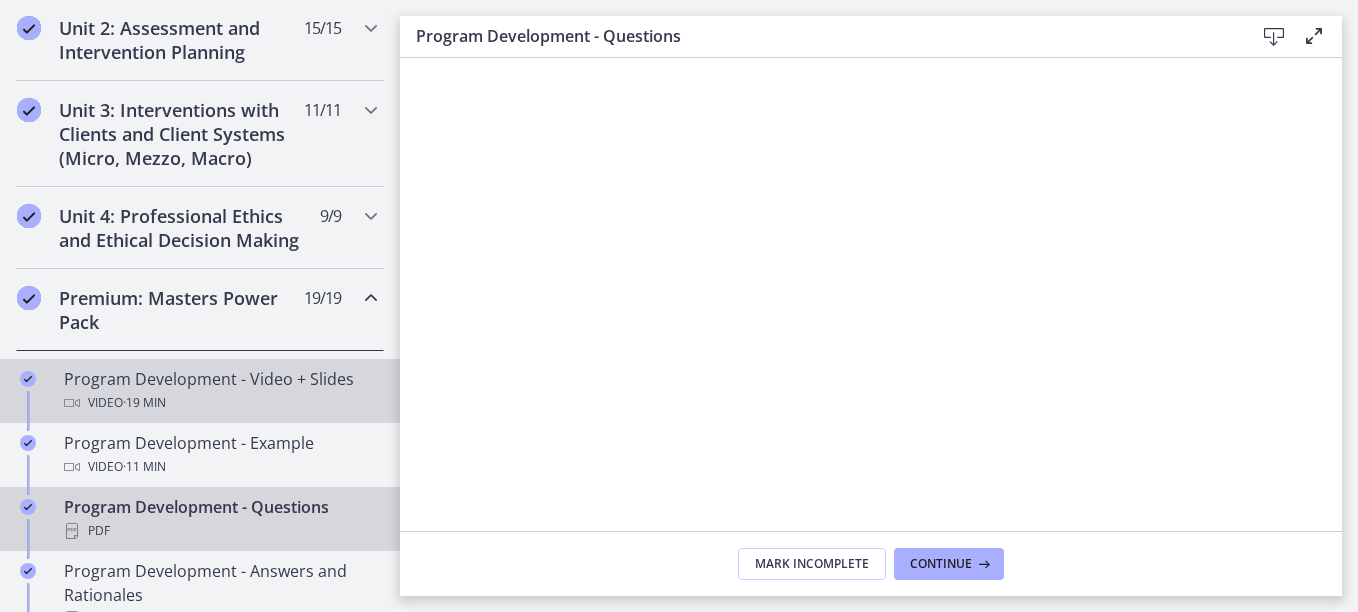 click on "Program Development - Video + Slides
Video
·  19 min" at bounding box center [220, 391] 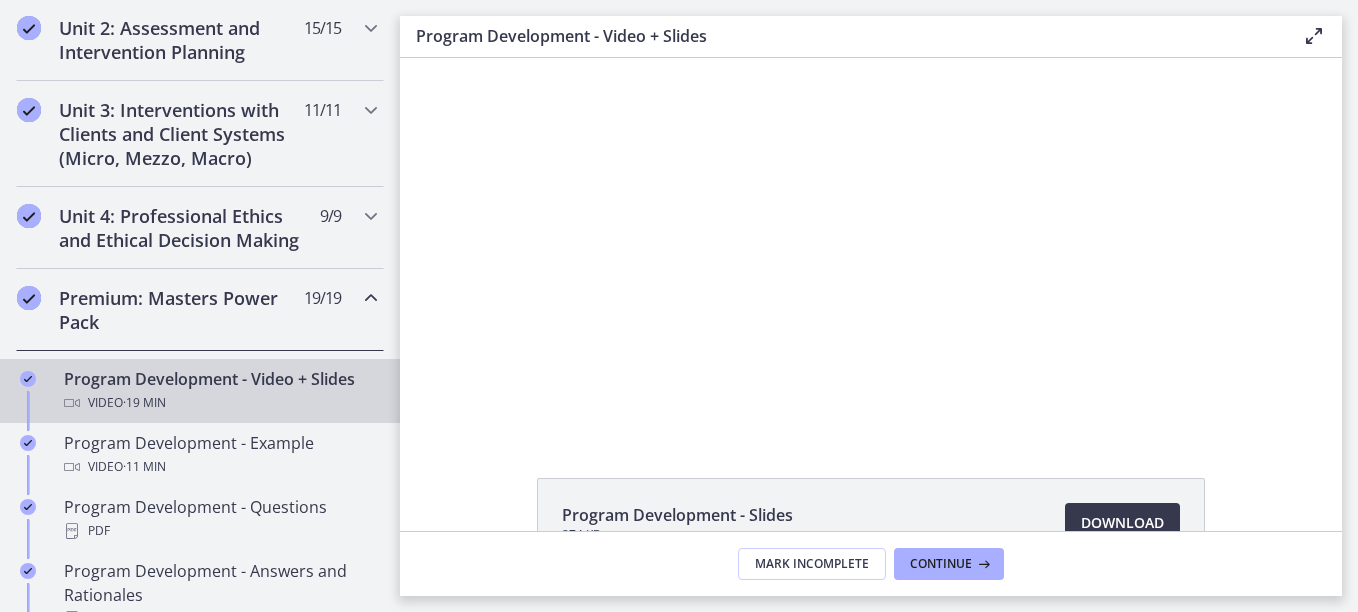 scroll, scrollTop: 0, scrollLeft: 0, axis: both 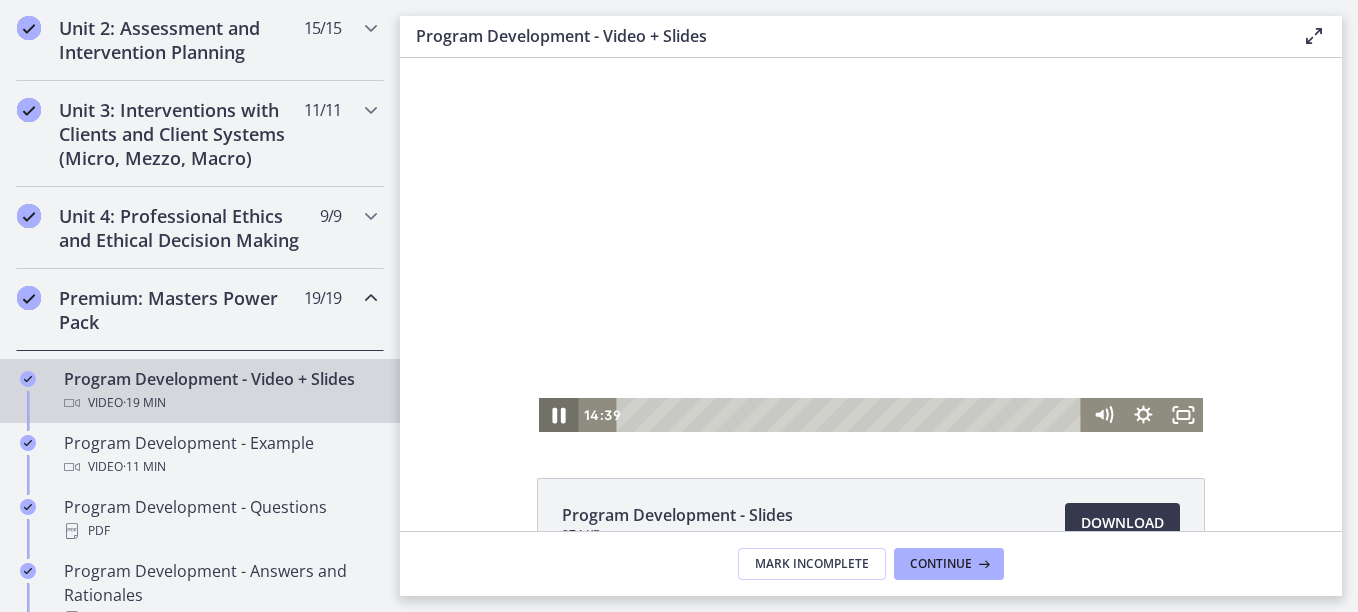 click 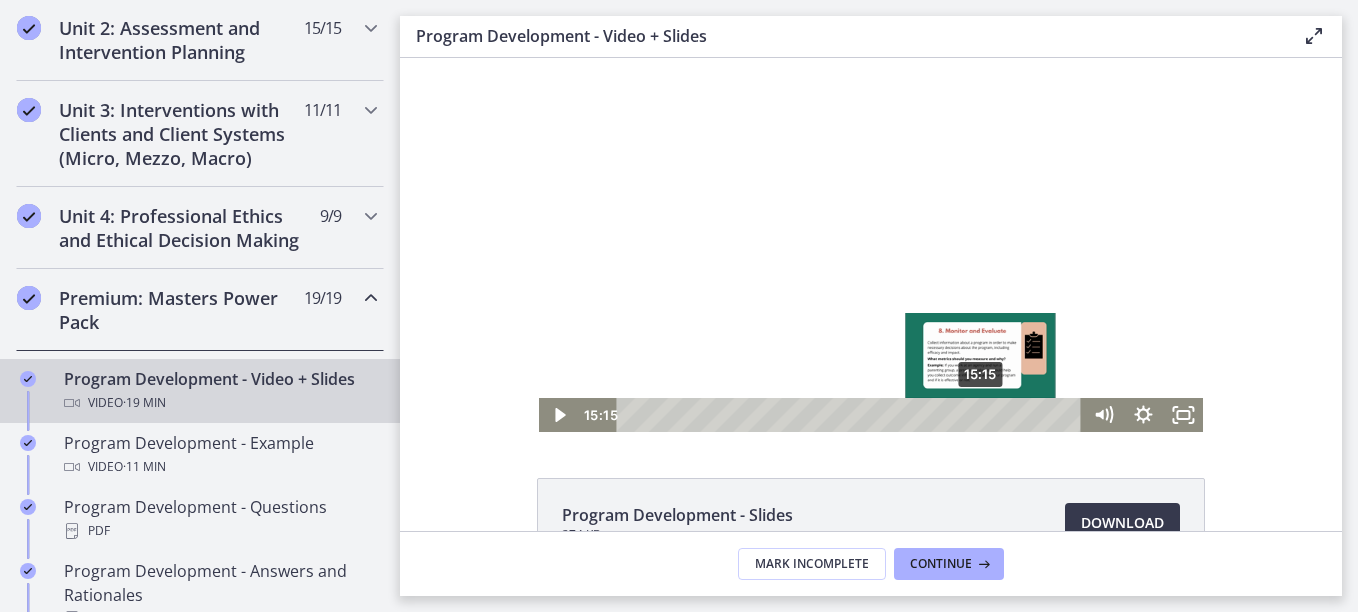 click on "15:15" at bounding box center [852, 415] 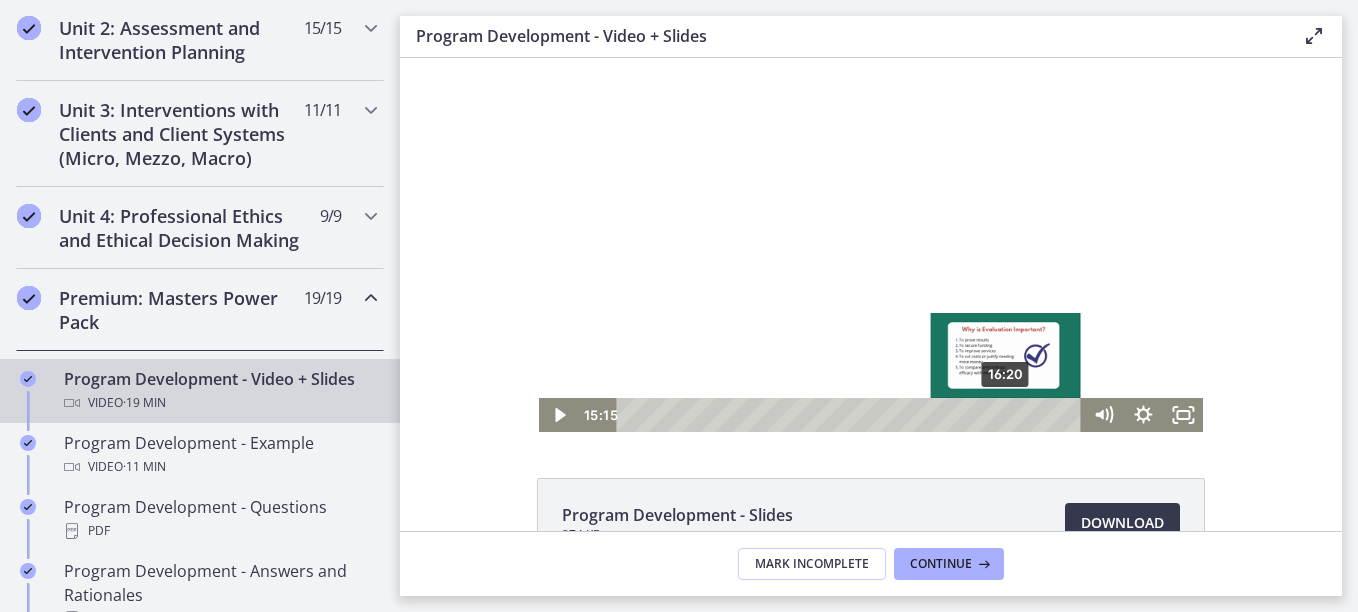 click on "16:20" at bounding box center (852, 415) 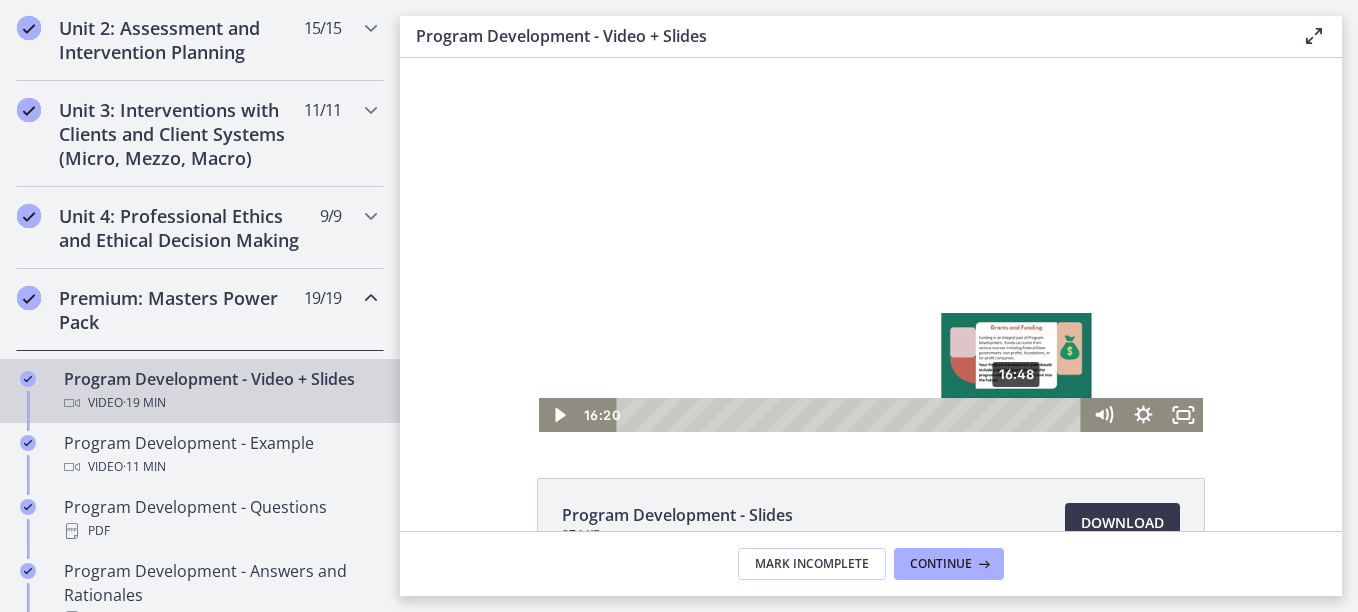 click on "16:48" at bounding box center (852, 415) 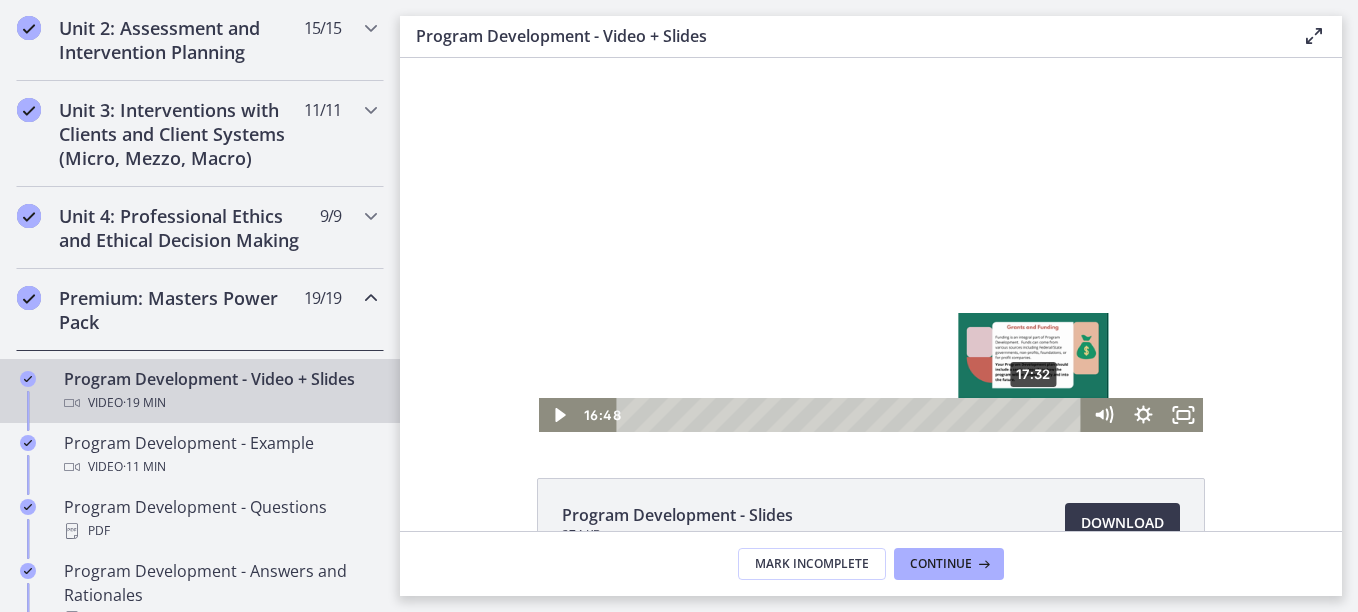 click on "17:32" at bounding box center (852, 415) 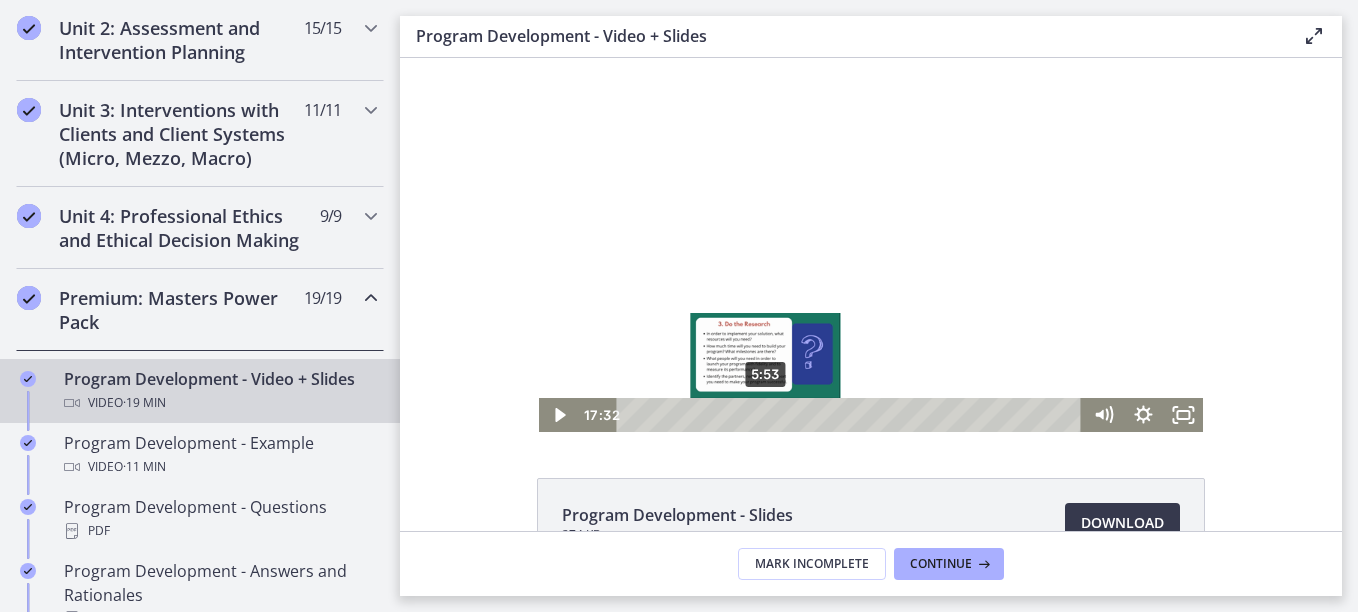 click on "5:53" at bounding box center [852, 415] 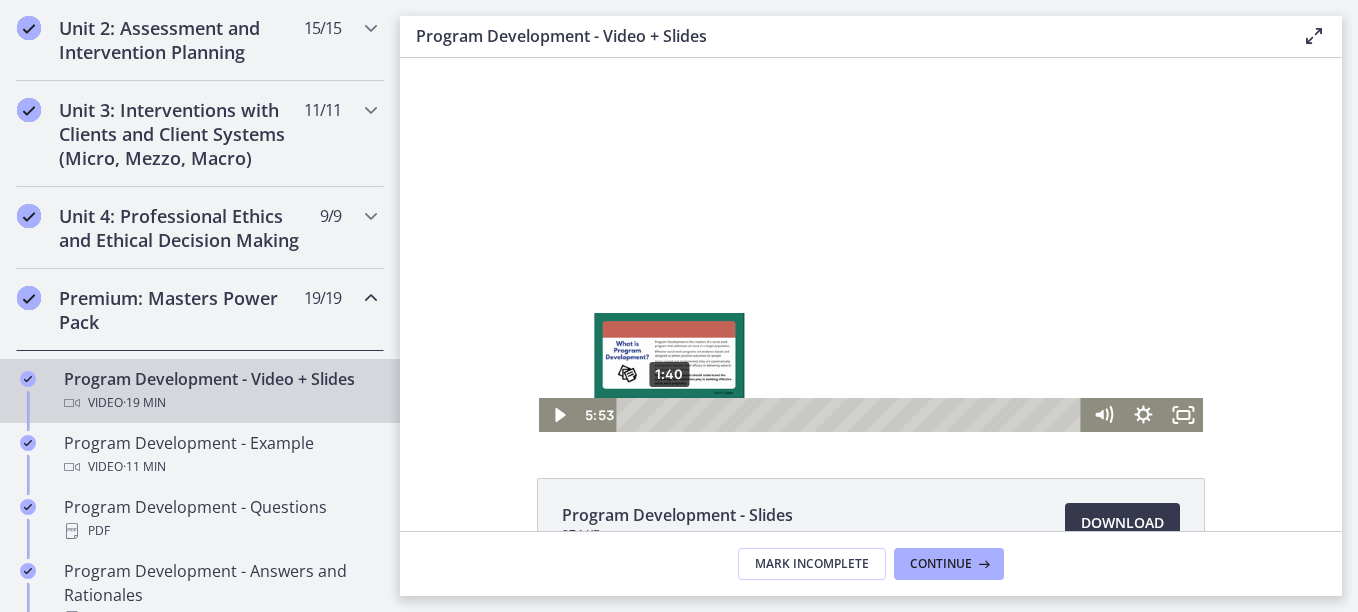 click on "1:40" at bounding box center [852, 415] 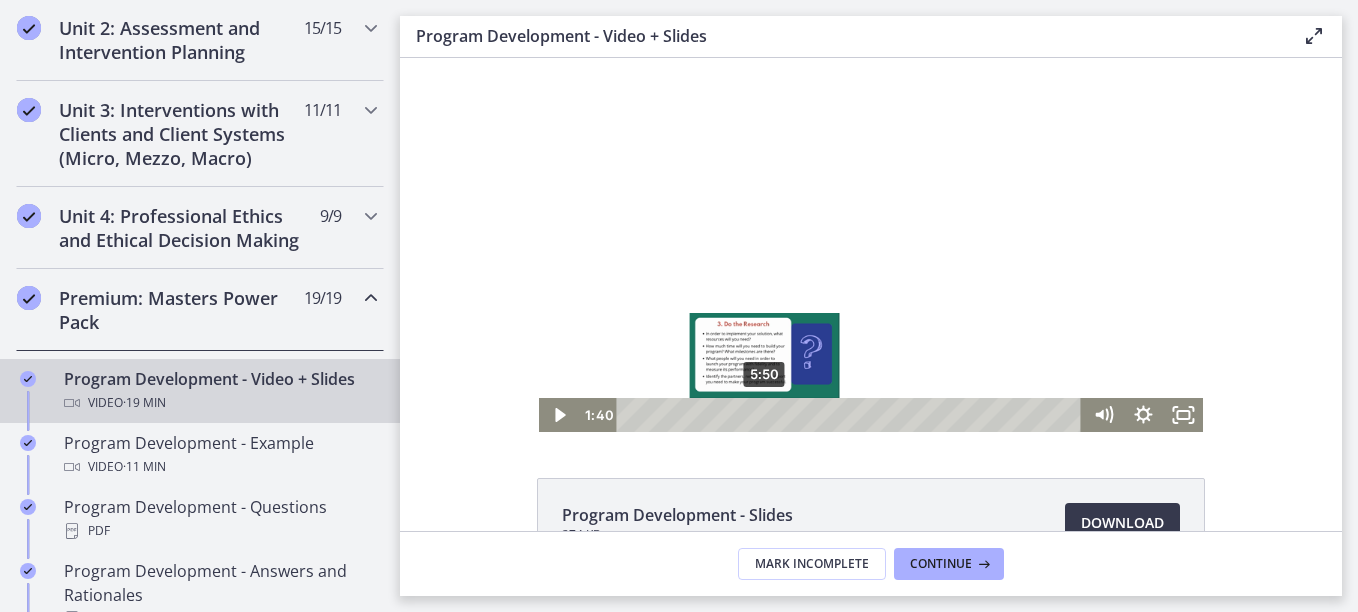 click on "5:50" at bounding box center [852, 415] 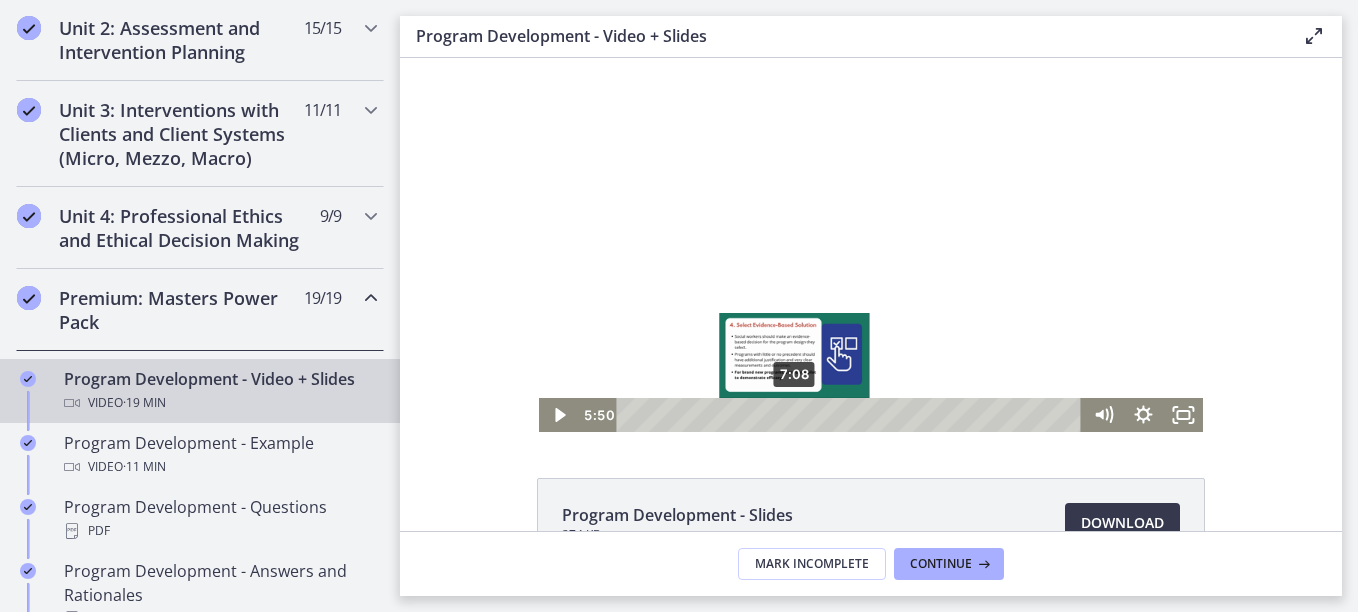 click on "7:08" at bounding box center (852, 415) 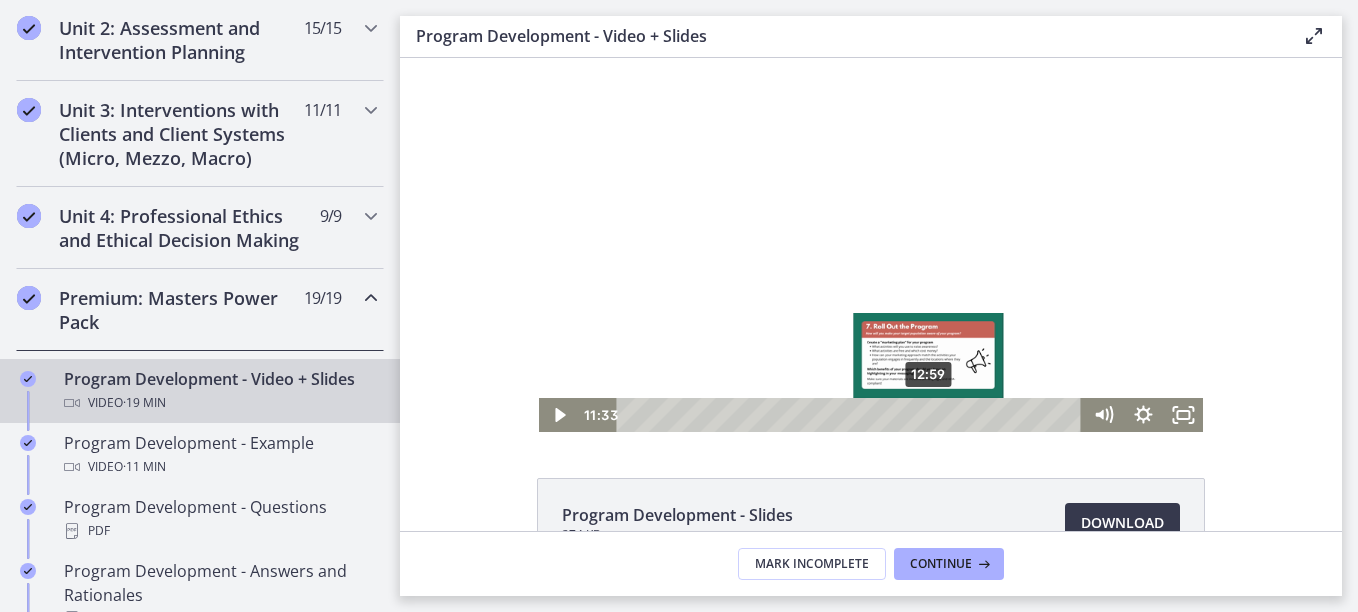 click on "12:59" at bounding box center [852, 415] 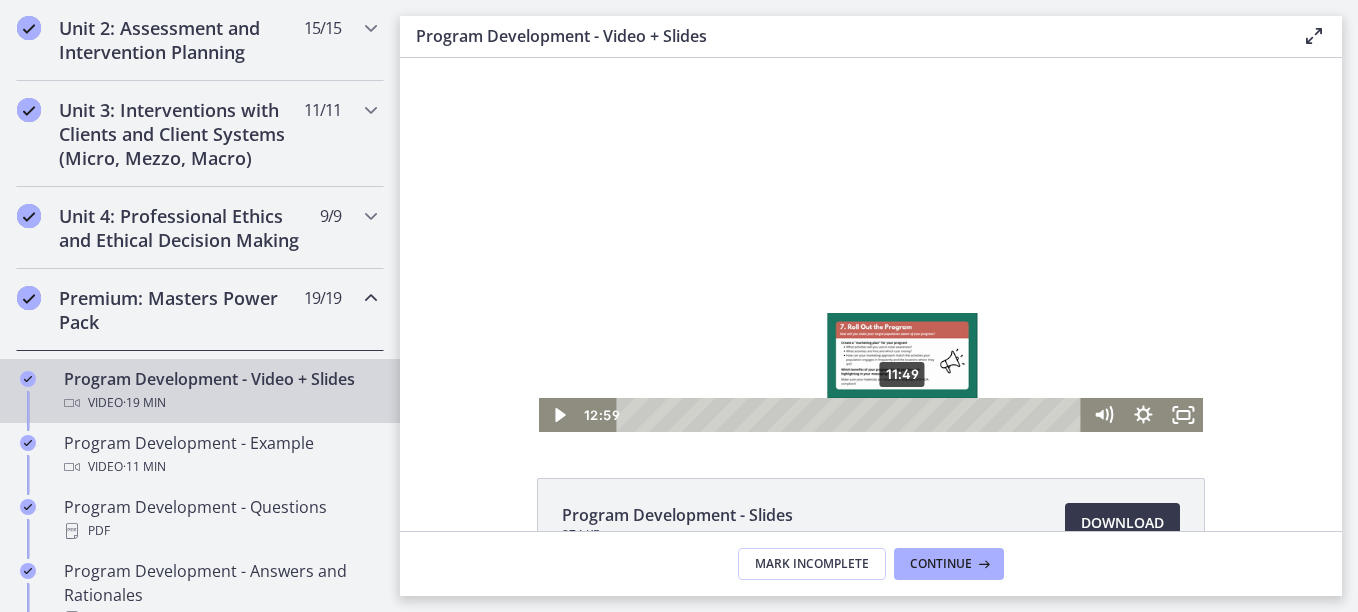 click on "11:49" at bounding box center (852, 415) 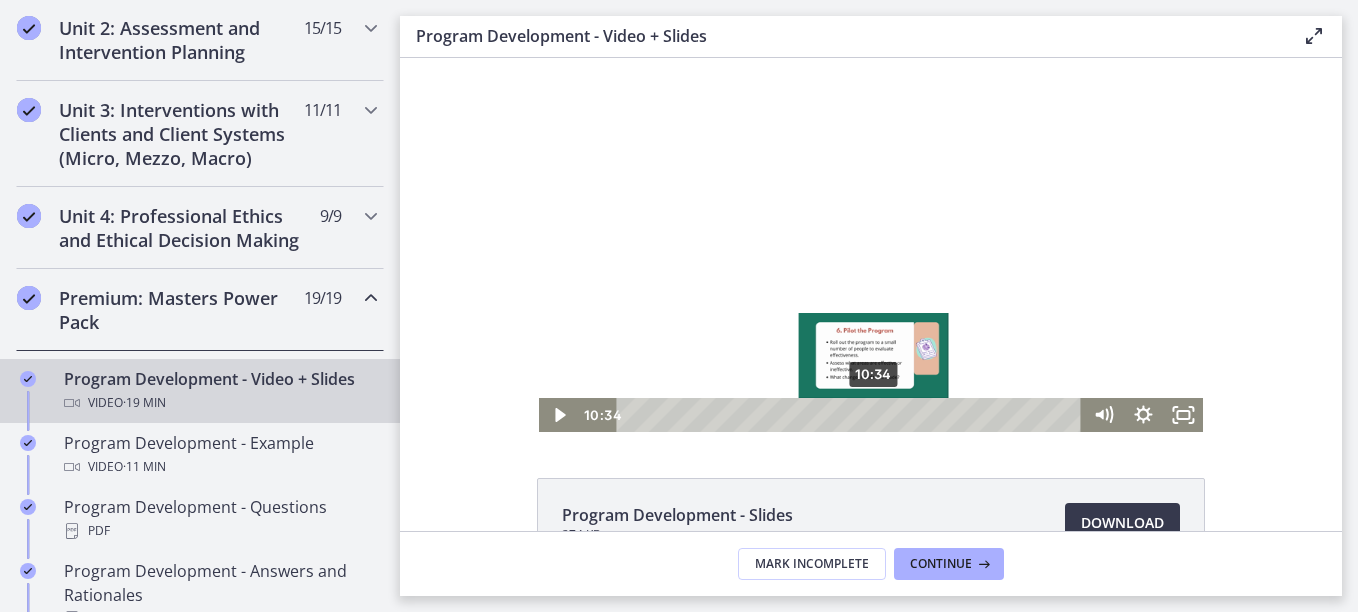 click on "10:34" at bounding box center [852, 415] 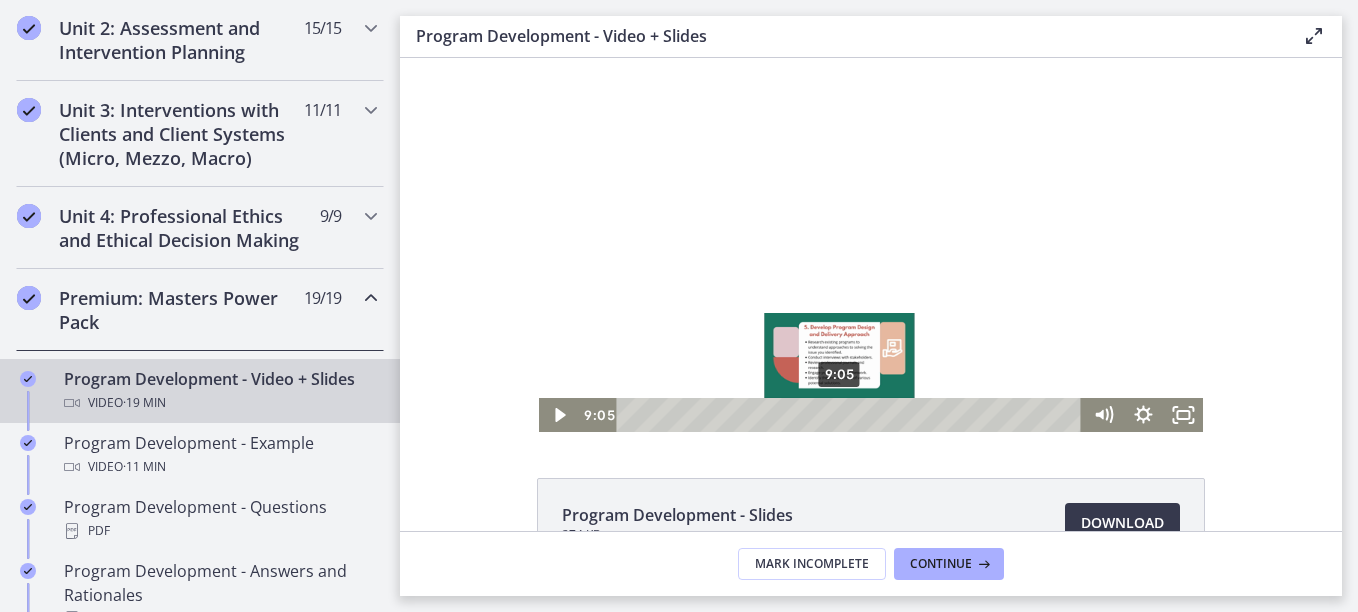 click on "9:05" at bounding box center [852, 415] 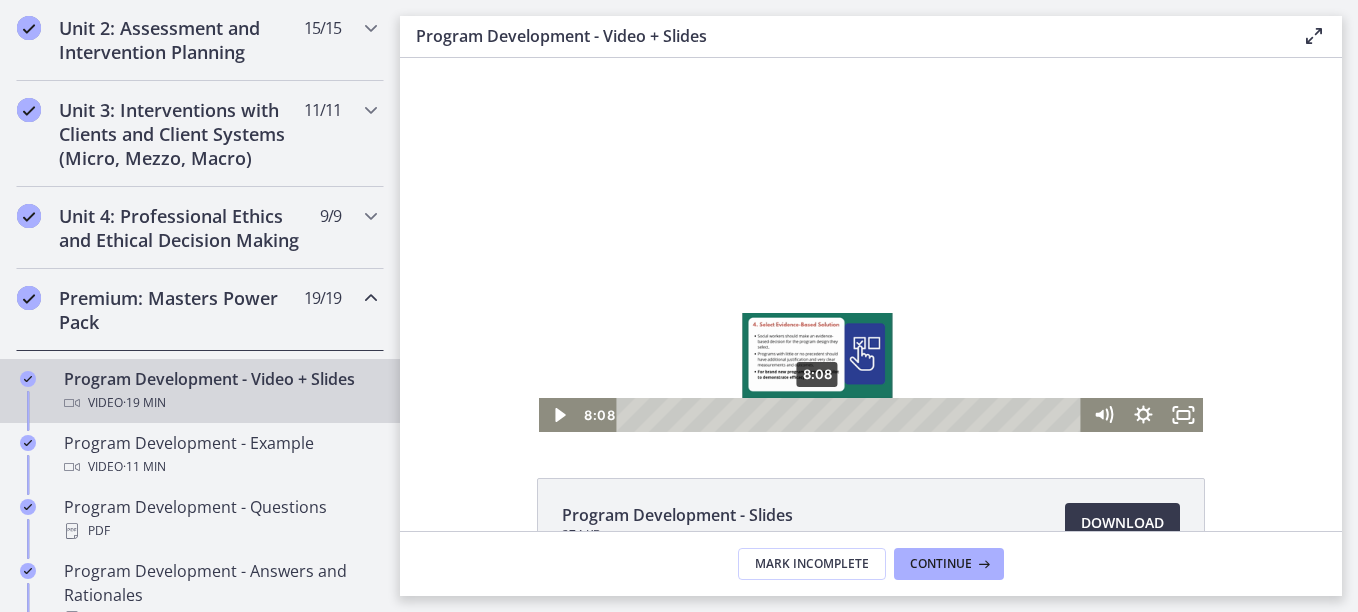 click on "8:08" at bounding box center (852, 415) 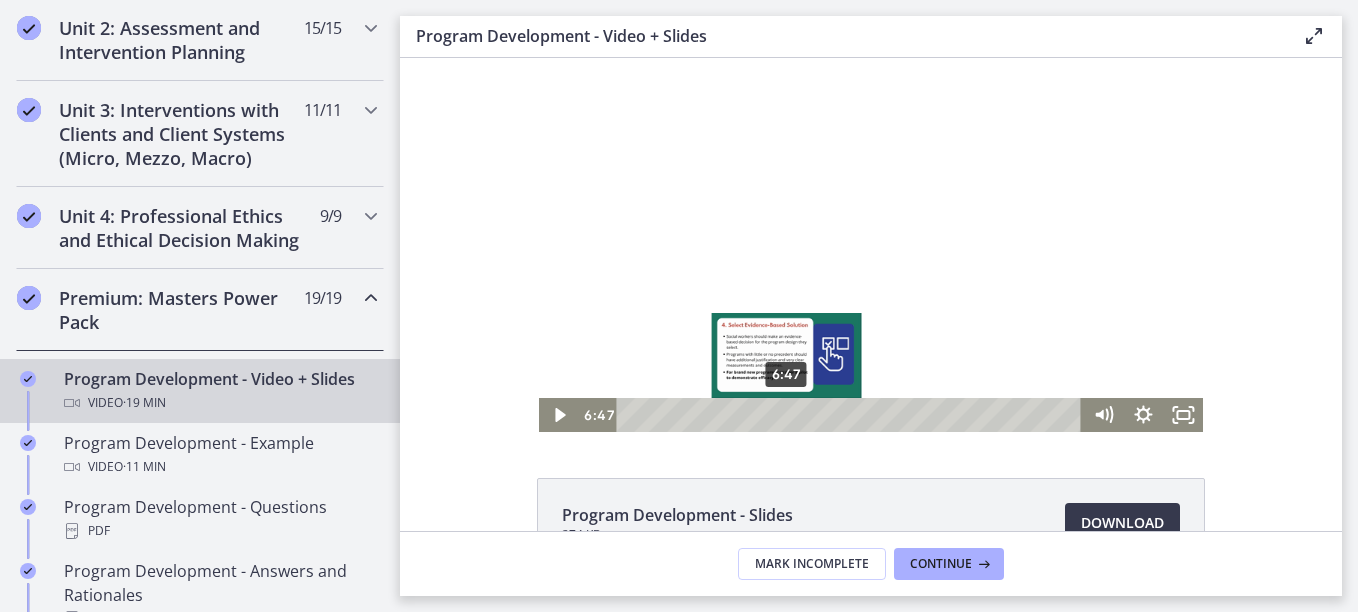 click on "6:47" at bounding box center (852, 415) 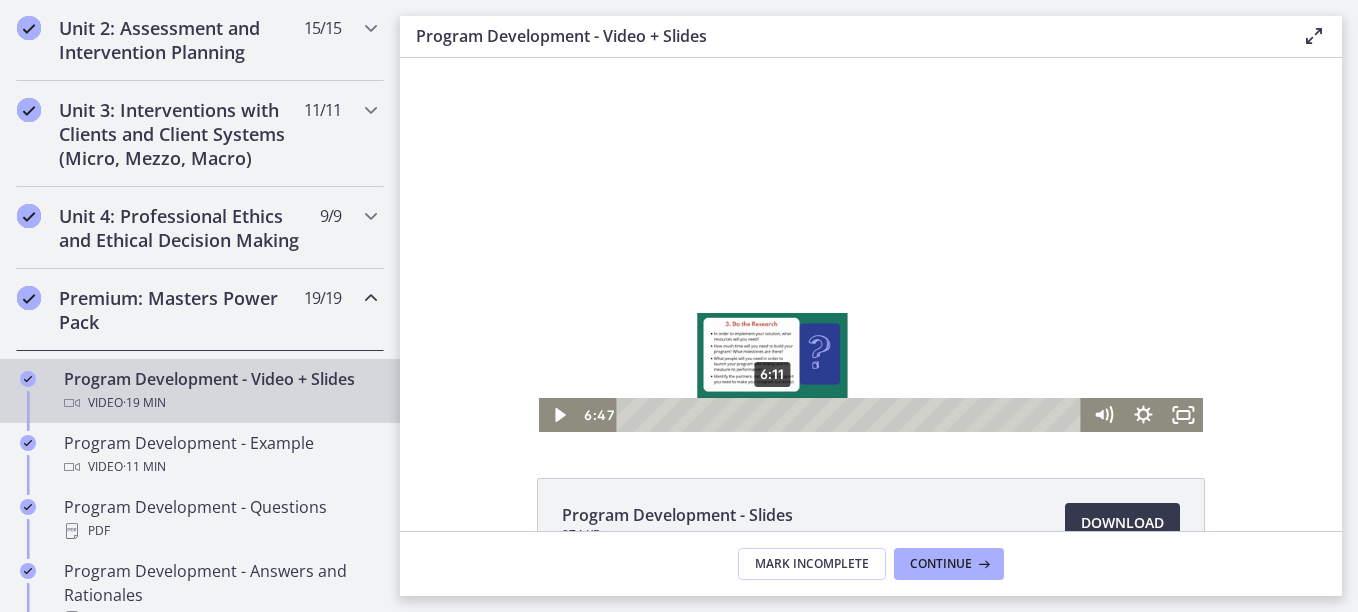 click on "6:11" at bounding box center (852, 415) 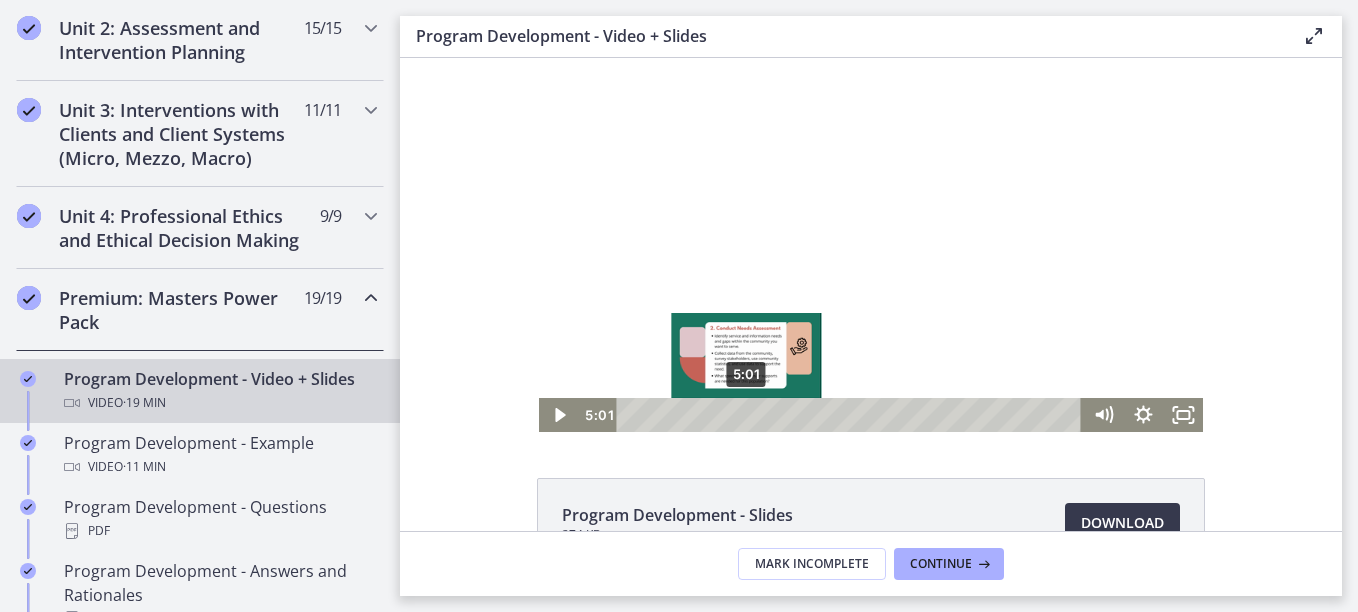 click on "5:01" at bounding box center (852, 415) 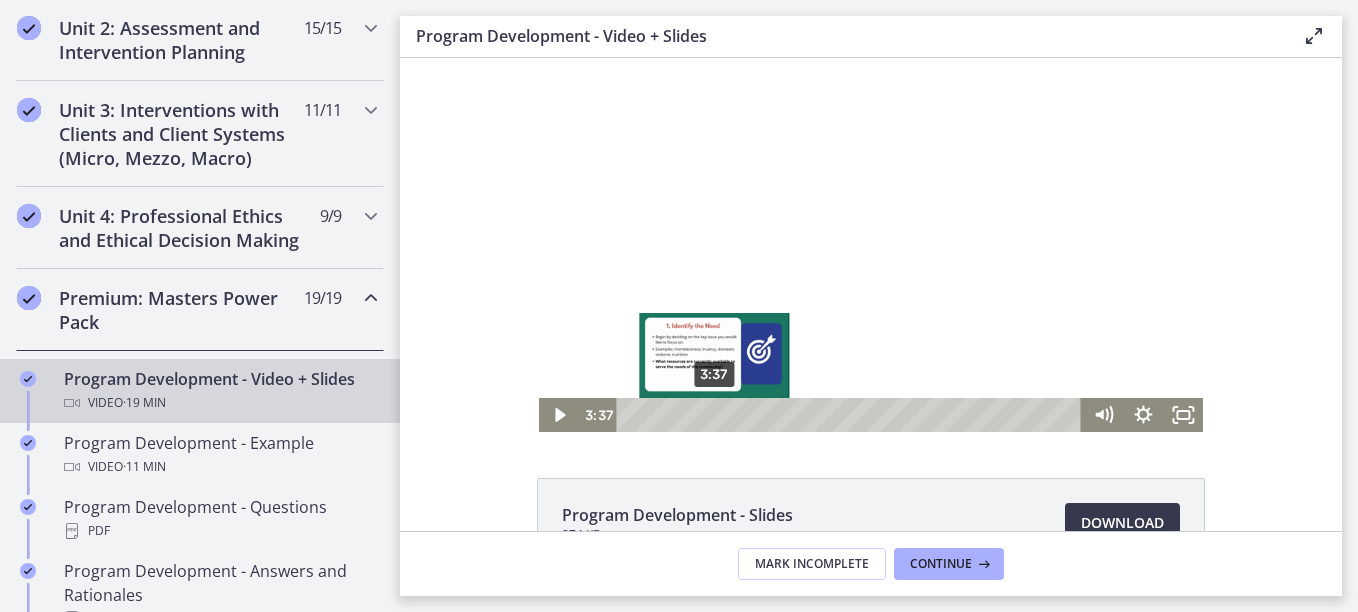 click on "3:37" at bounding box center (852, 415) 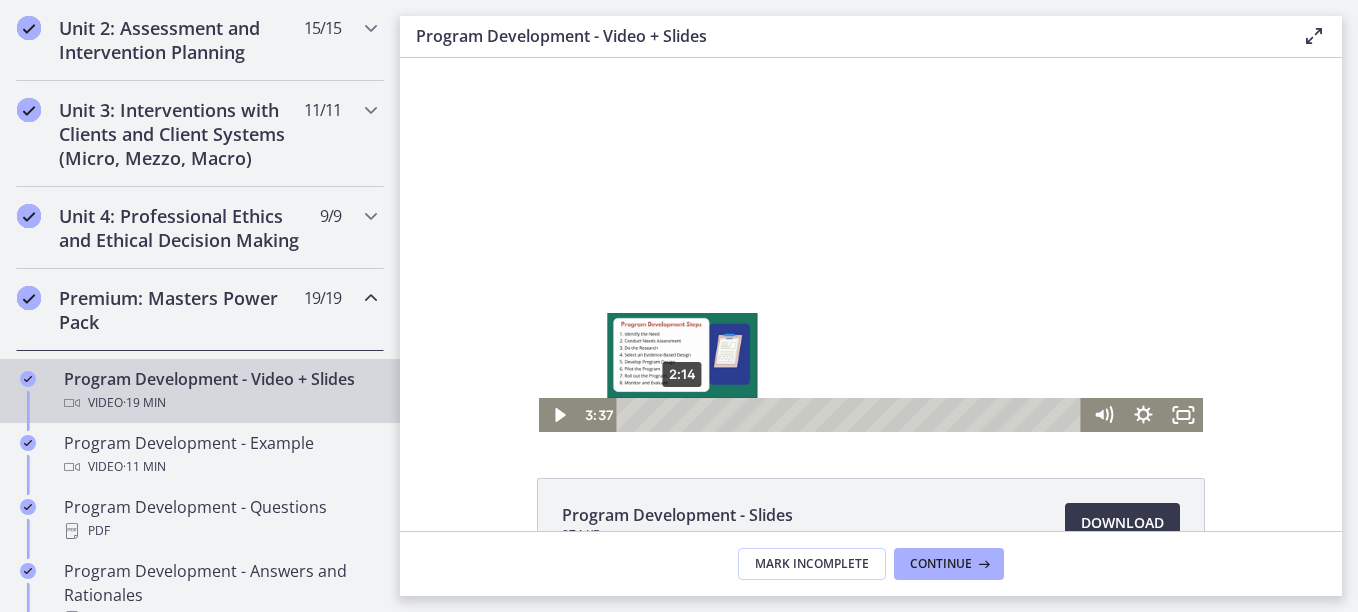 click on "2:14" at bounding box center (852, 415) 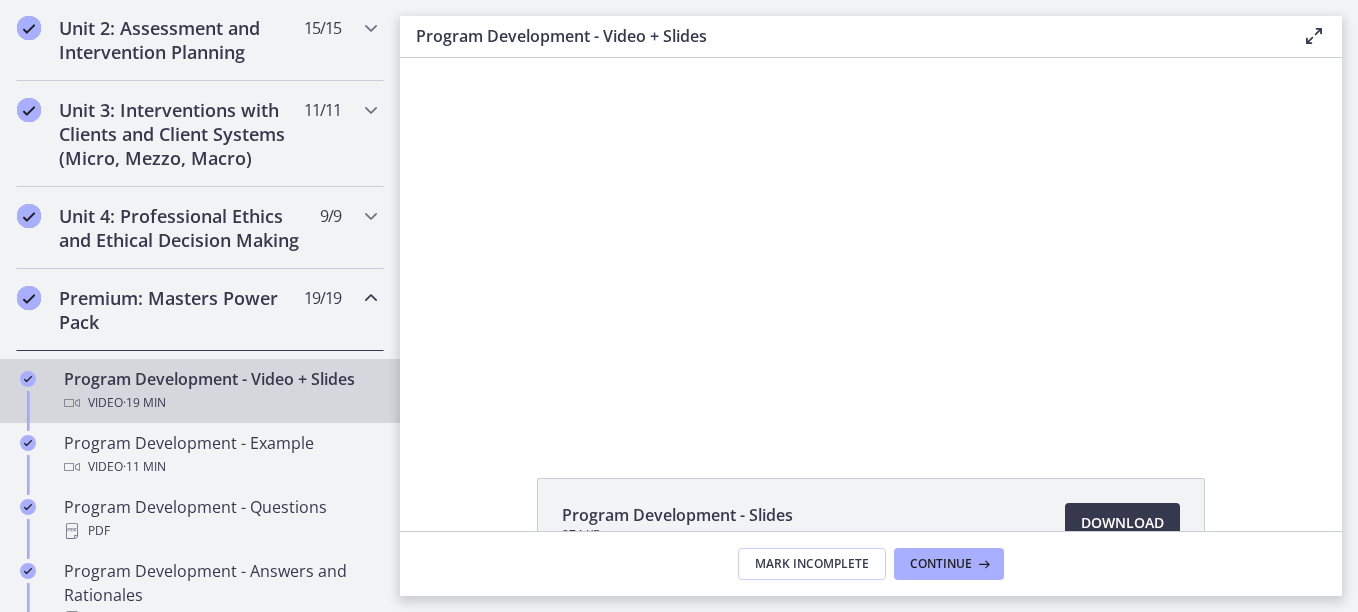 click on "Program Development - Slides
274 KB
Download
Opens in a new window" 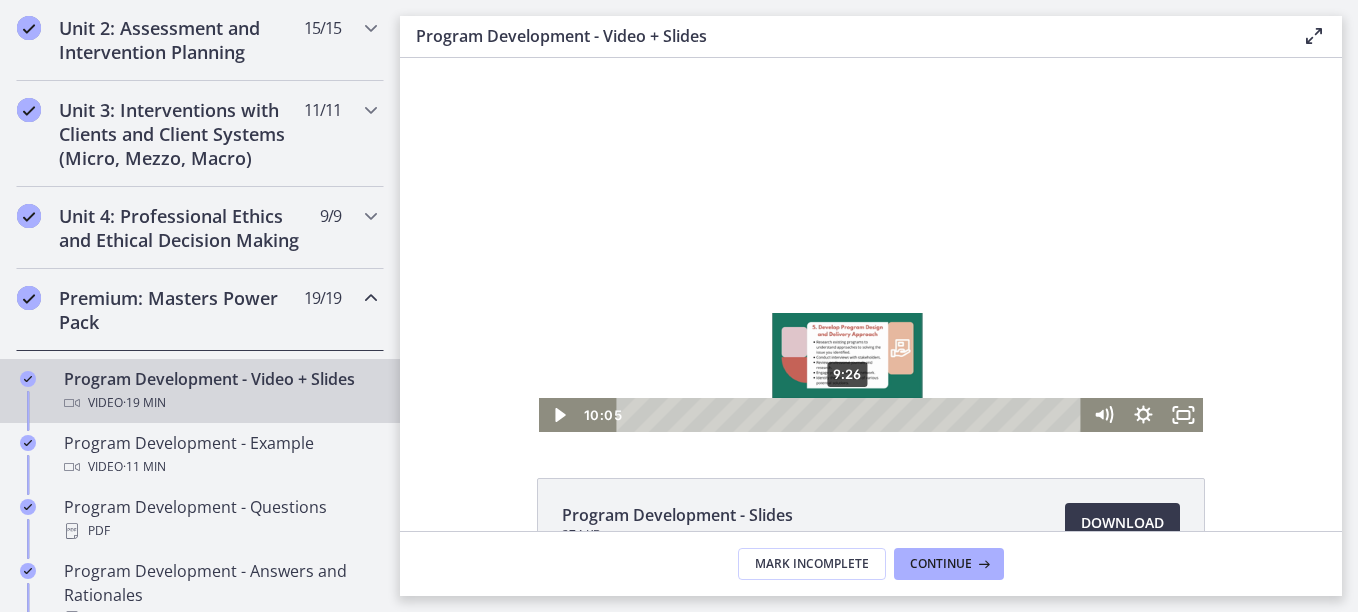 click on "9:26" at bounding box center [852, 415] 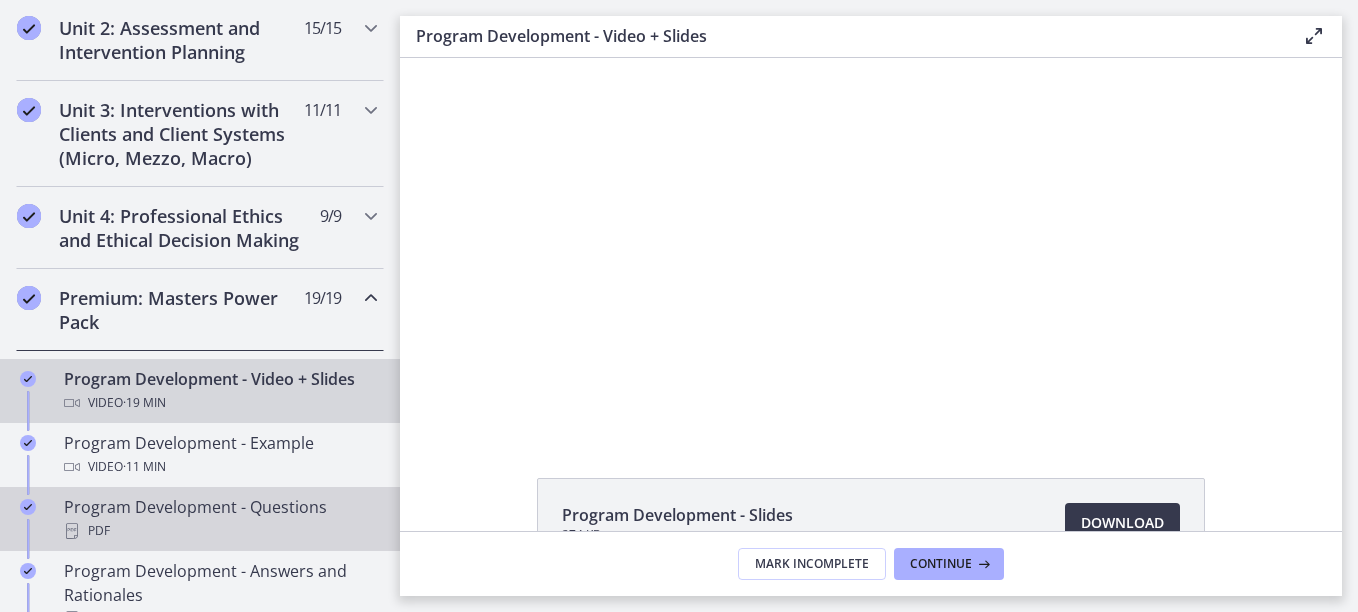 click on "Program Development - Questions
PDF" at bounding box center (220, 519) 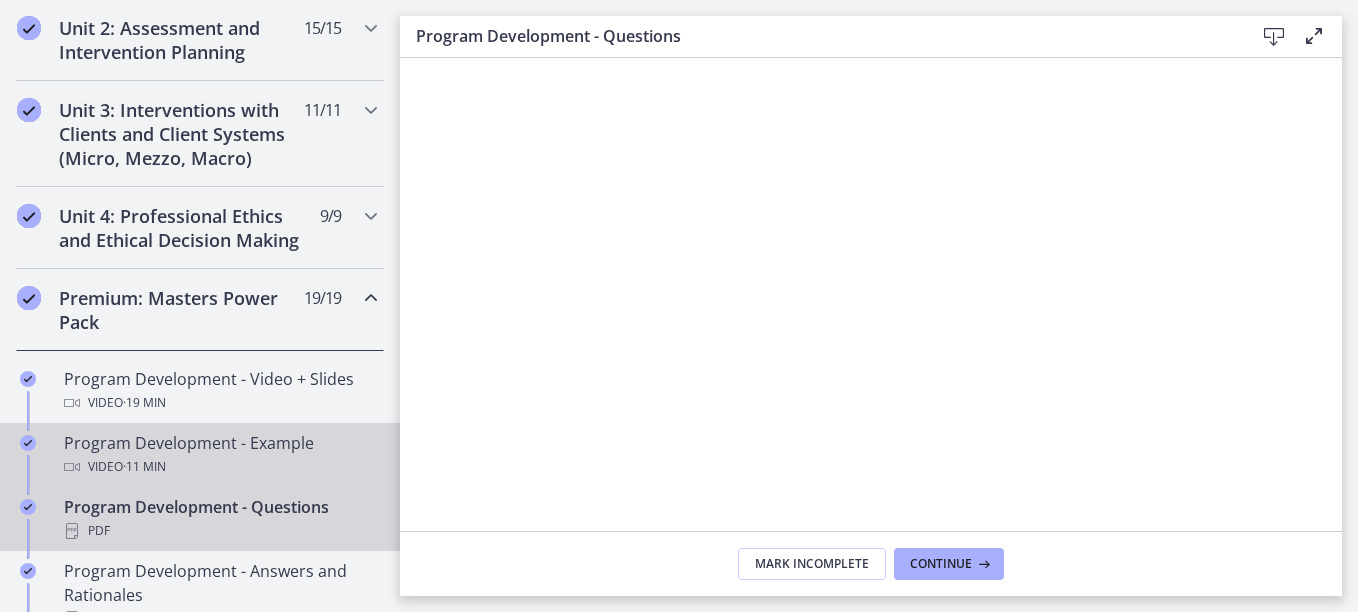 click on "Program Development - Example
Video
·  11 min" at bounding box center [220, 455] 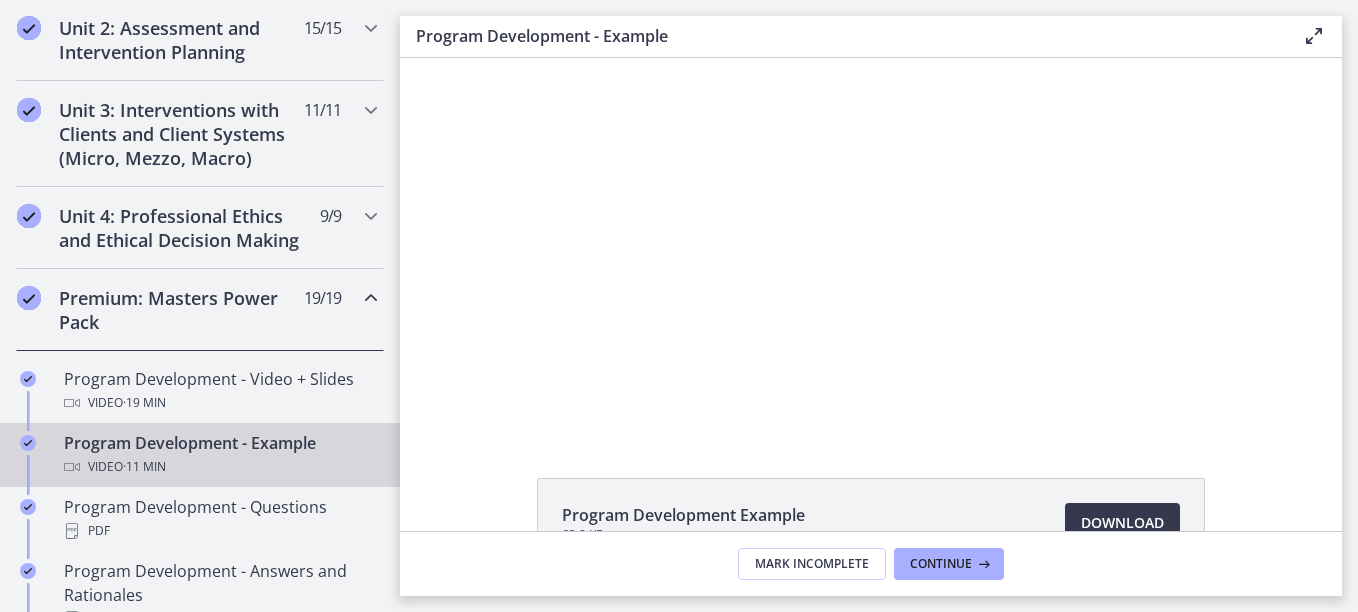 scroll, scrollTop: 0, scrollLeft: 0, axis: both 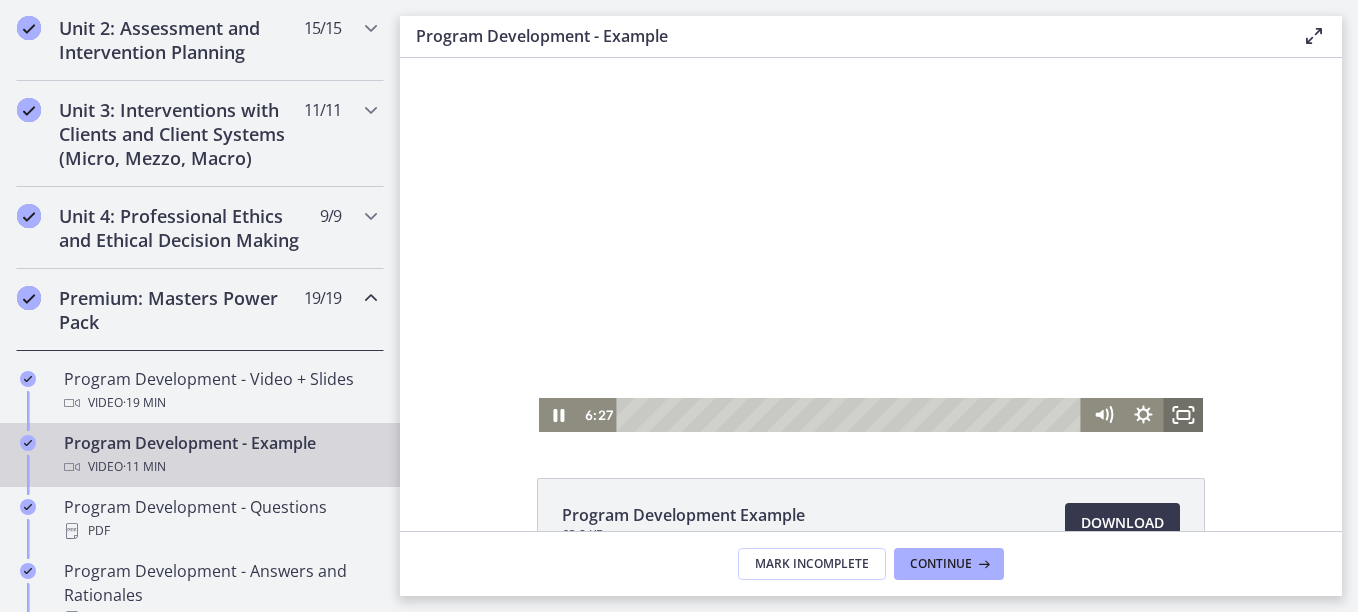 click 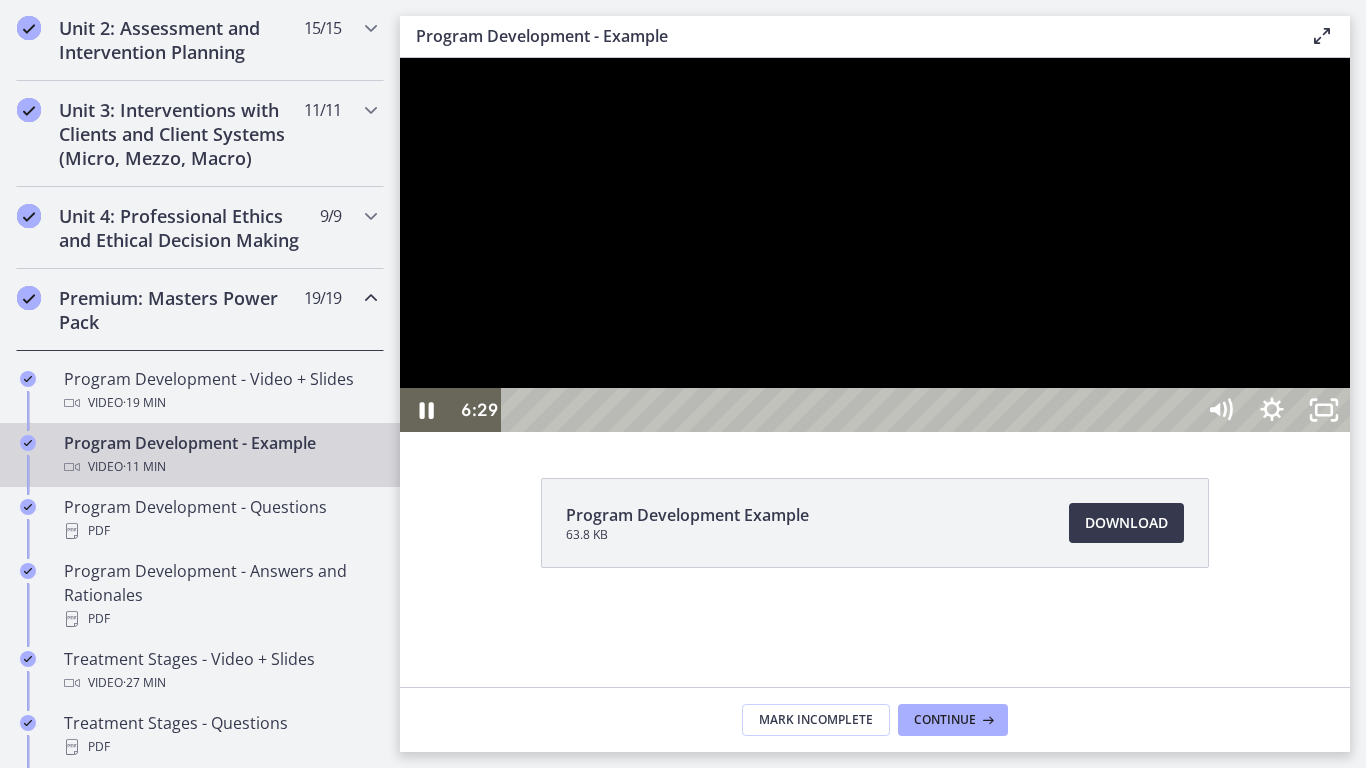 click at bounding box center [875, 245] 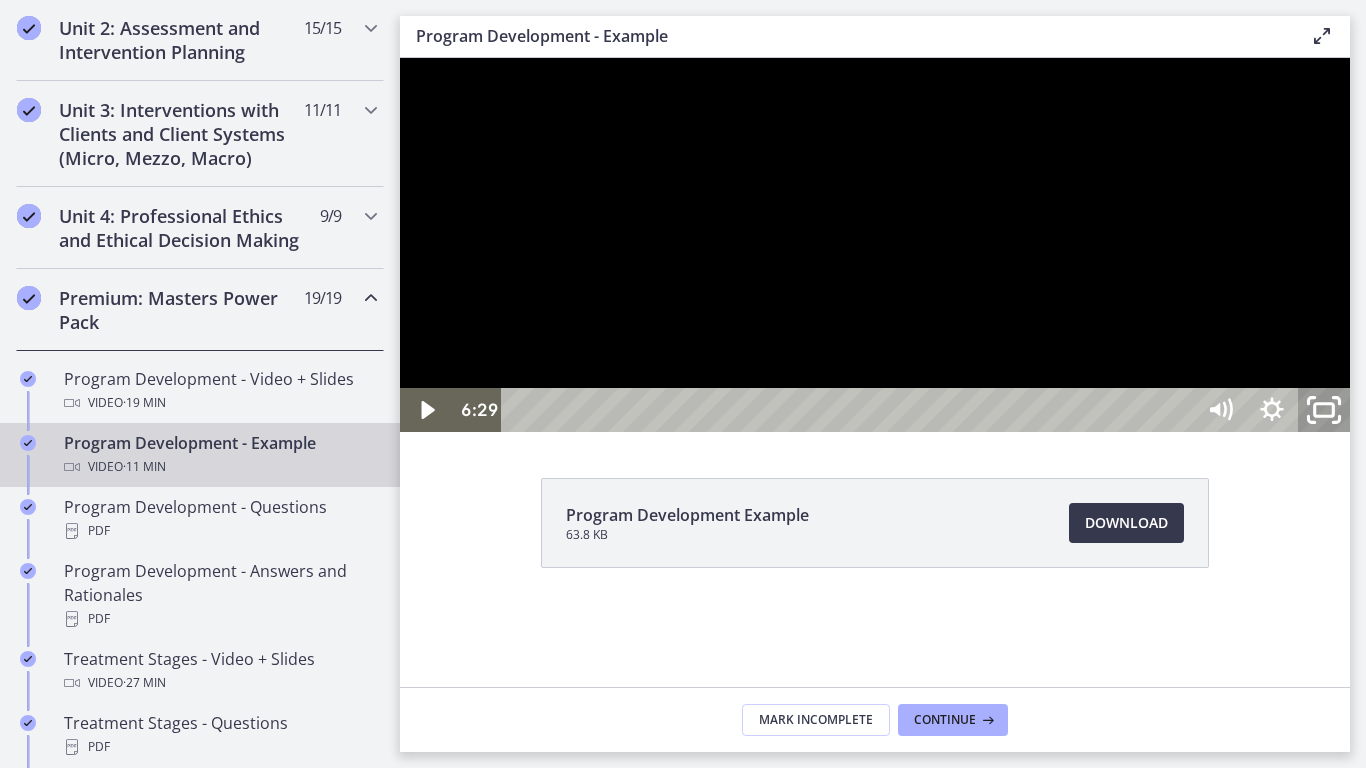 click 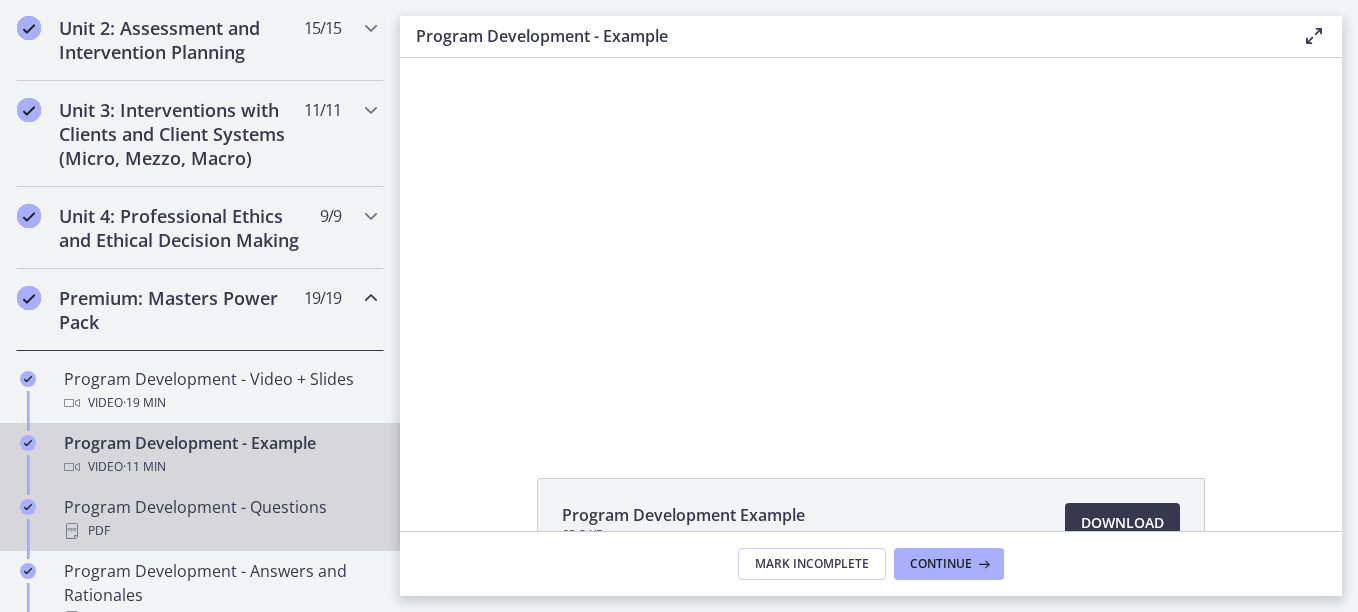 click on "Program Development - Questions
PDF" at bounding box center [220, 519] 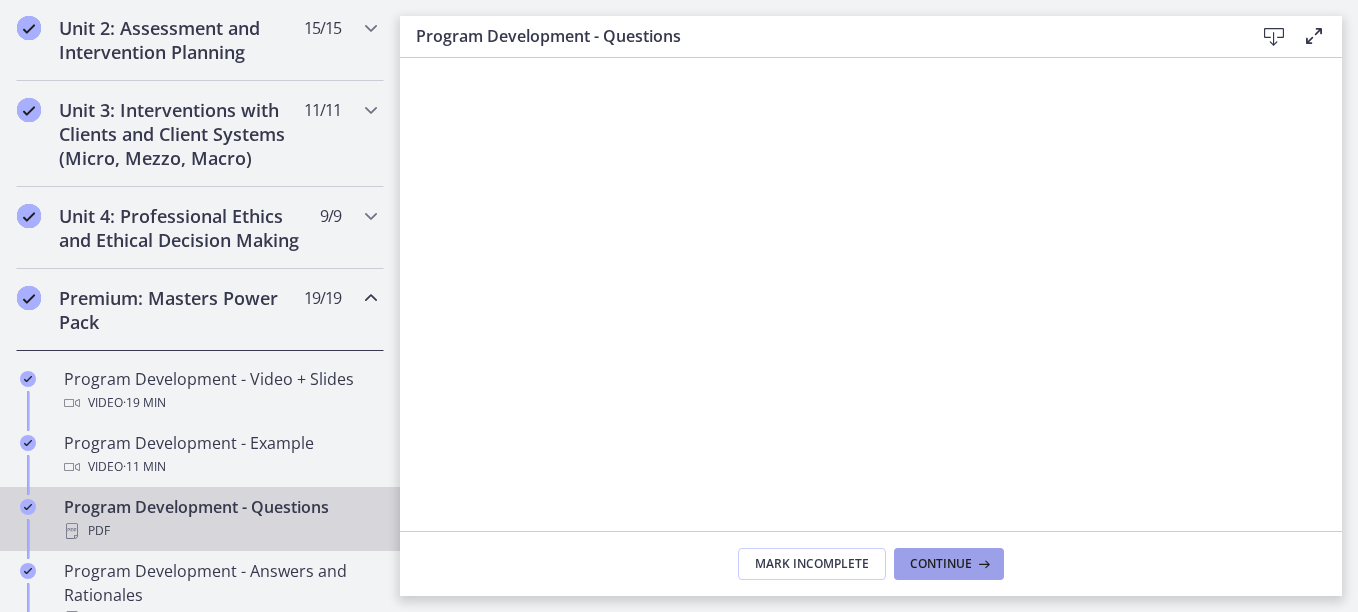 click on "Continue" at bounding box center [949, 564] 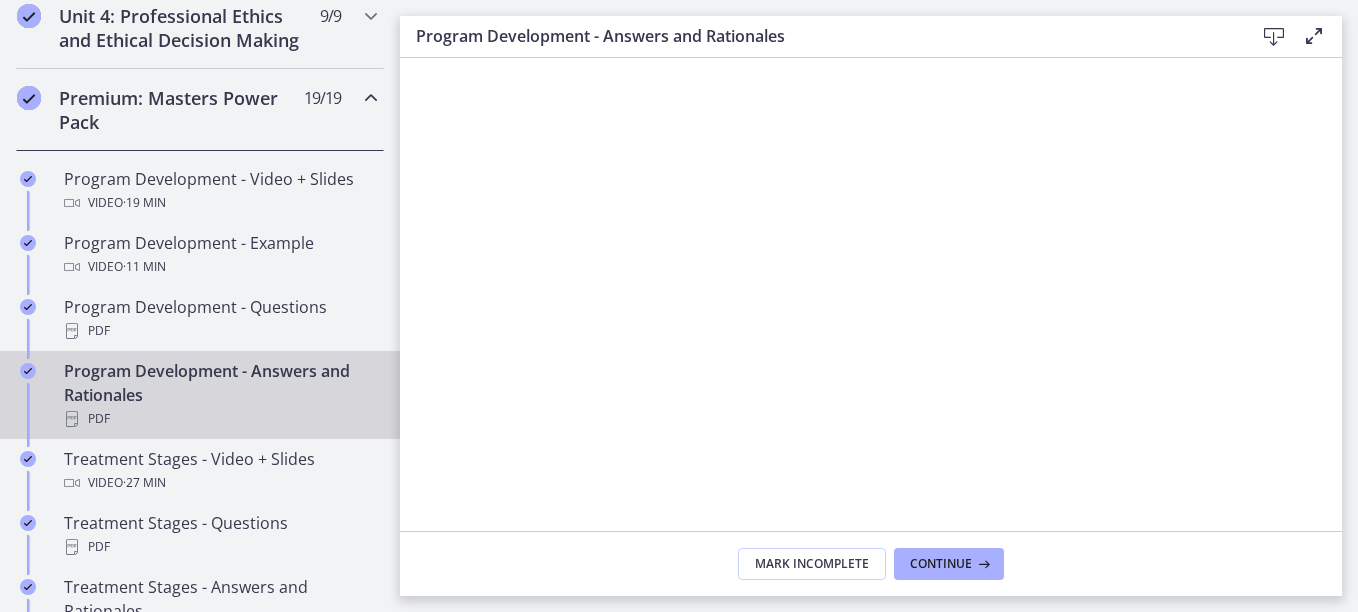 scroll, scrollTop: 1000, scrollLeft: 0, axis: vertical 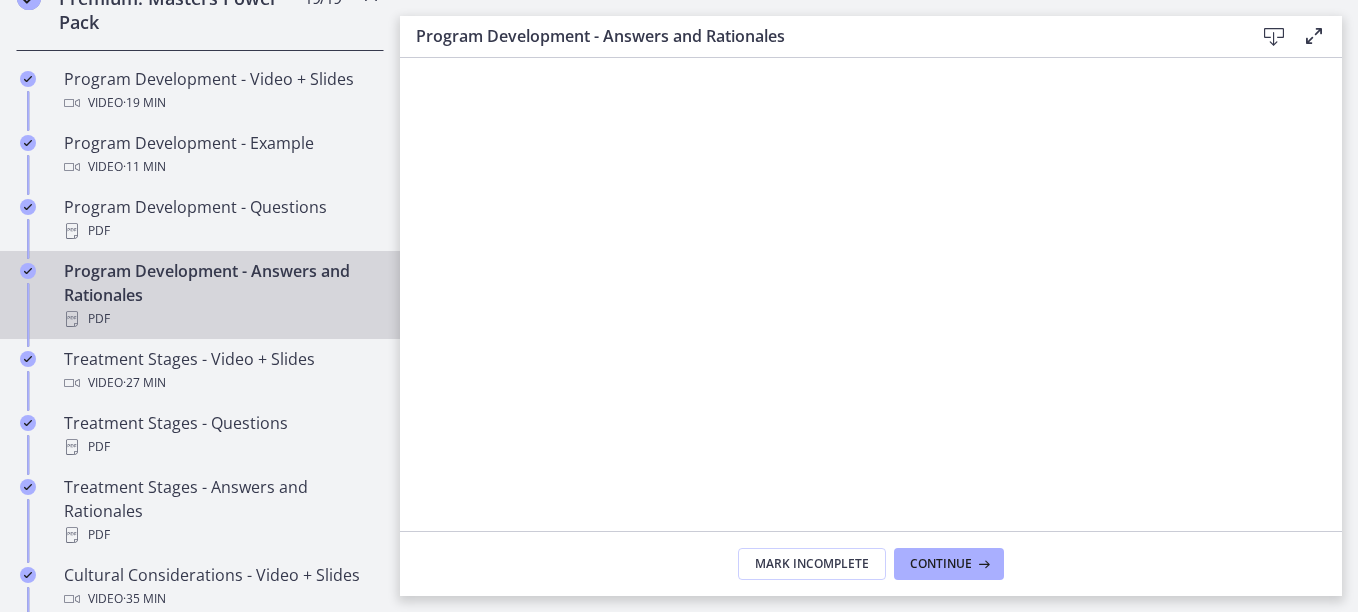 click on "Program Development - Answers and Rationales
PDF" at bounding box center (220, 295) 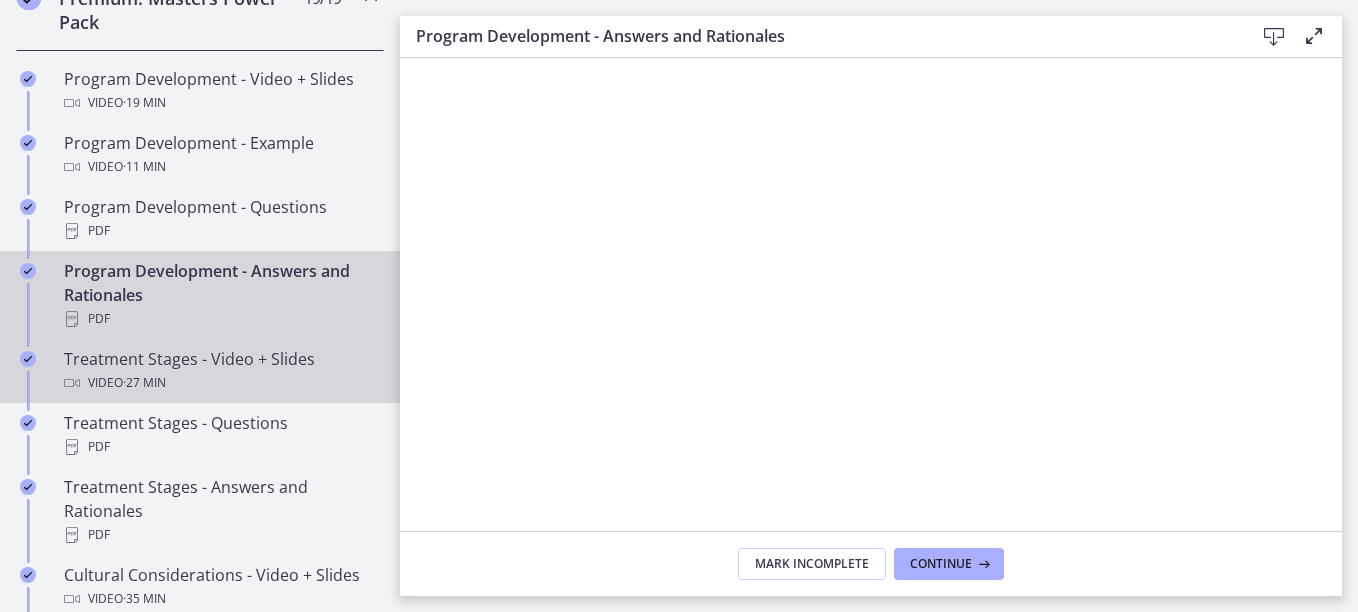 click on "Video
·  27 min" at bounding box center [220, 383] 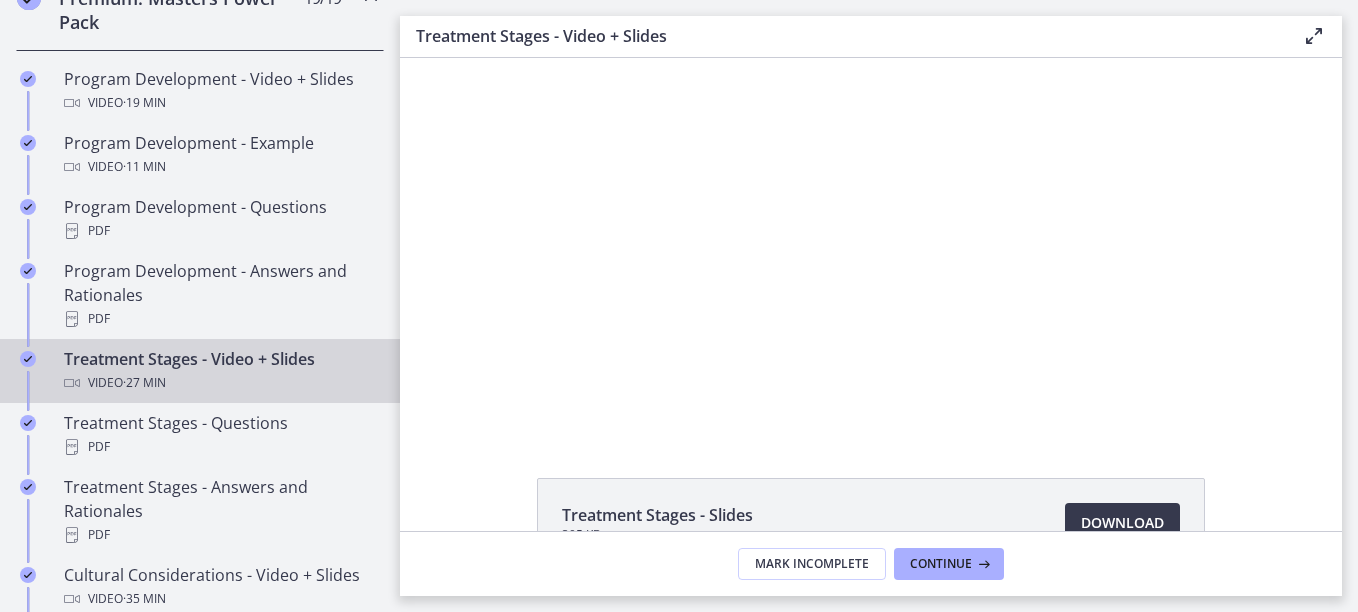 scroll, scrollTop: 0, scrollLeft: 0, axis: both 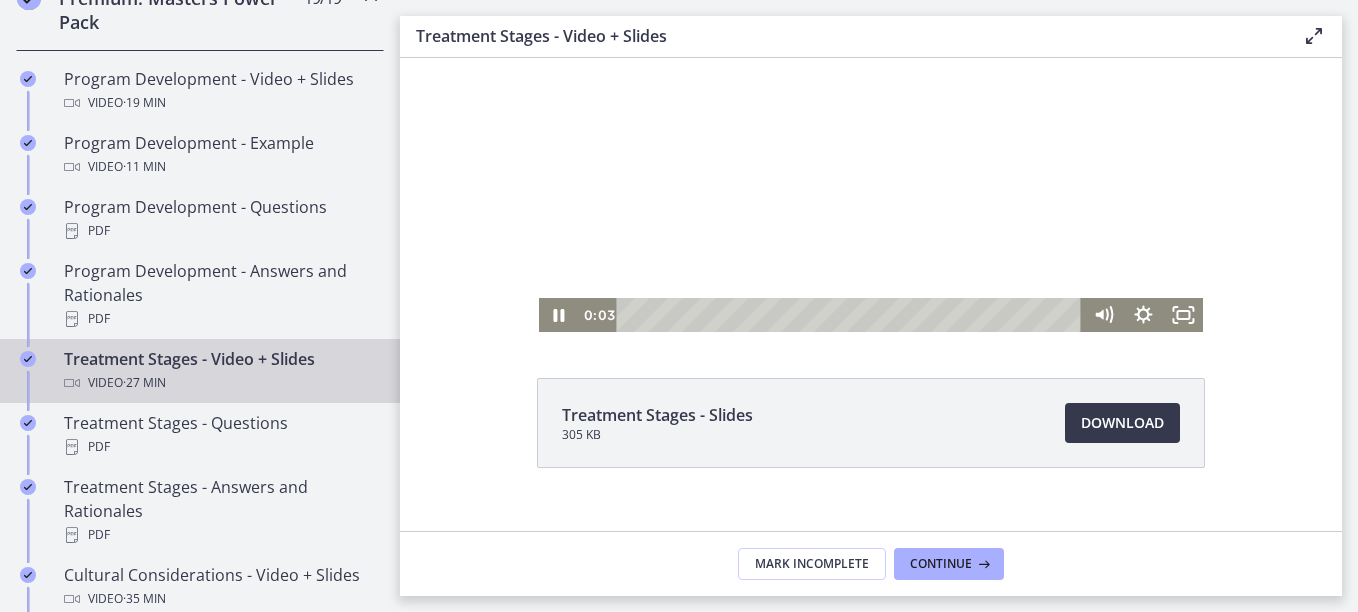 click at bounding box center [852, 315] 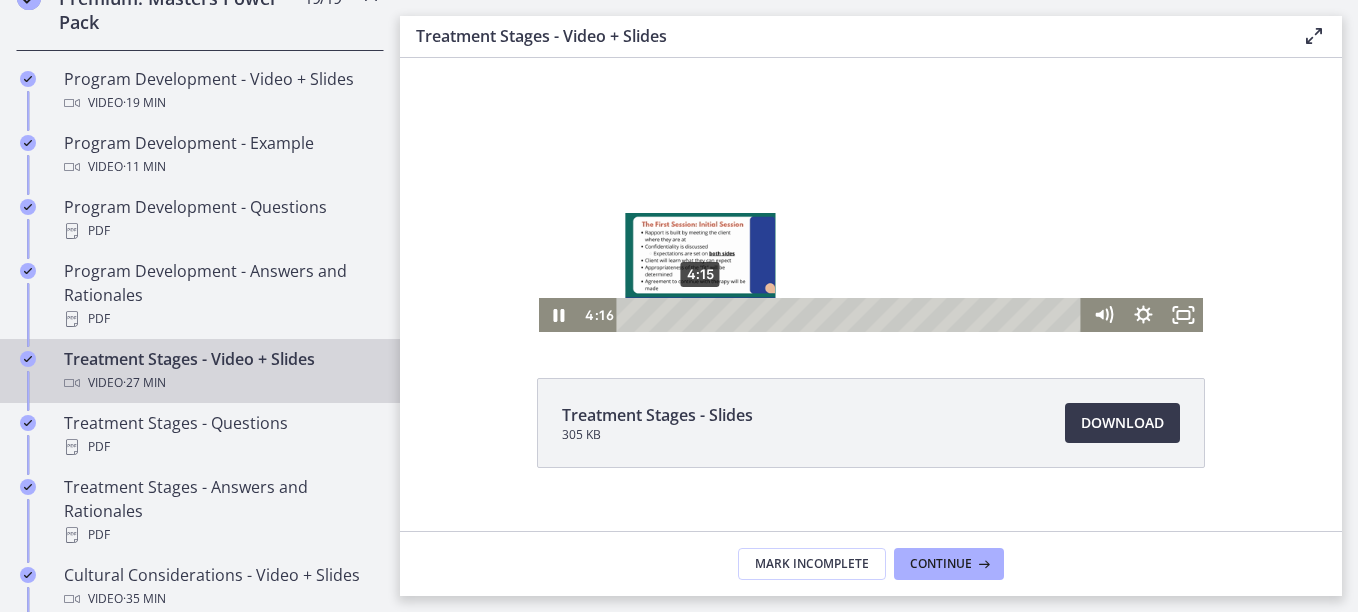 scroll, scrollTop: 0, scrollLeft: 0, axis: both 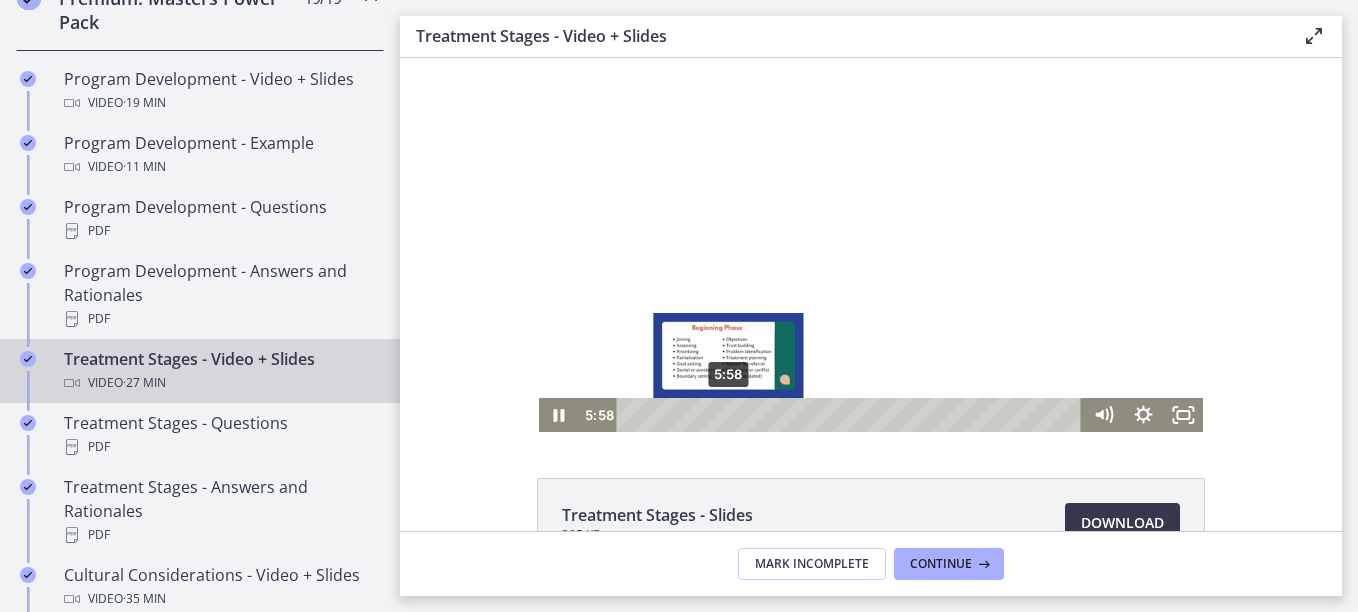 click on "5:58" at bounding box center [852, 415] 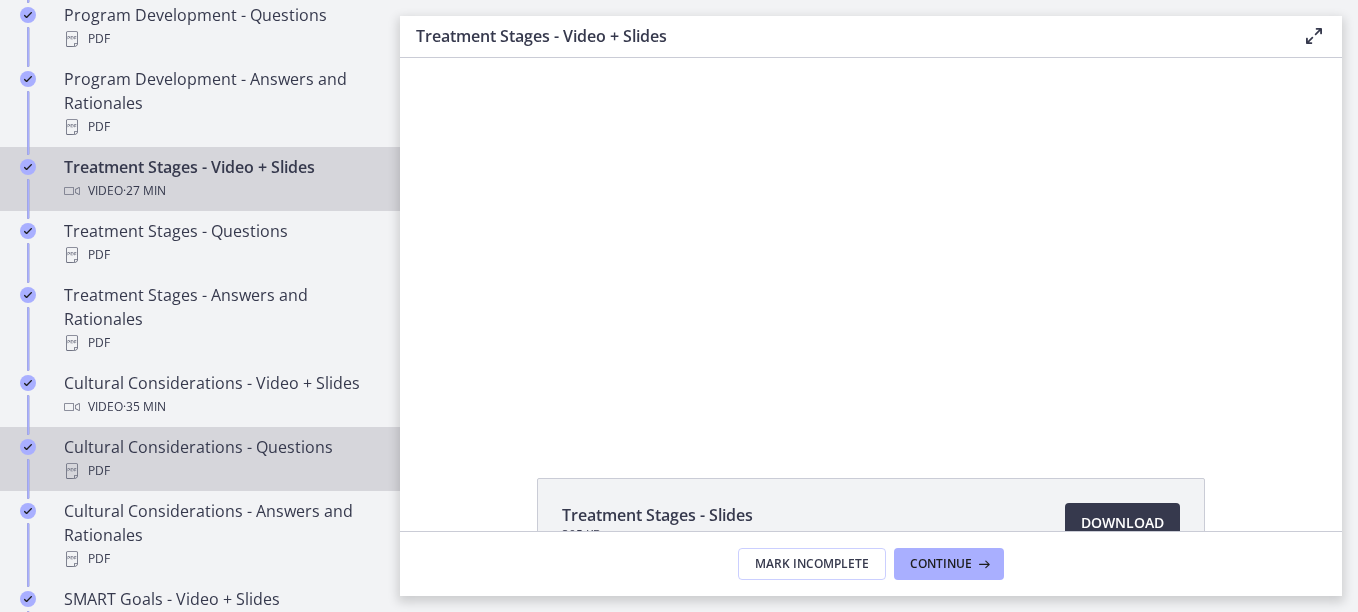 scroll, scrollTop: 1200, scrollLeft: 0, axis: vertical 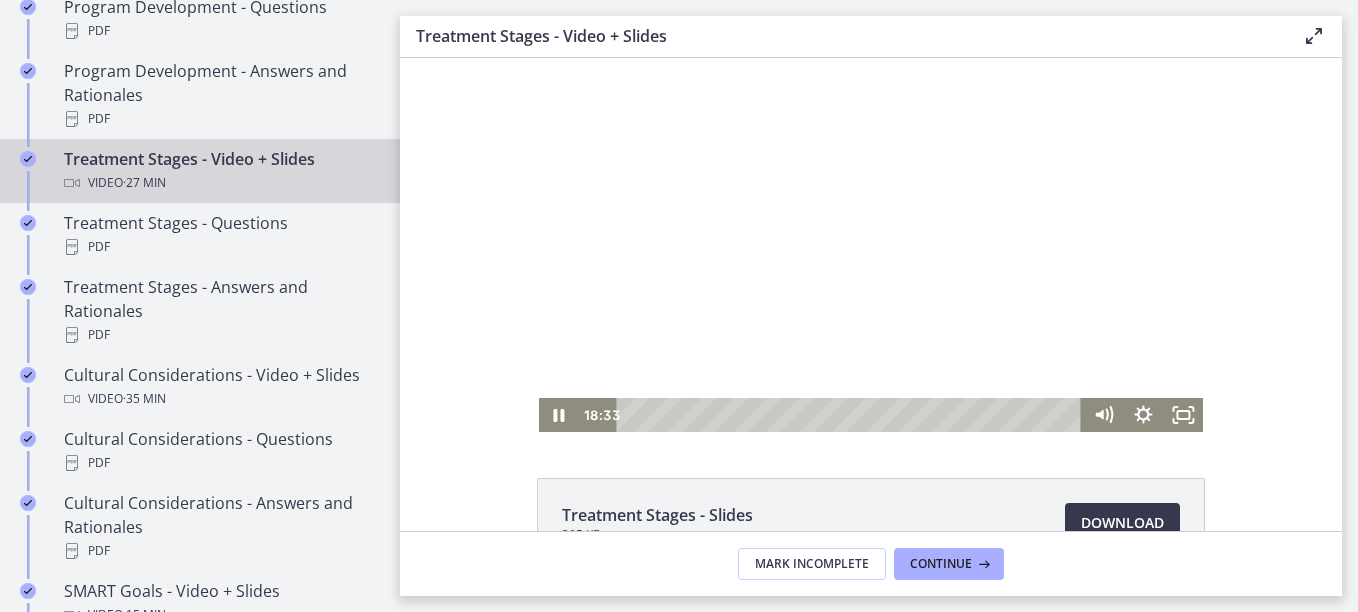 click at bounding box center [871, 245] 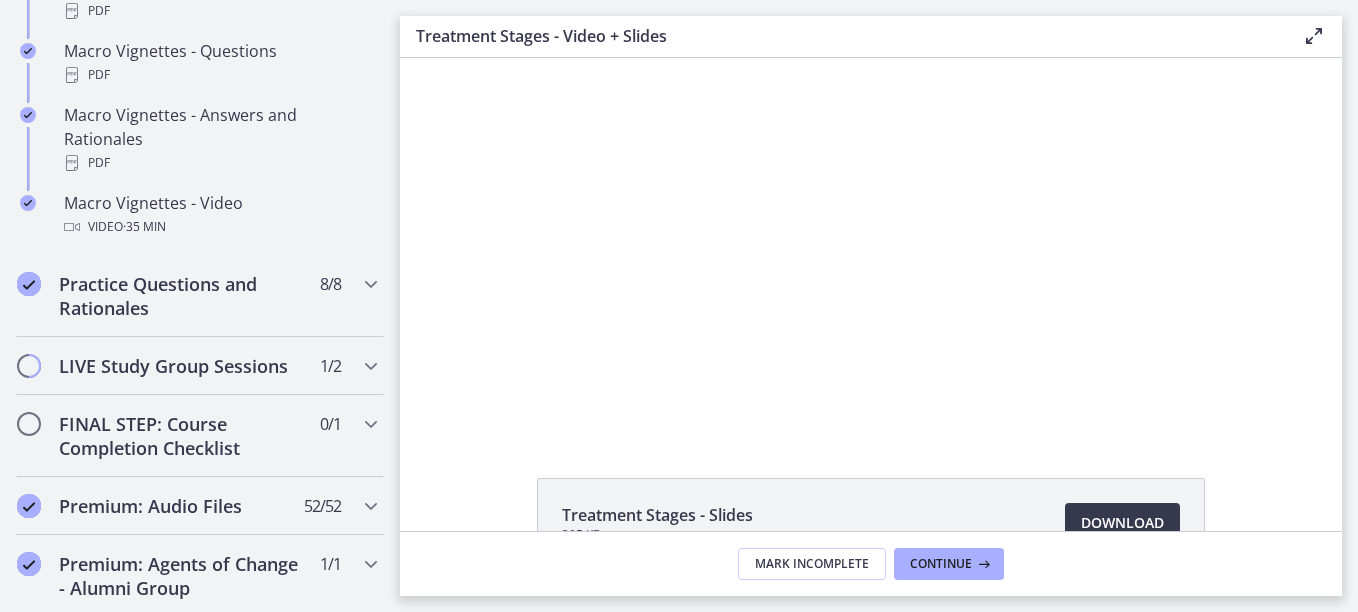 scroll, scrollTop: 2200, scrollLeft: 0, axis: vertical 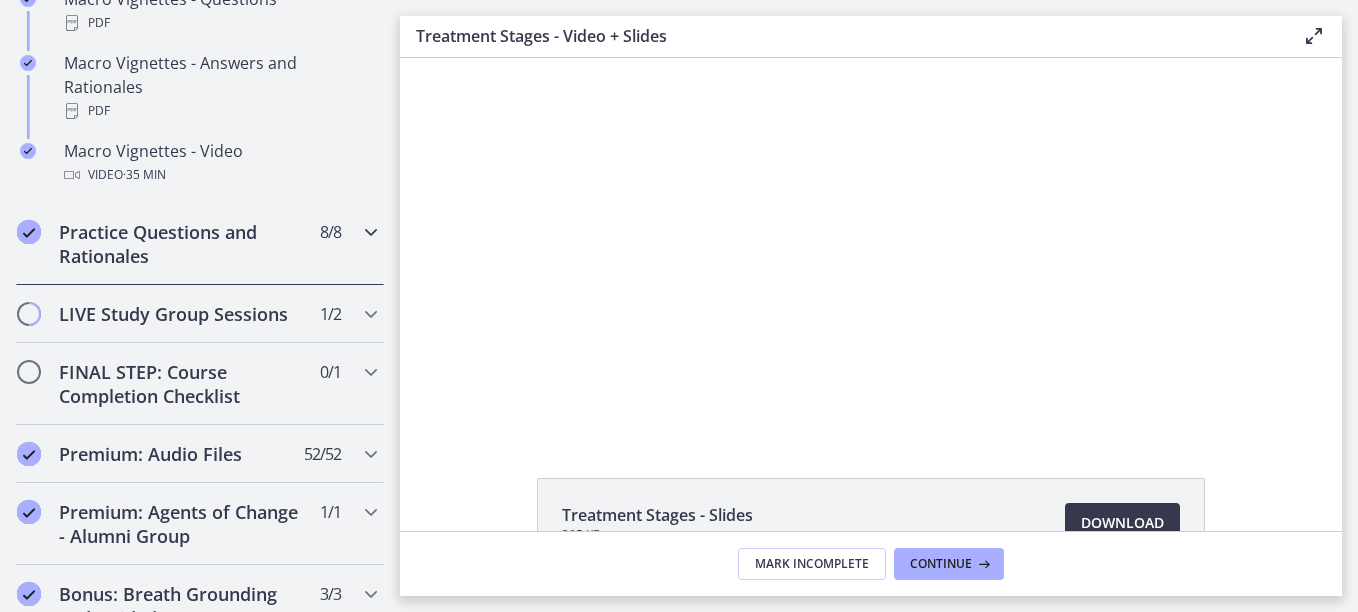 click at bounding box center (371, 232) 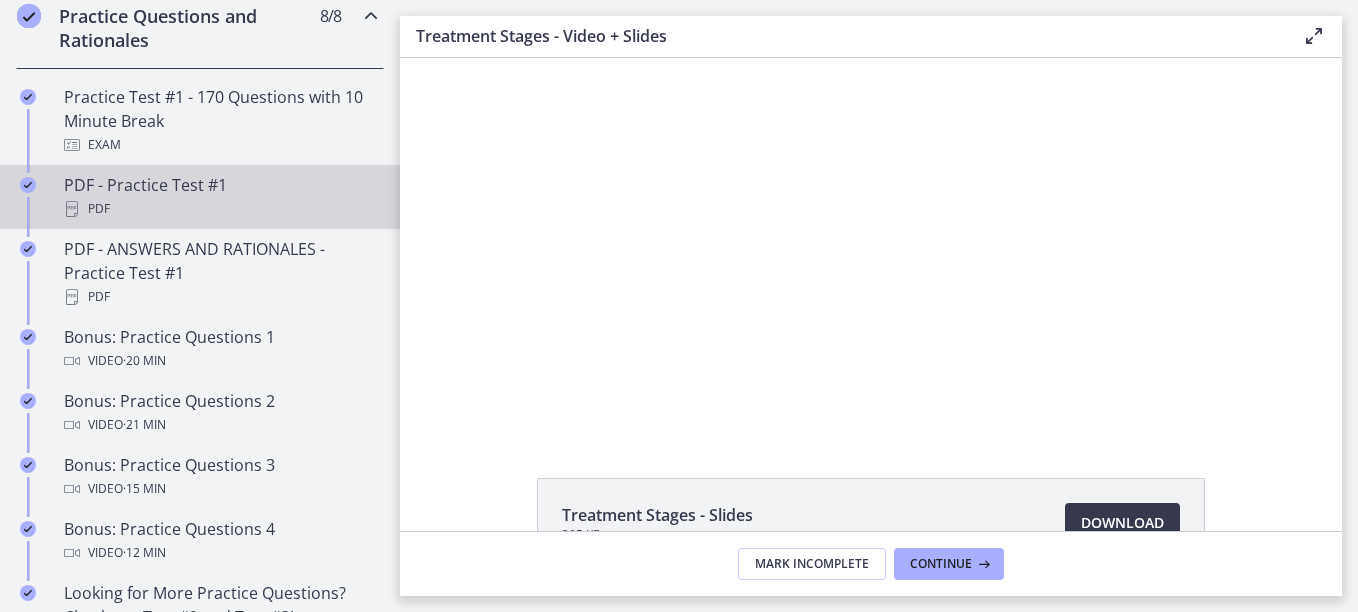 scroll, scrollTop: 996, scrollLeft: 0, axis: vertical 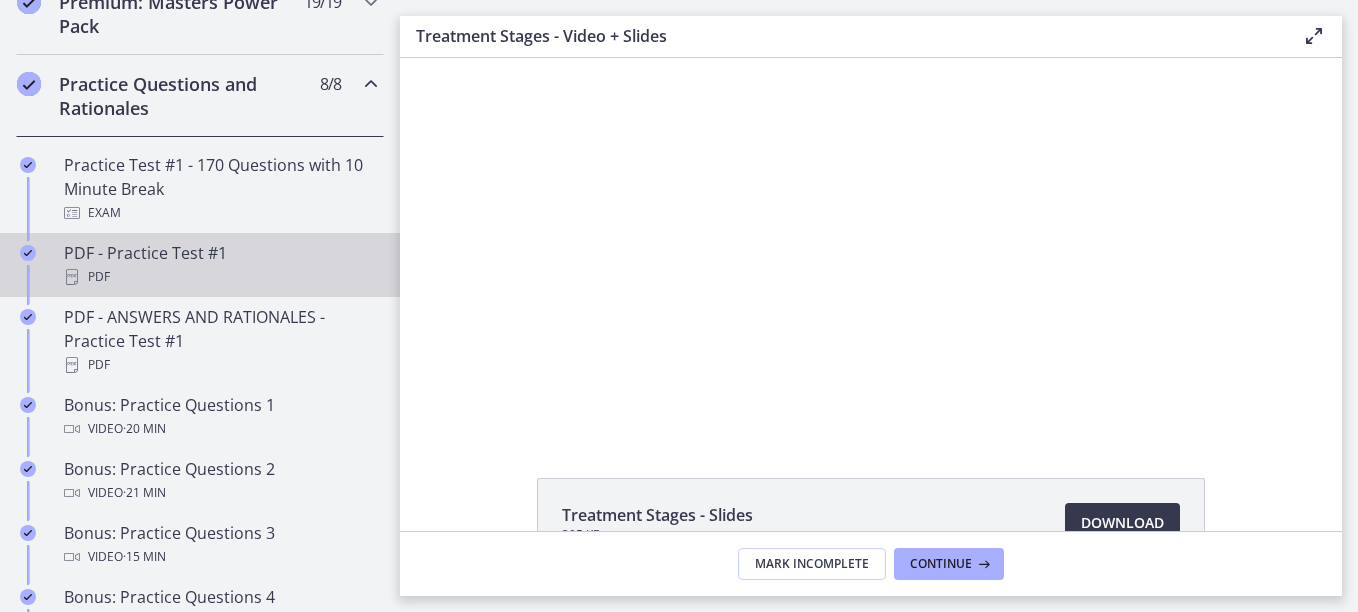 click on "PDF" at bounding box center [220, 277] 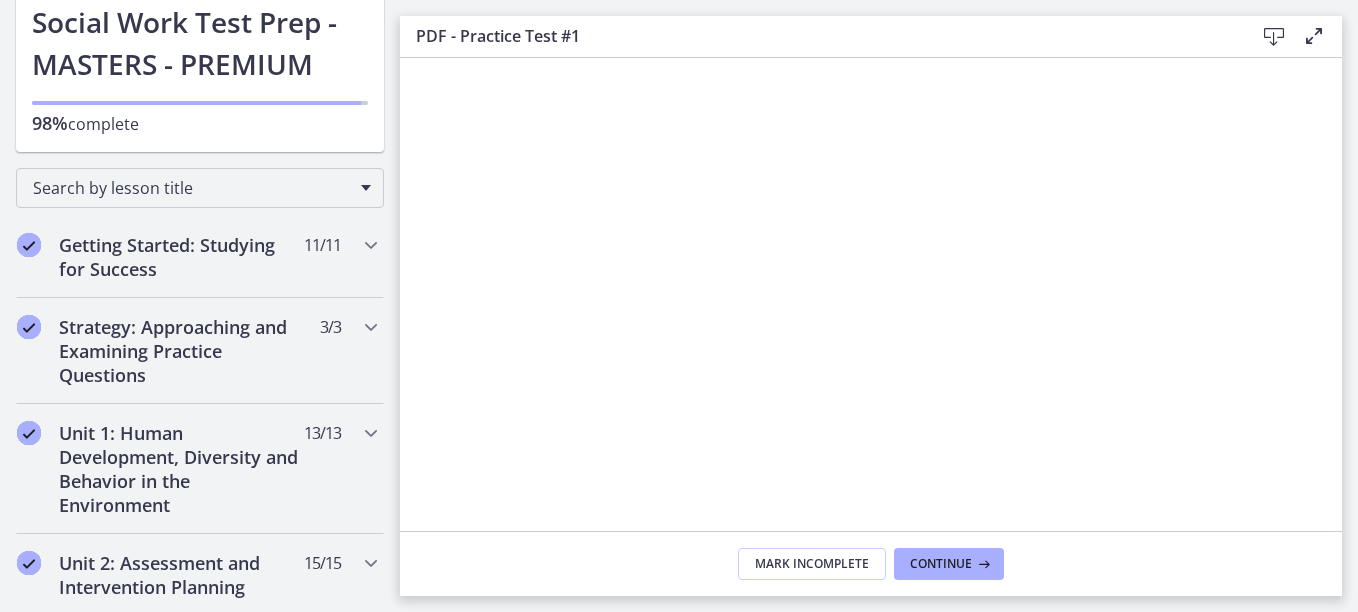 scroll, scrollTop: 0, scrollLeft: 0, axis: both 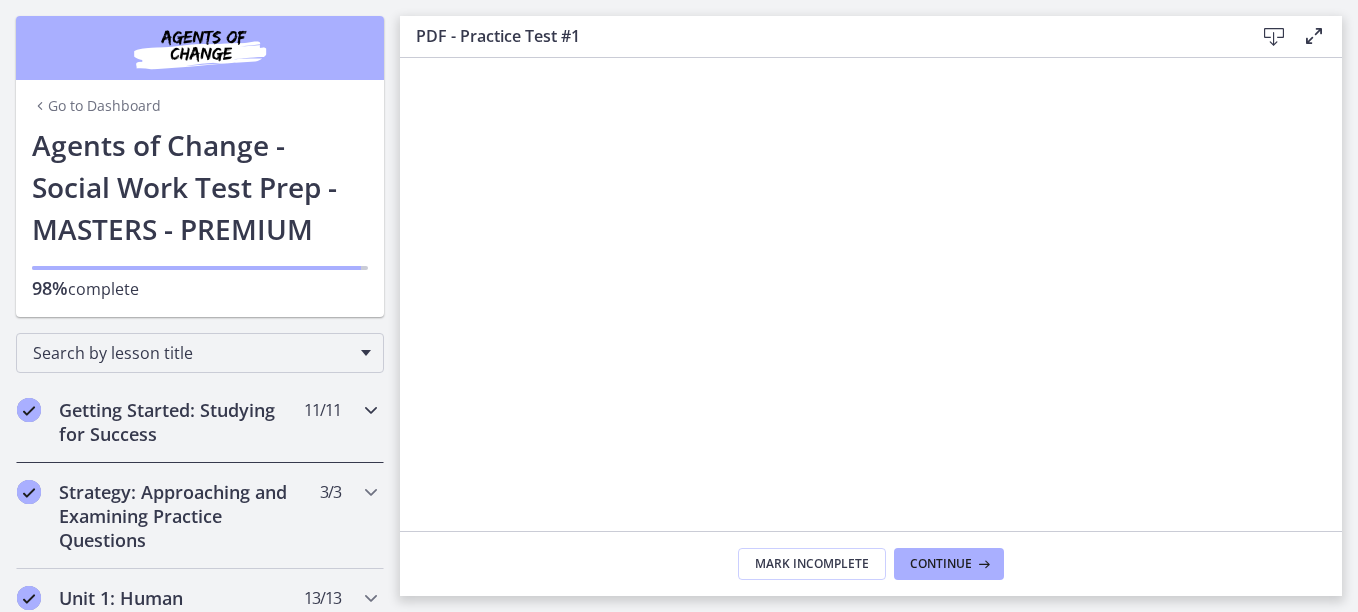 click on "Getting Started: Studying for Success" at bounding box center [181, 422] 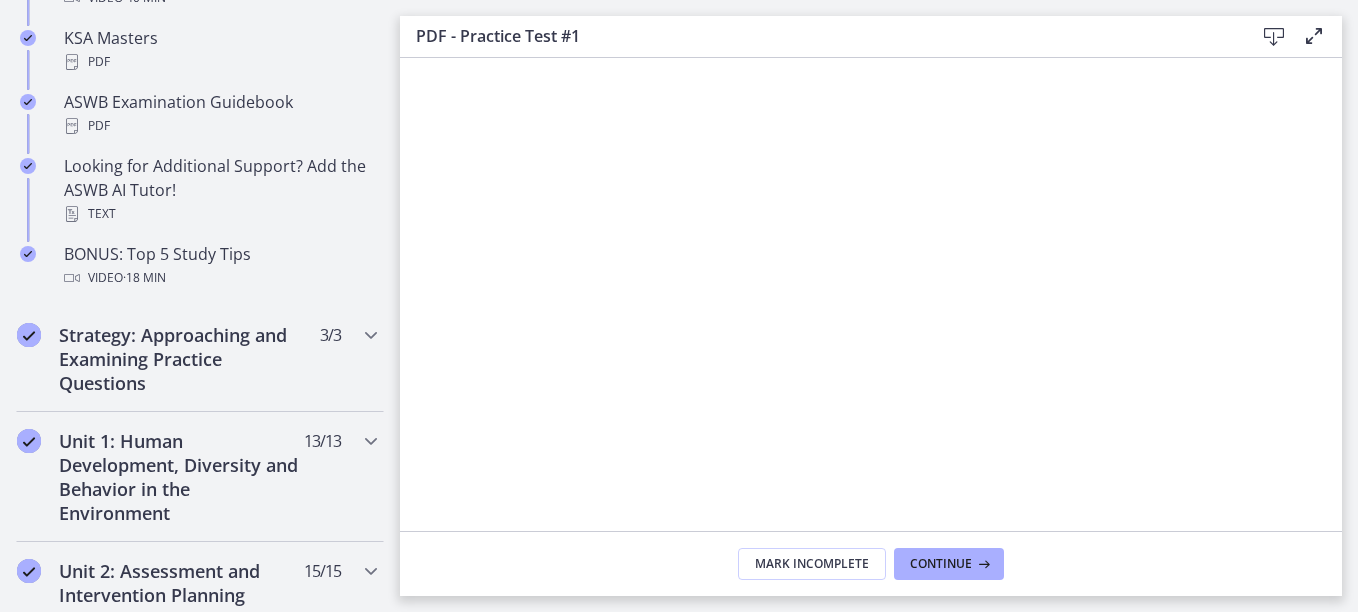scroll, scrollTop: 1000, scrollLeft: 0, axis: vertical 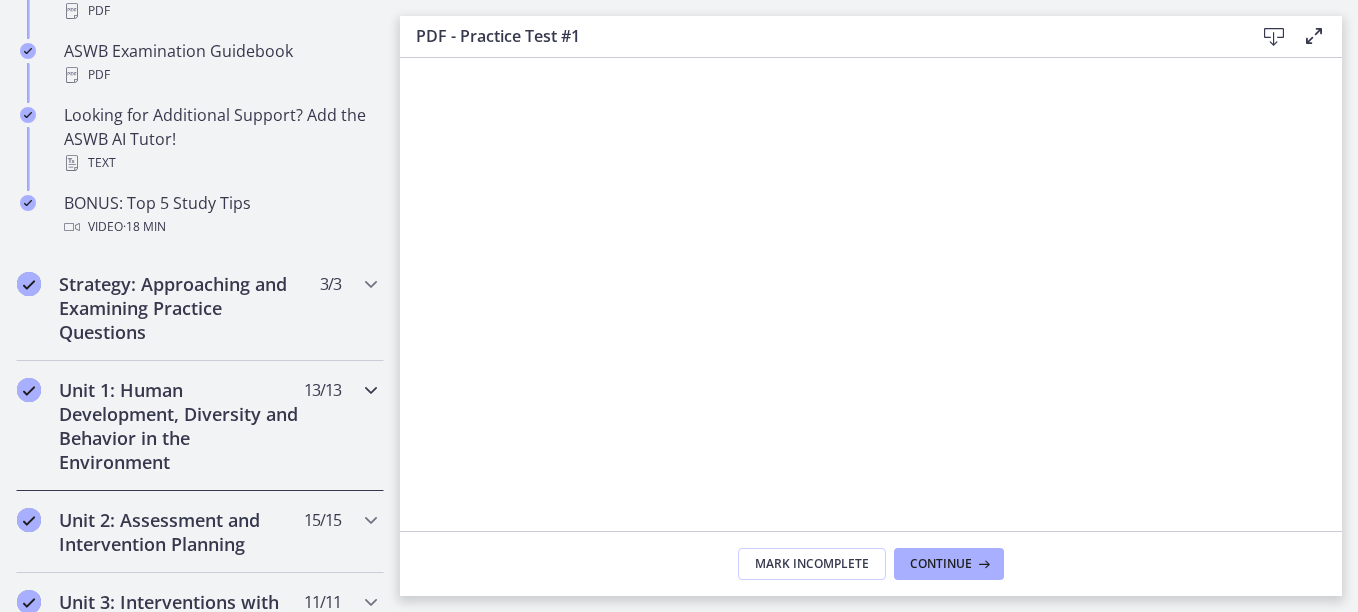 click at bounding box center (371, 390) 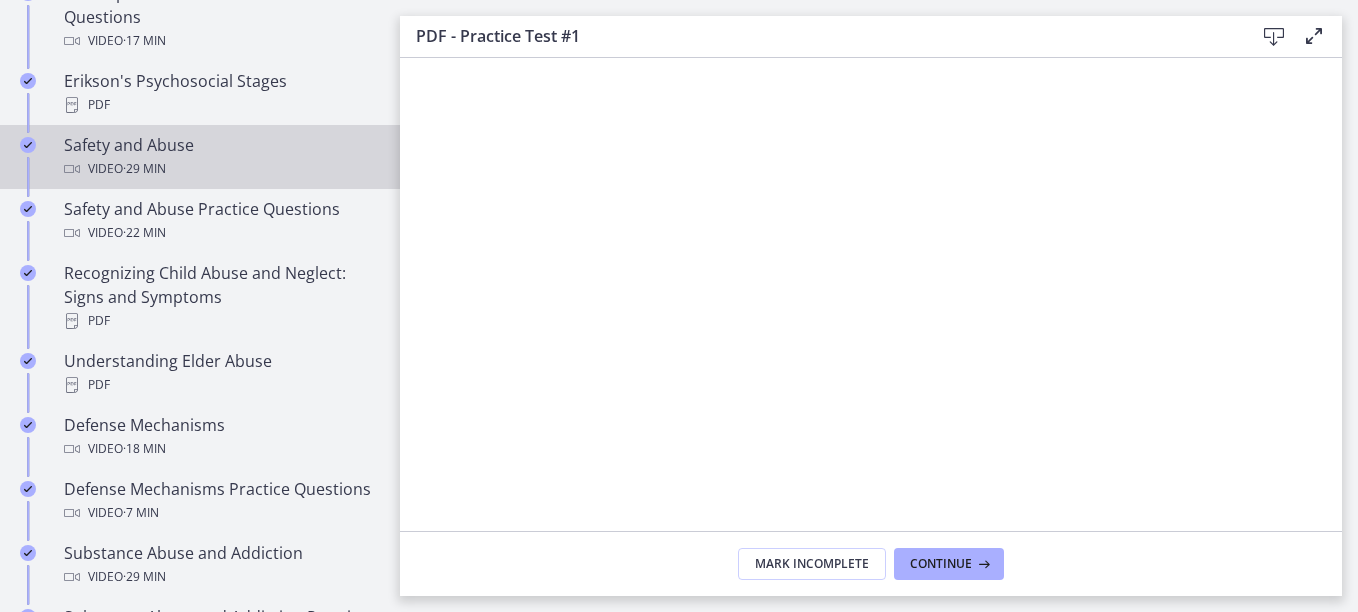 scroll, scrollTop: 800, scrollLeft: 0, axis: vertical 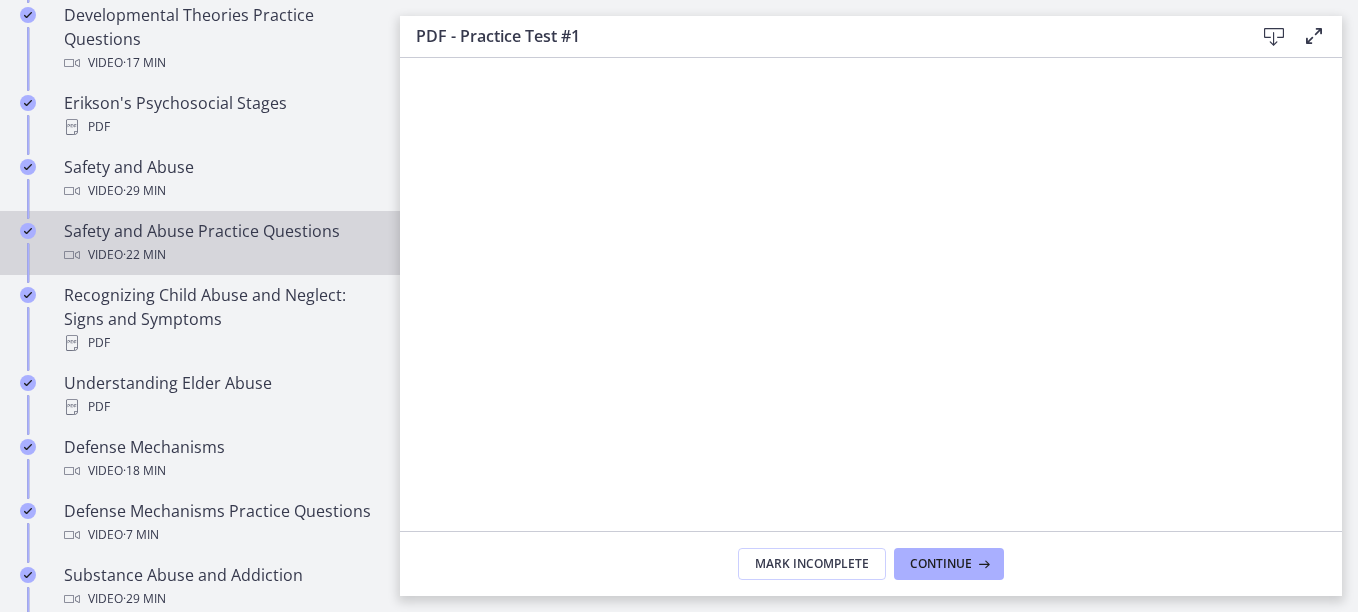 click on "Safety and Abuse Practice Questions
Video
·  22 min" at bounding box center [220, 243] 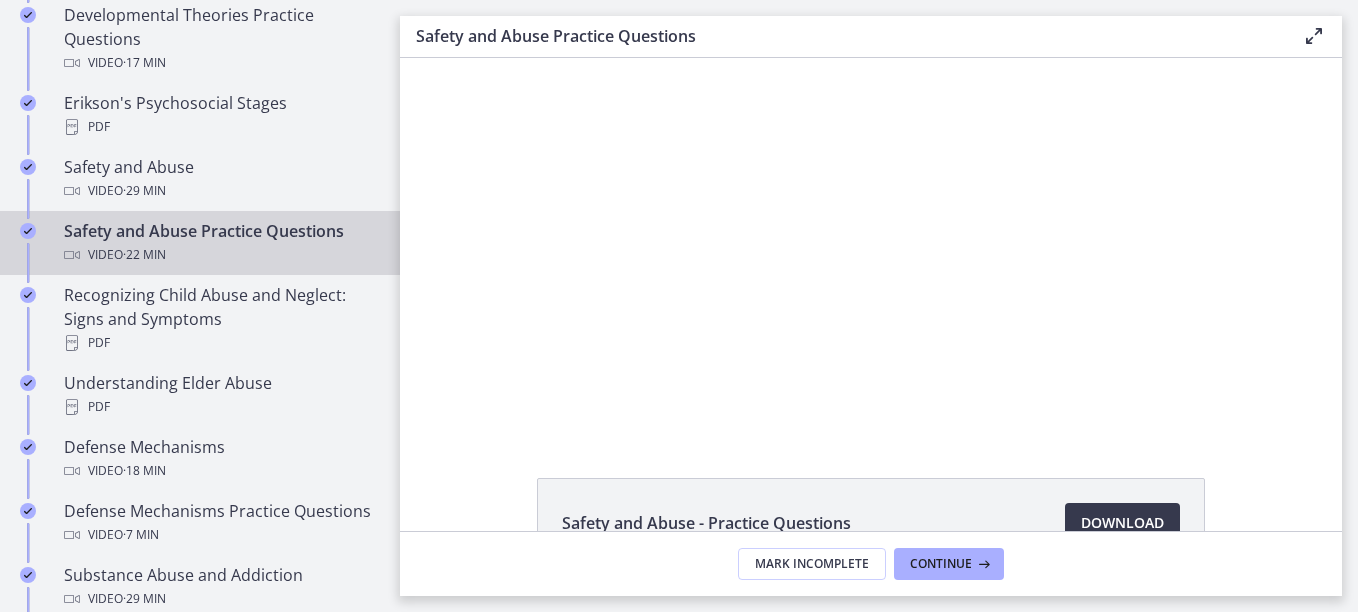 scroll, scrollTop: 0, scrollLeft: 0, axis: both 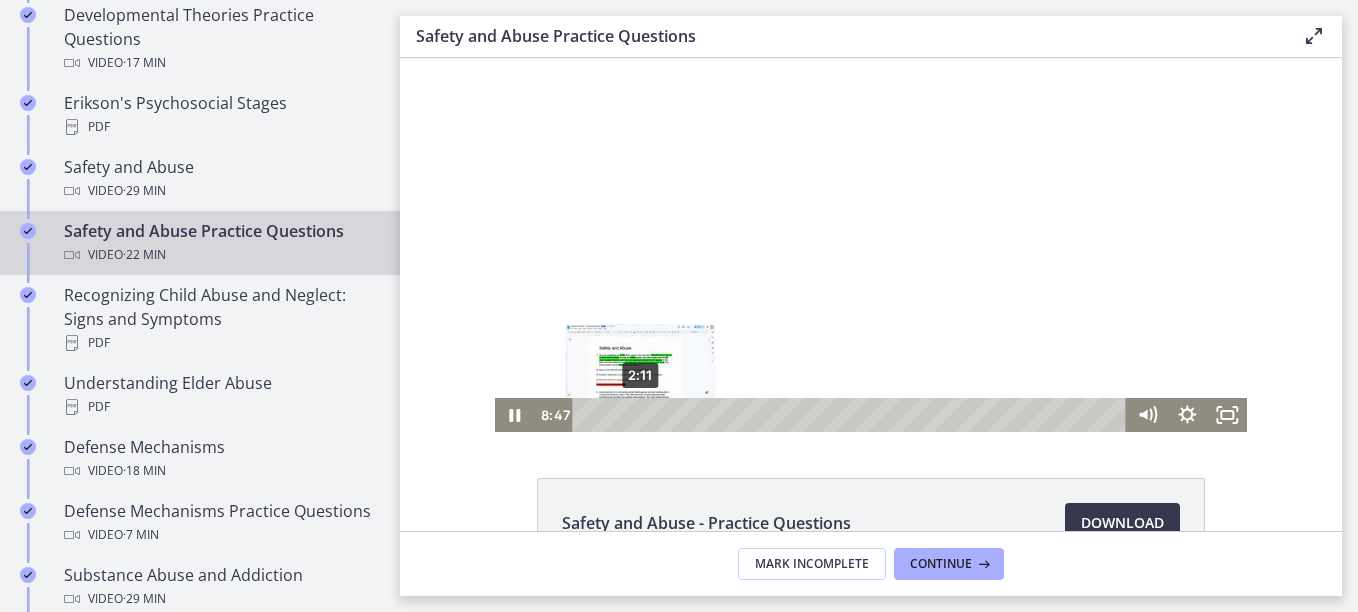 click on "2:11" at bounding box center [852, 415] 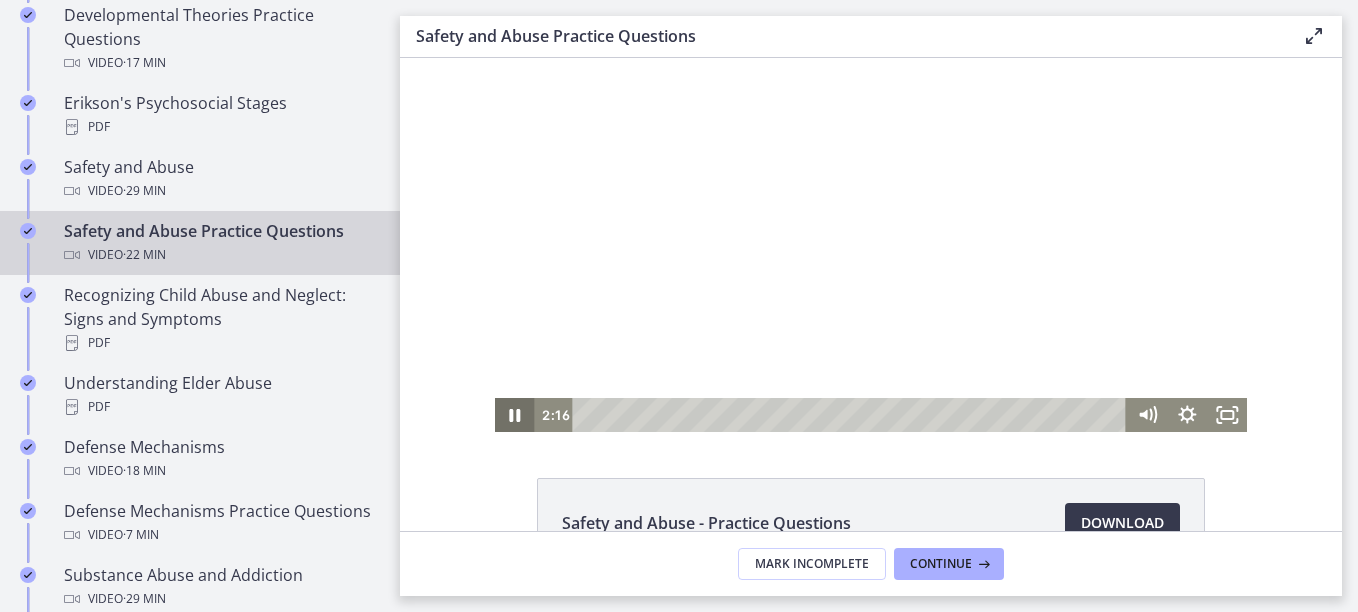 click 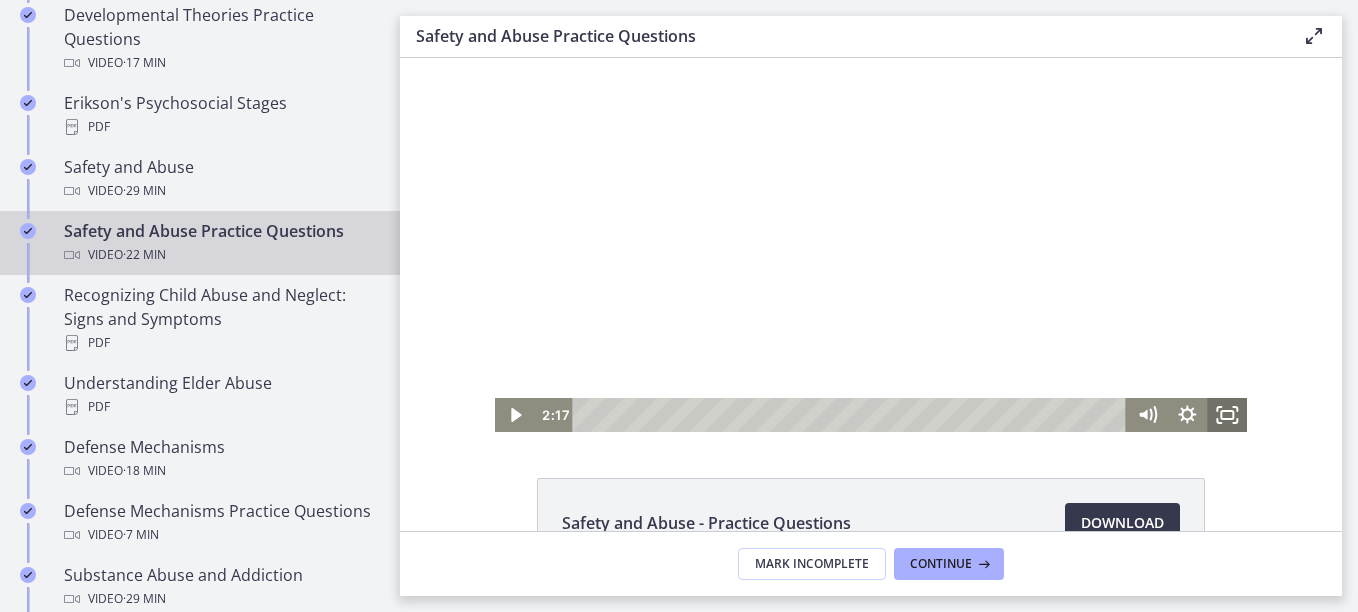 drag, startPoint x: 1213, startPoint y: 410, endPoint x: 1614, endPoint y: 572, distance: 432.487 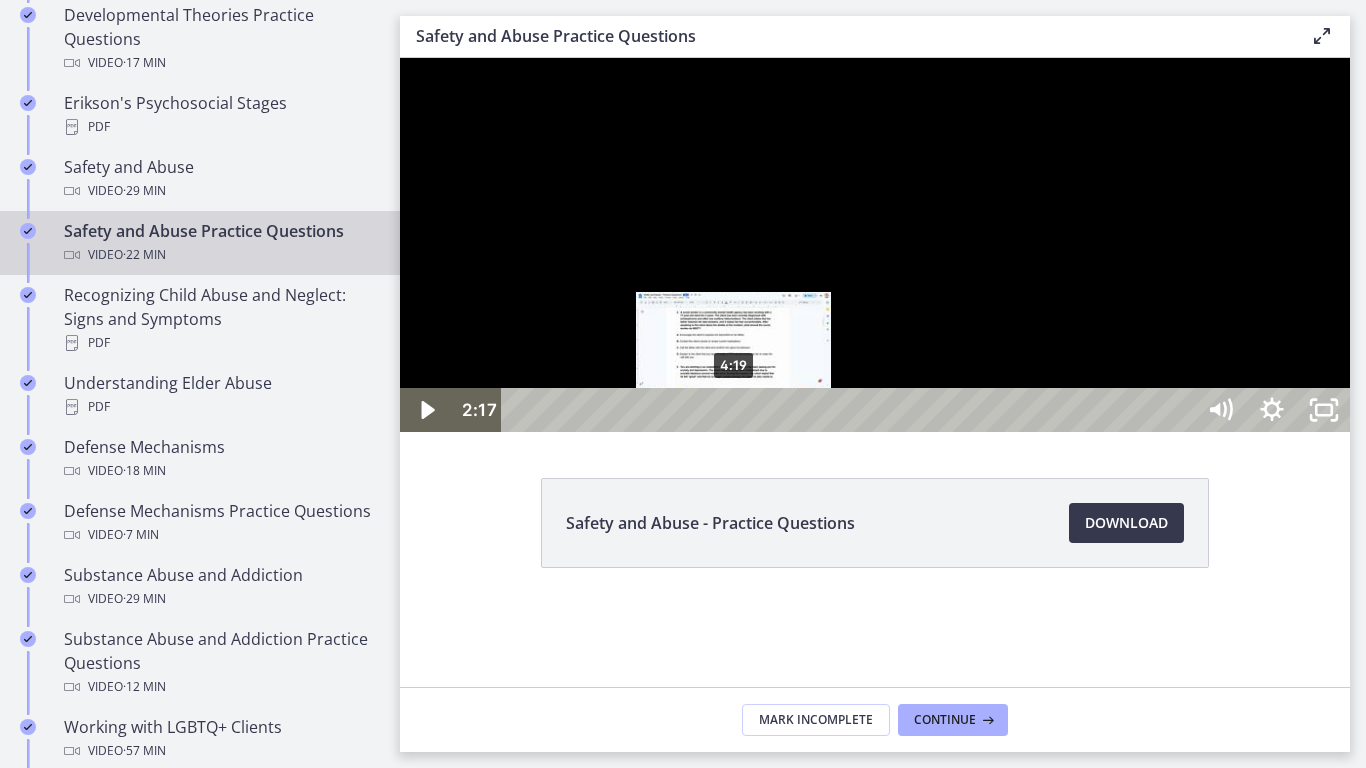 click on "4:19" at bounding box center (851, 410) 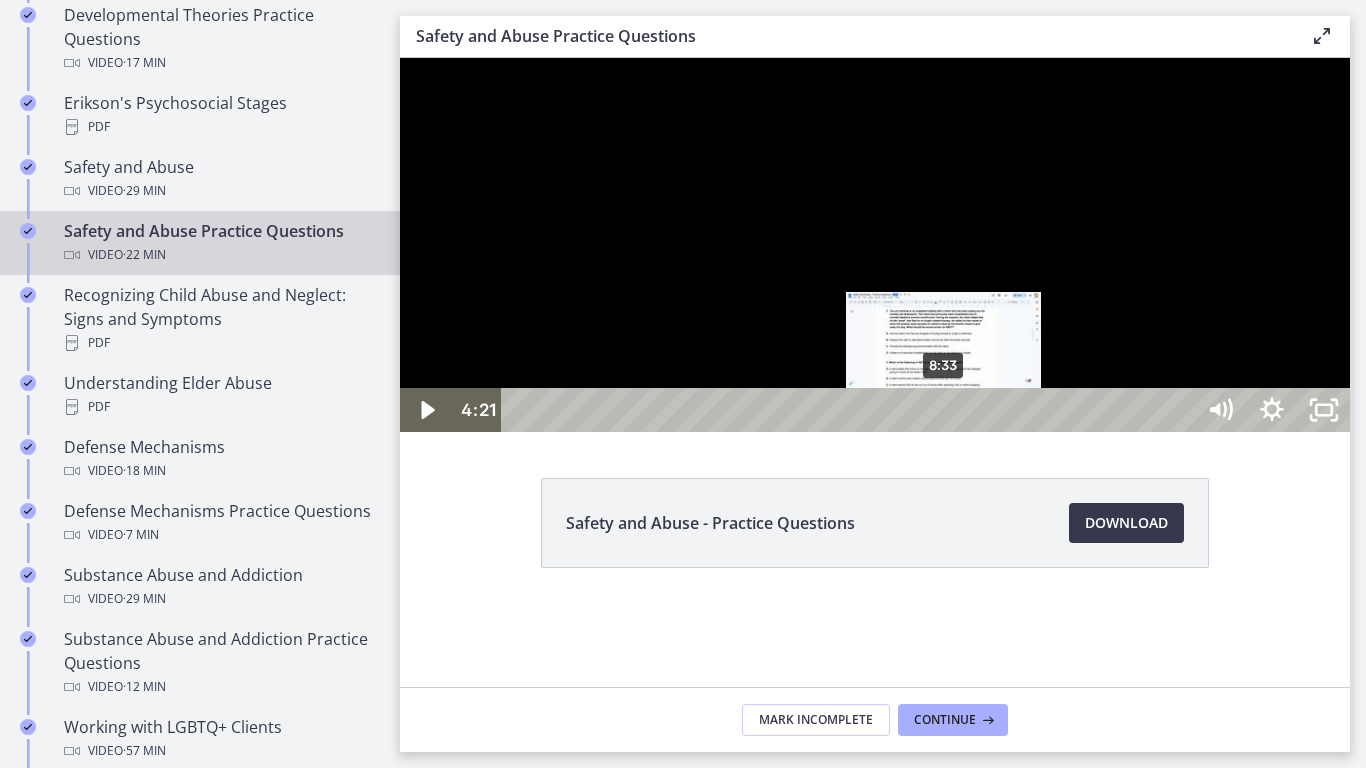 click on "8:33" at bounding box center (851, 410) 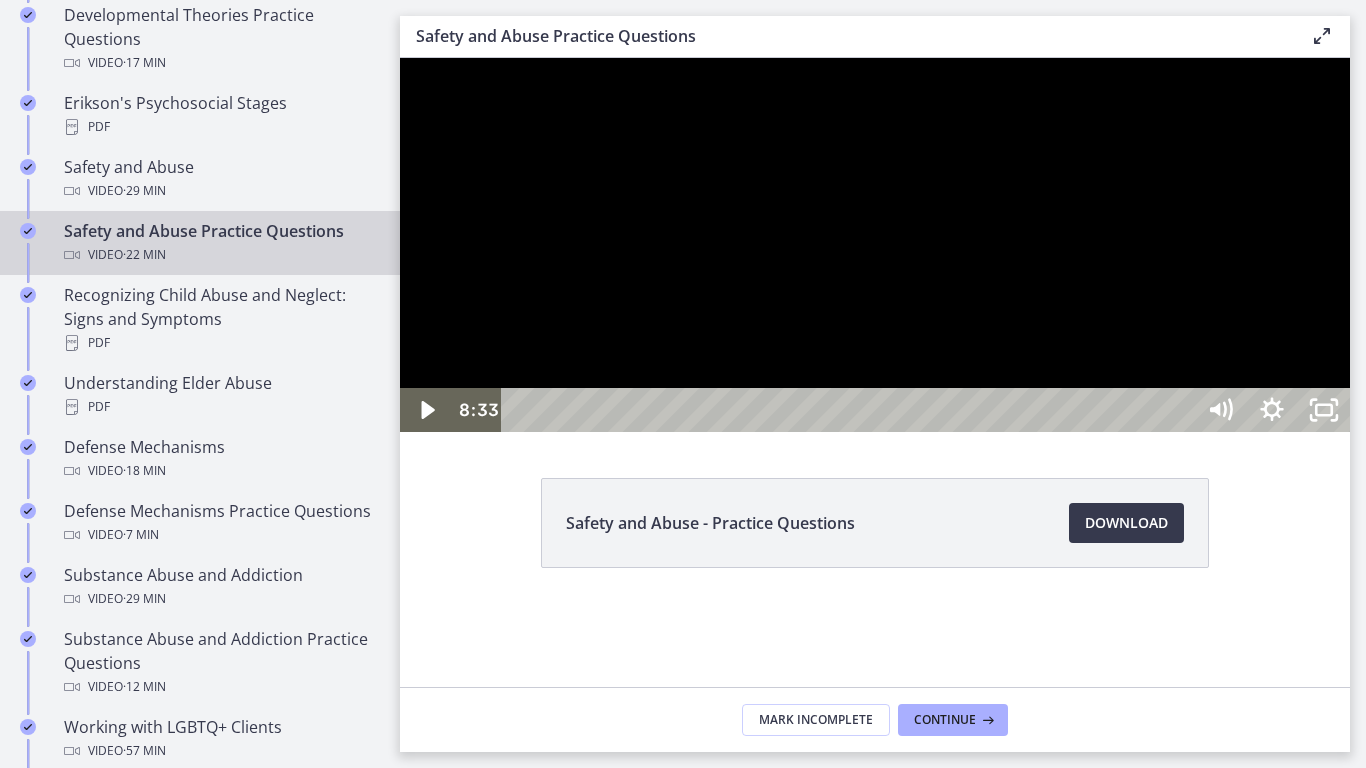 drag, startPoint x: 1526, startPoint y: 480, endPoint x: 1405, endPoint y: 773, distance: 317.0016 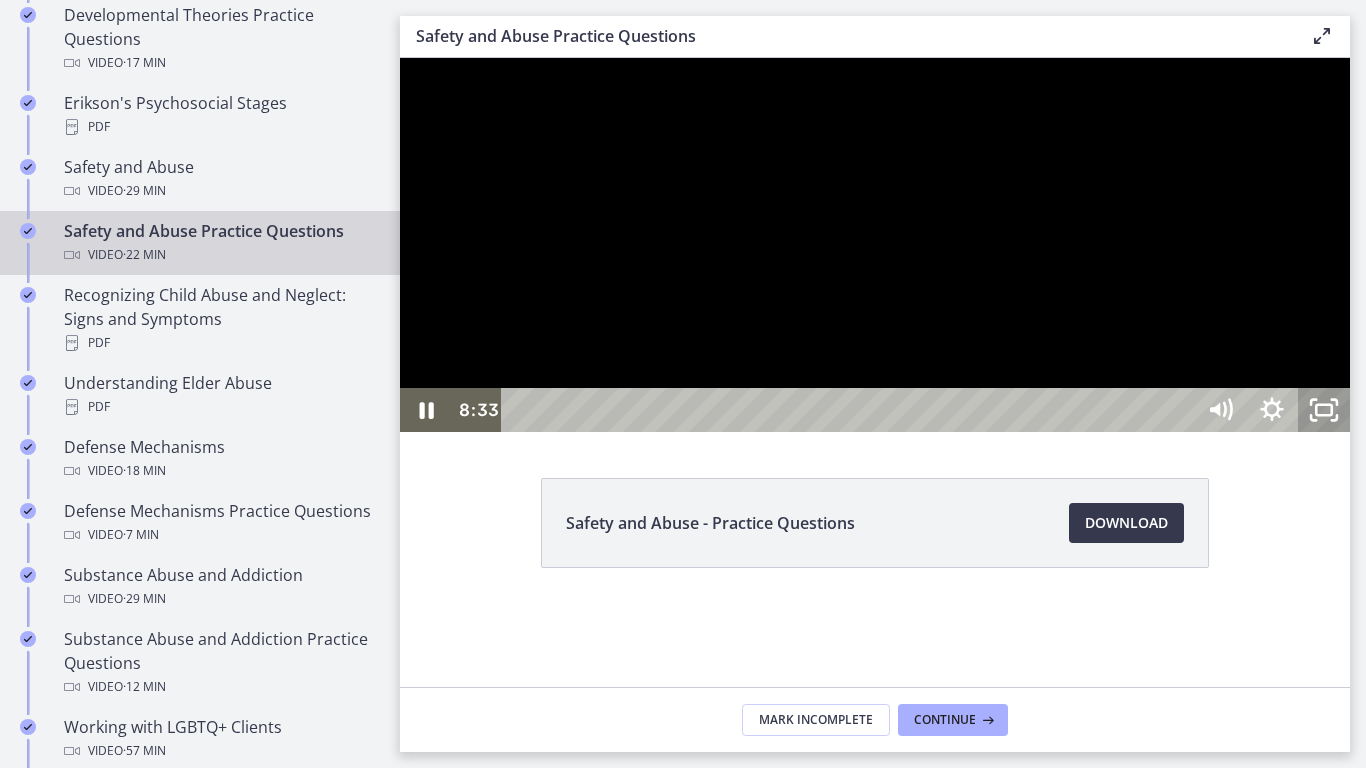 click 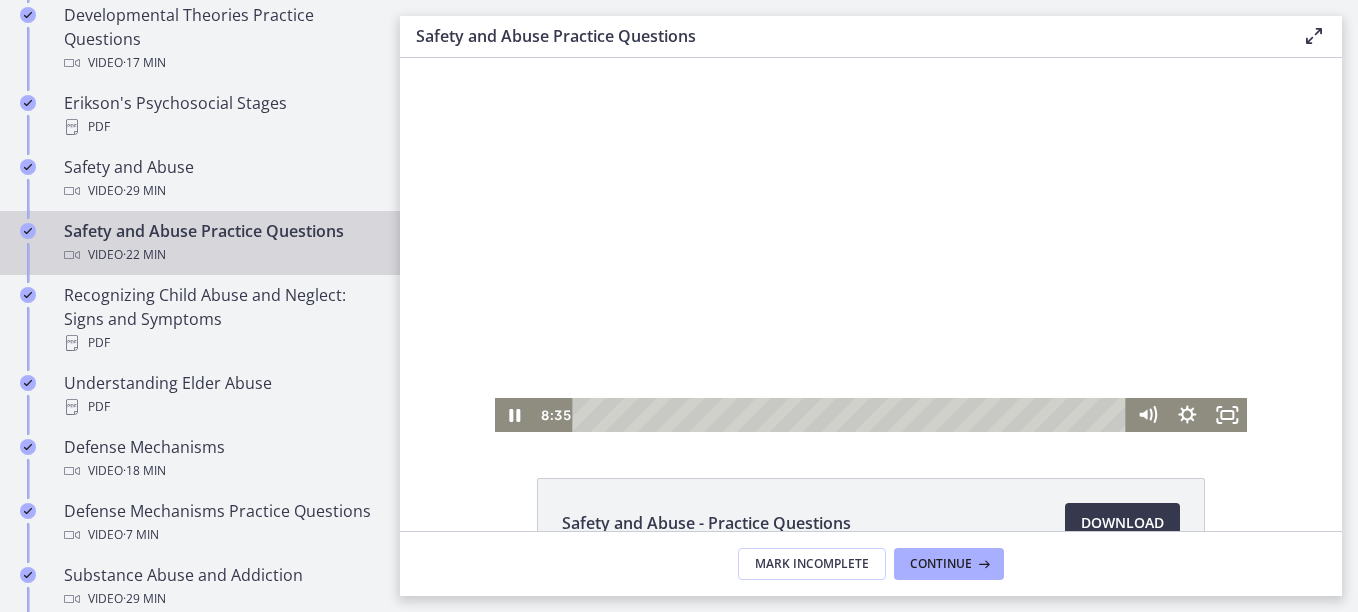 click at bounding box center (871, 245) 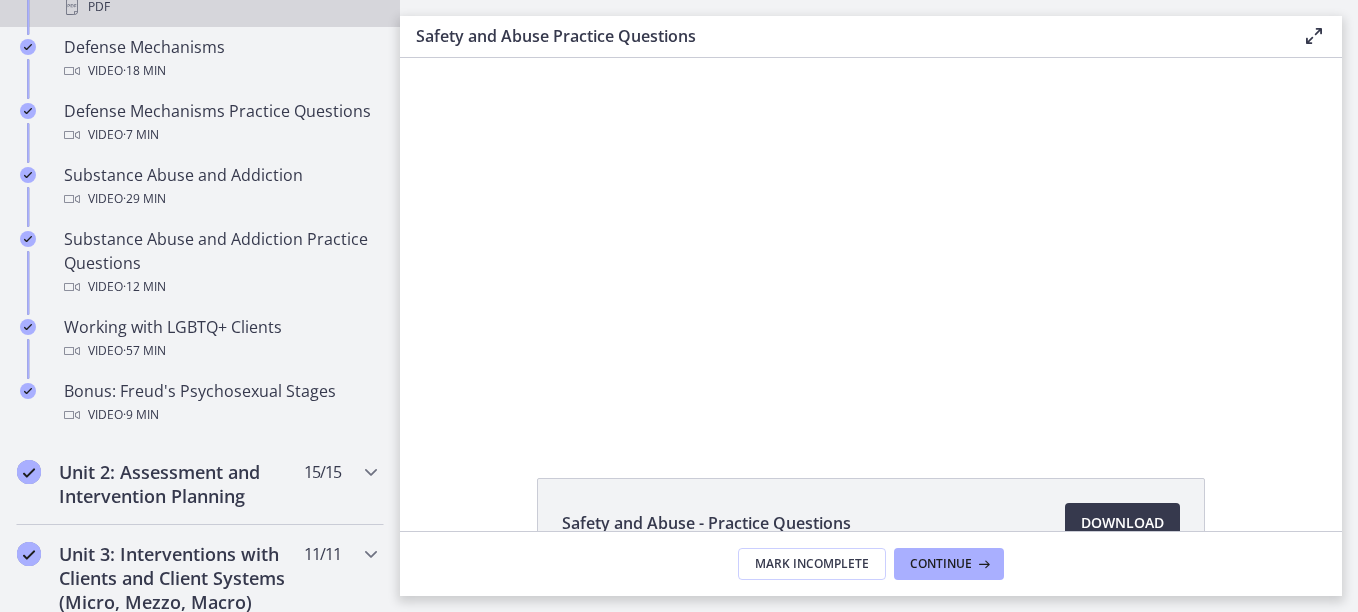 scroll, scrollTop: 1300, scrollLeft: 0, axis: vertical 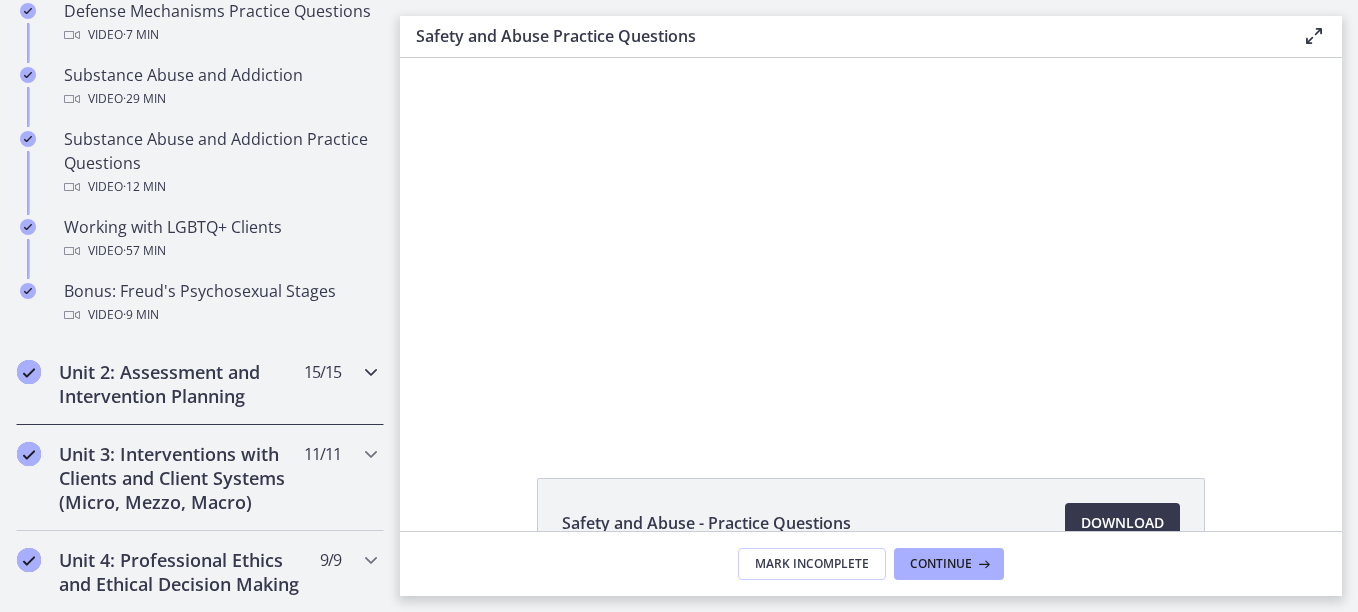 click at bounding box center [371, 372] 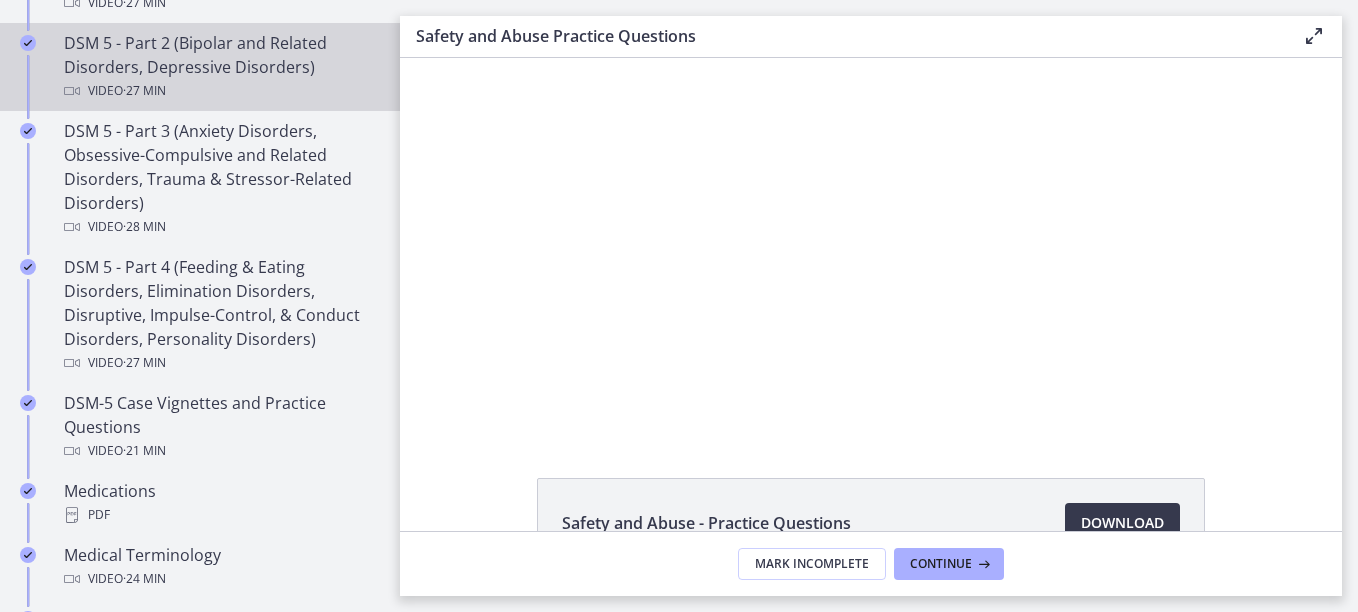 scroll, scrollTop: 1100, scrollLeft: 0, axis: vertical 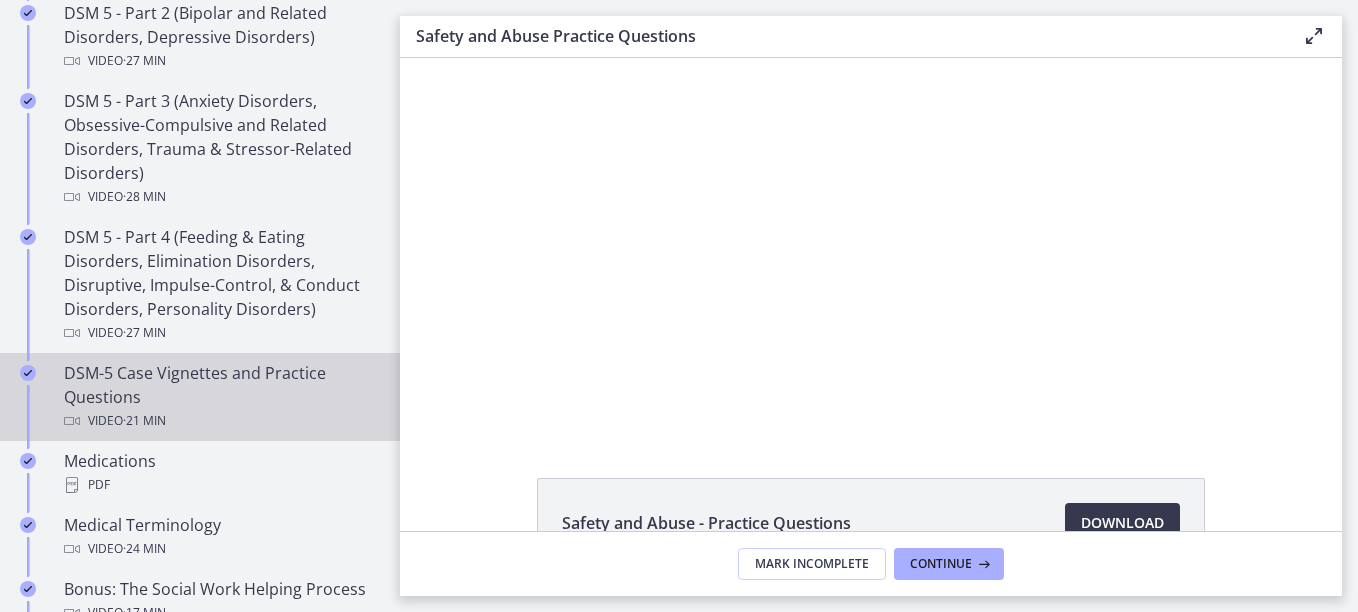 click on "DSM-5 Case Vignettes and Practice Questions
Video
·  21 min" at bounding box center [220, 397] 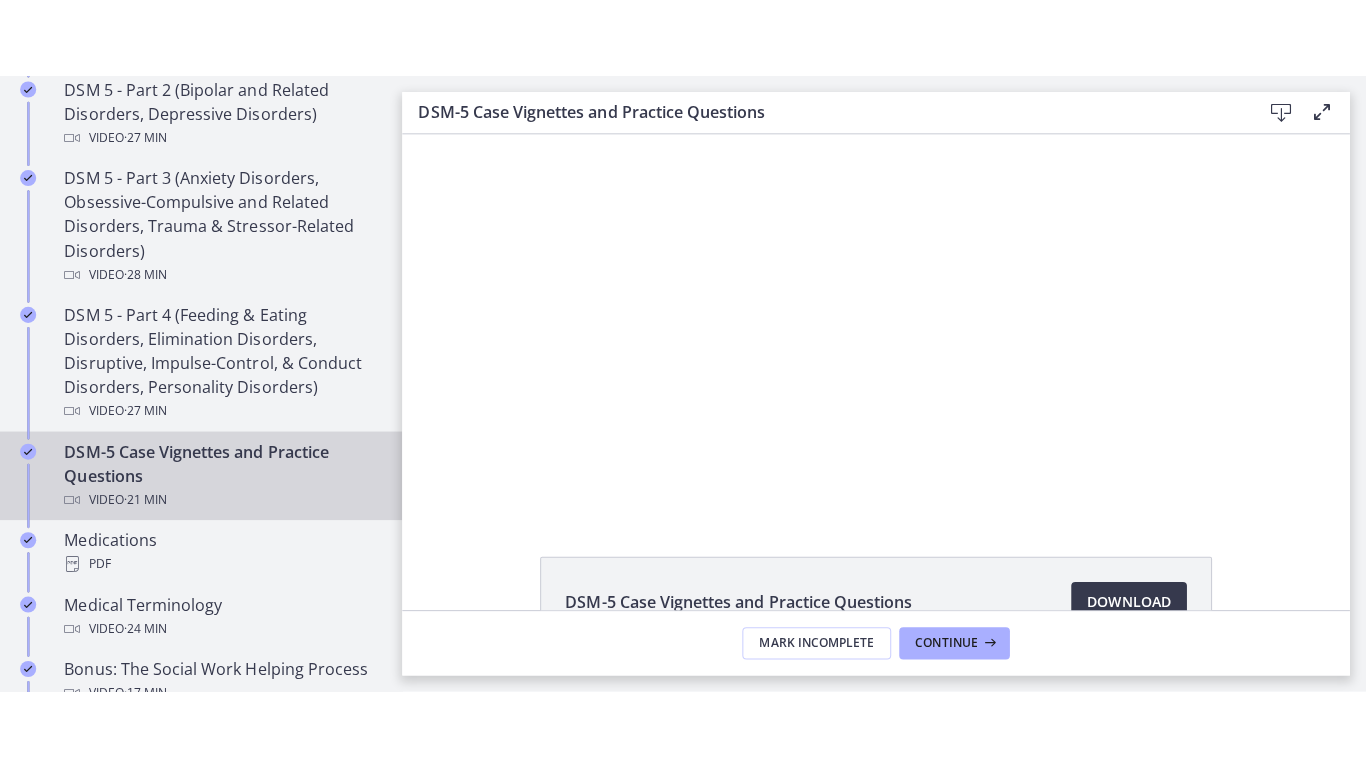 scroll, scrollTop: 0, scrollLeft: 0, axis: both 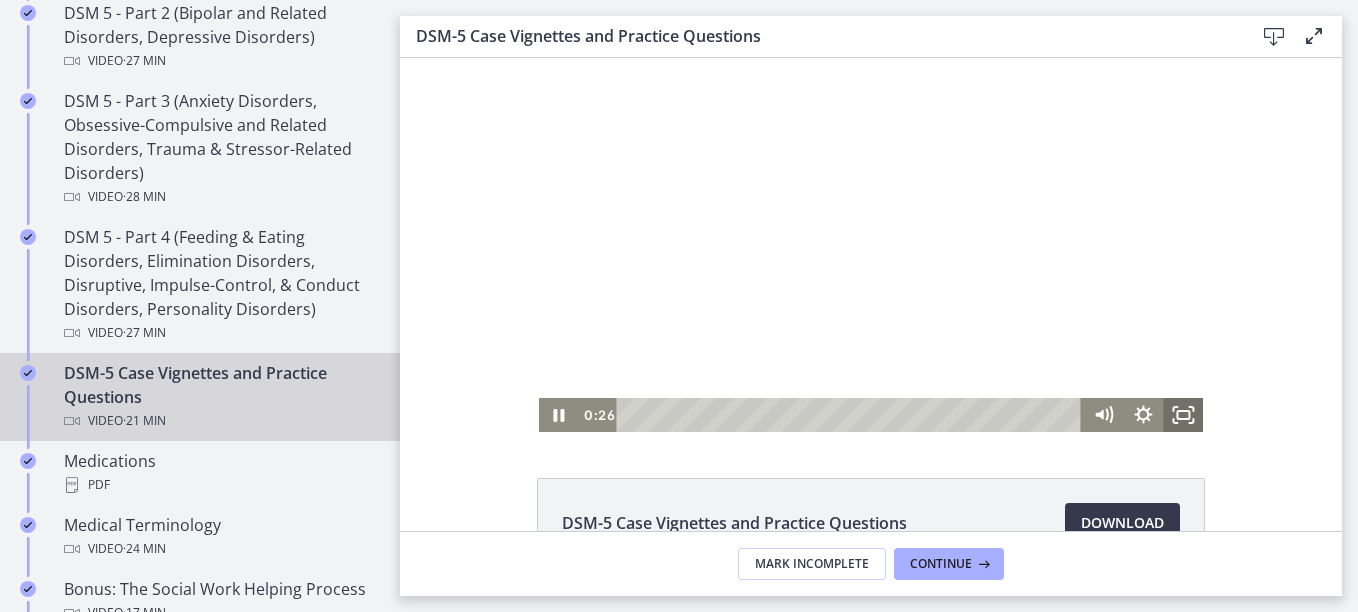 click 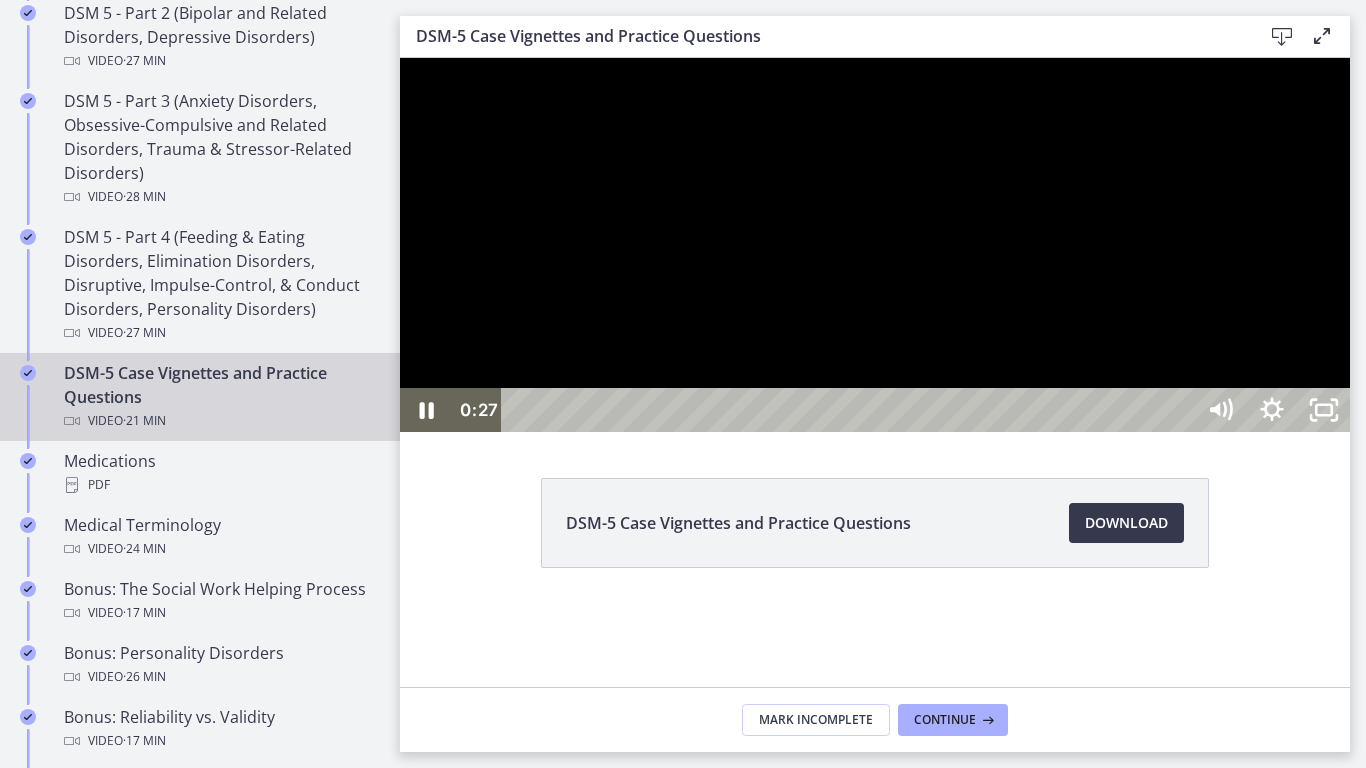 click at bounding box center [875, 245] 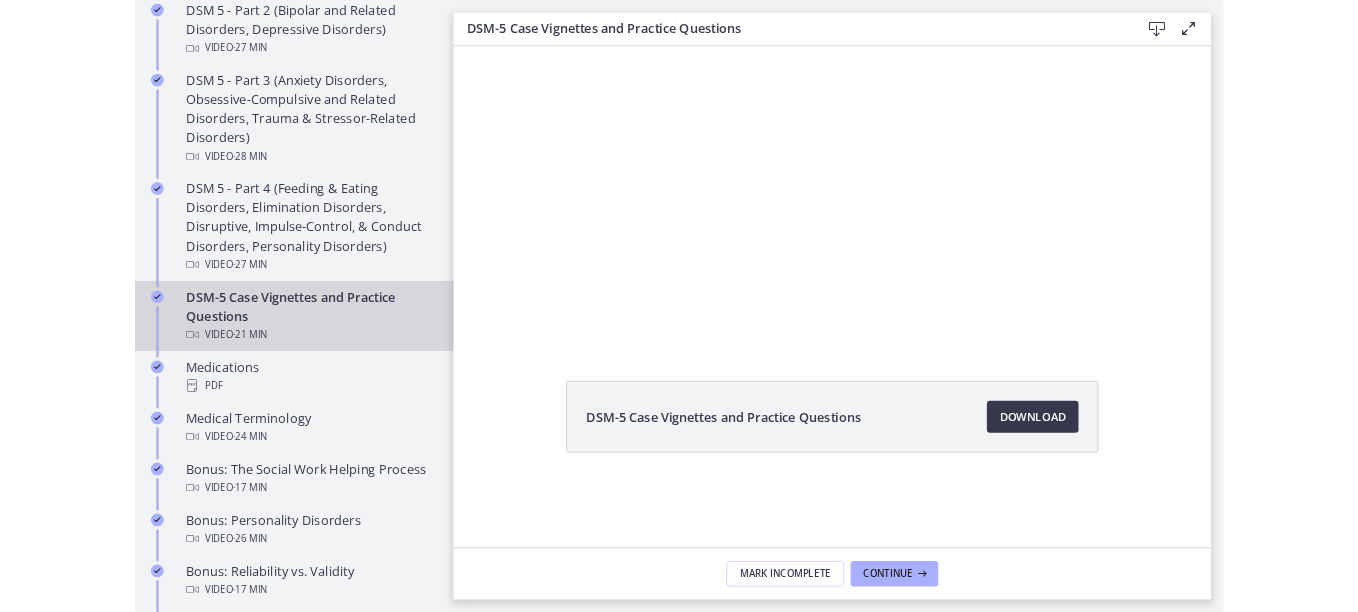 scroll, scrollTop: 0, scrollLeft: 0, axis: both 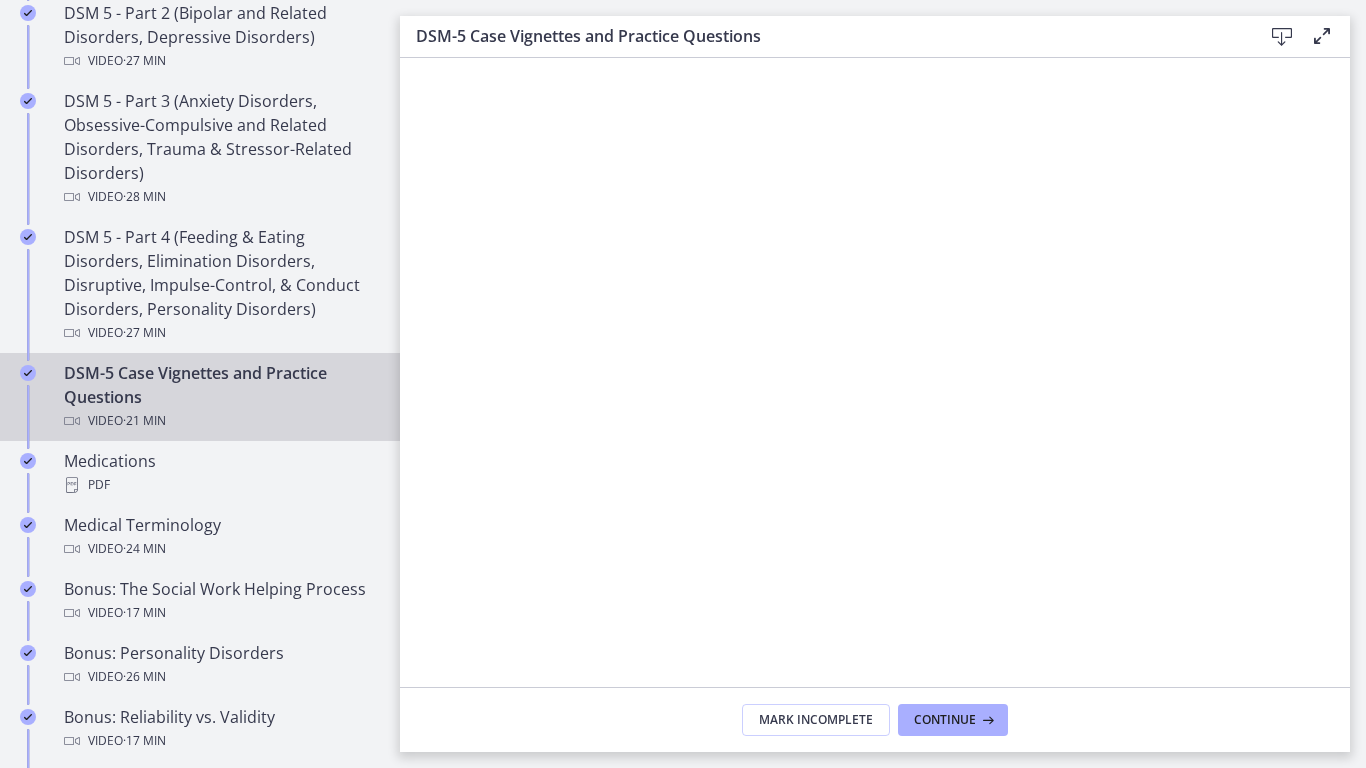 click at bounding box center [875, 442] 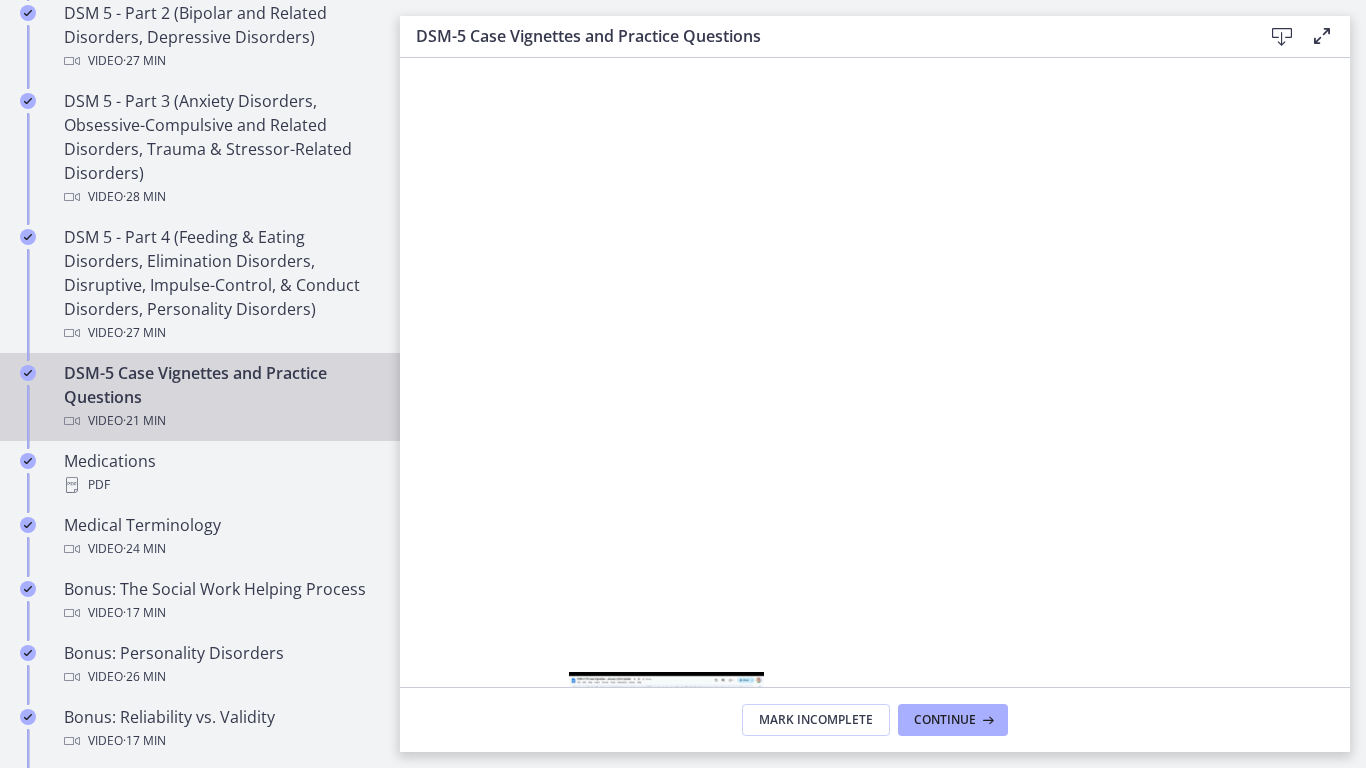 click on "2:53" at bounding box center (851, 804) 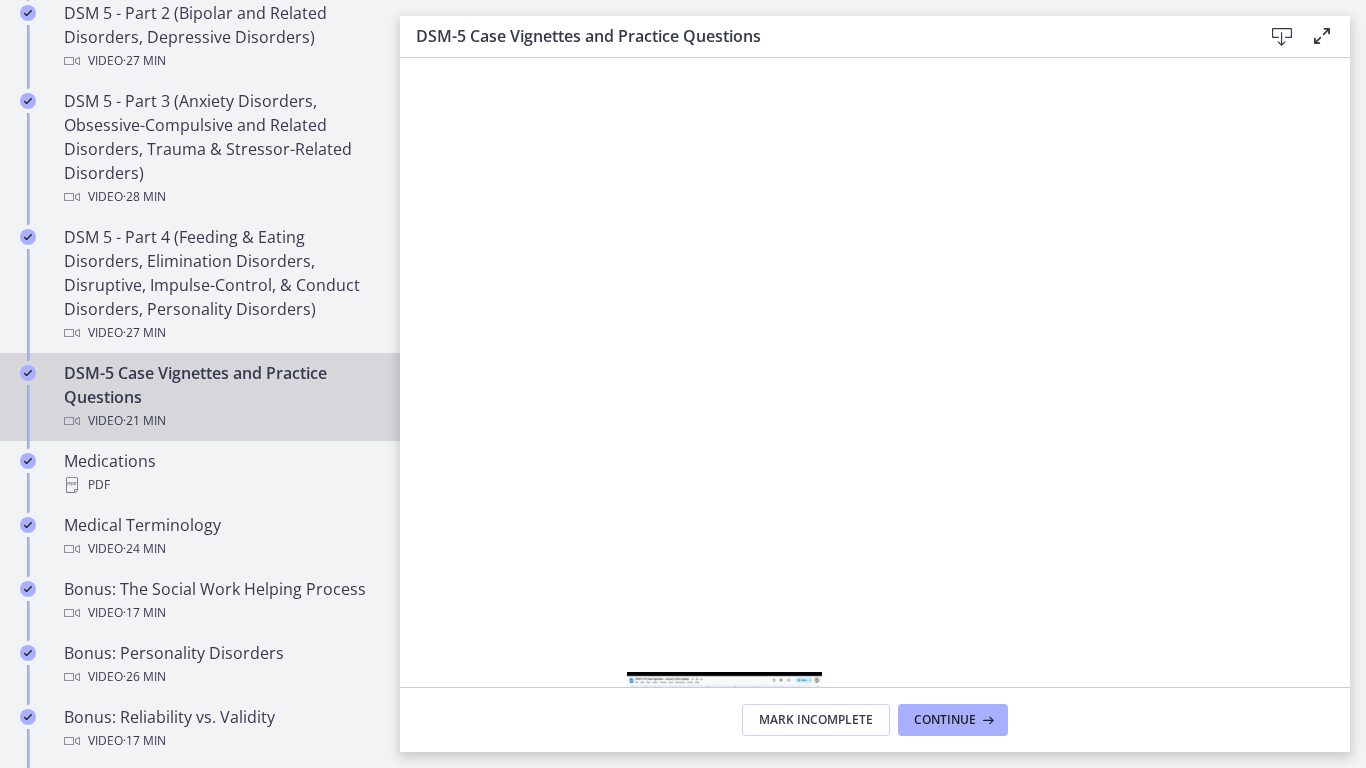 click on "4:02" at bounding box center [851, 804] 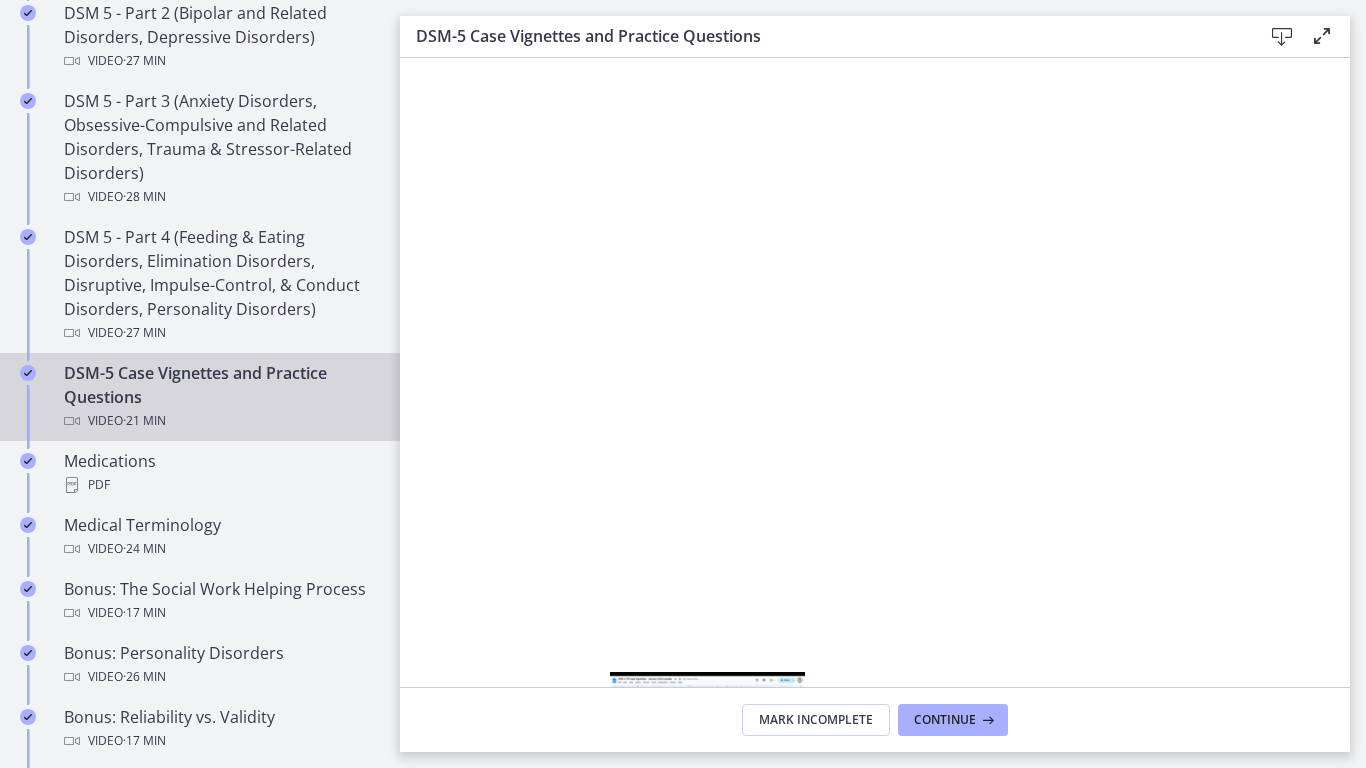 click on "3:41" at bounding box center (851, 804) 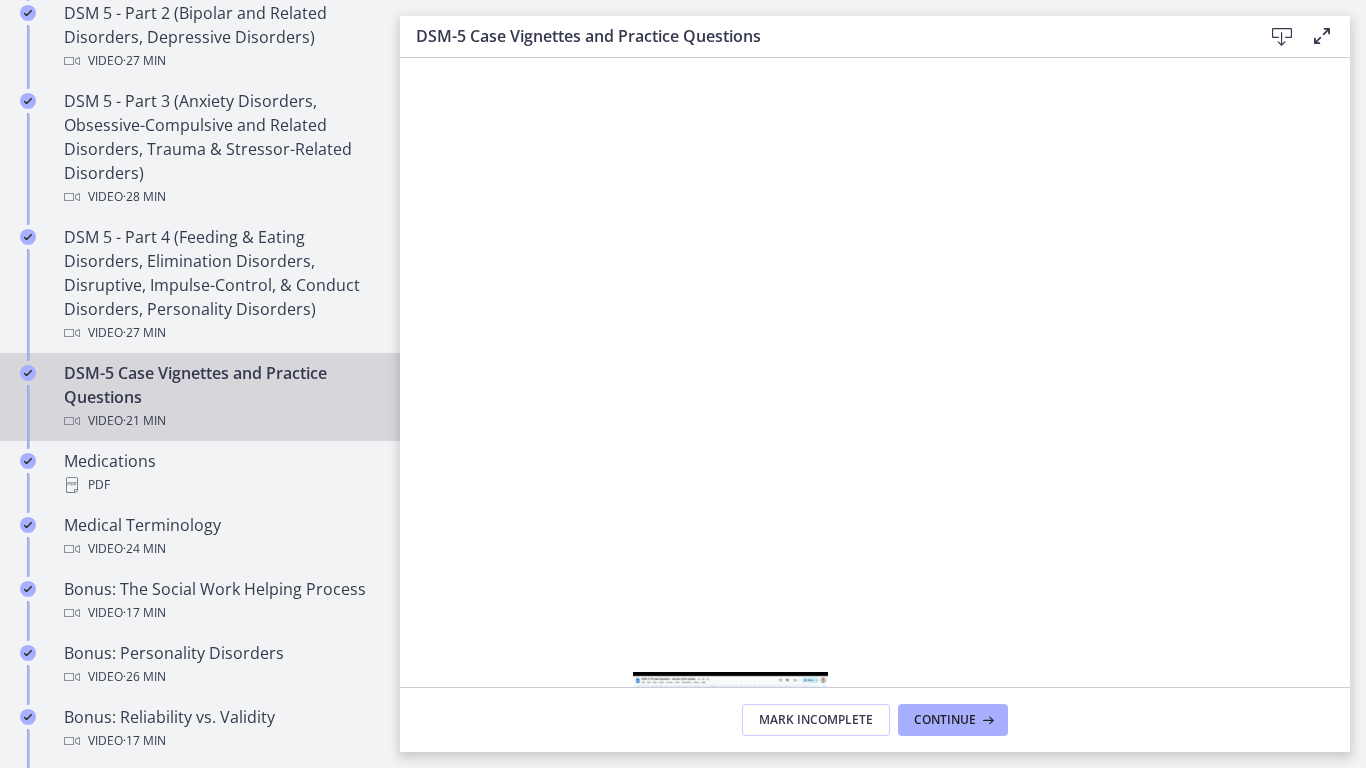 click on "4:09" at bounding box center (851, 804) 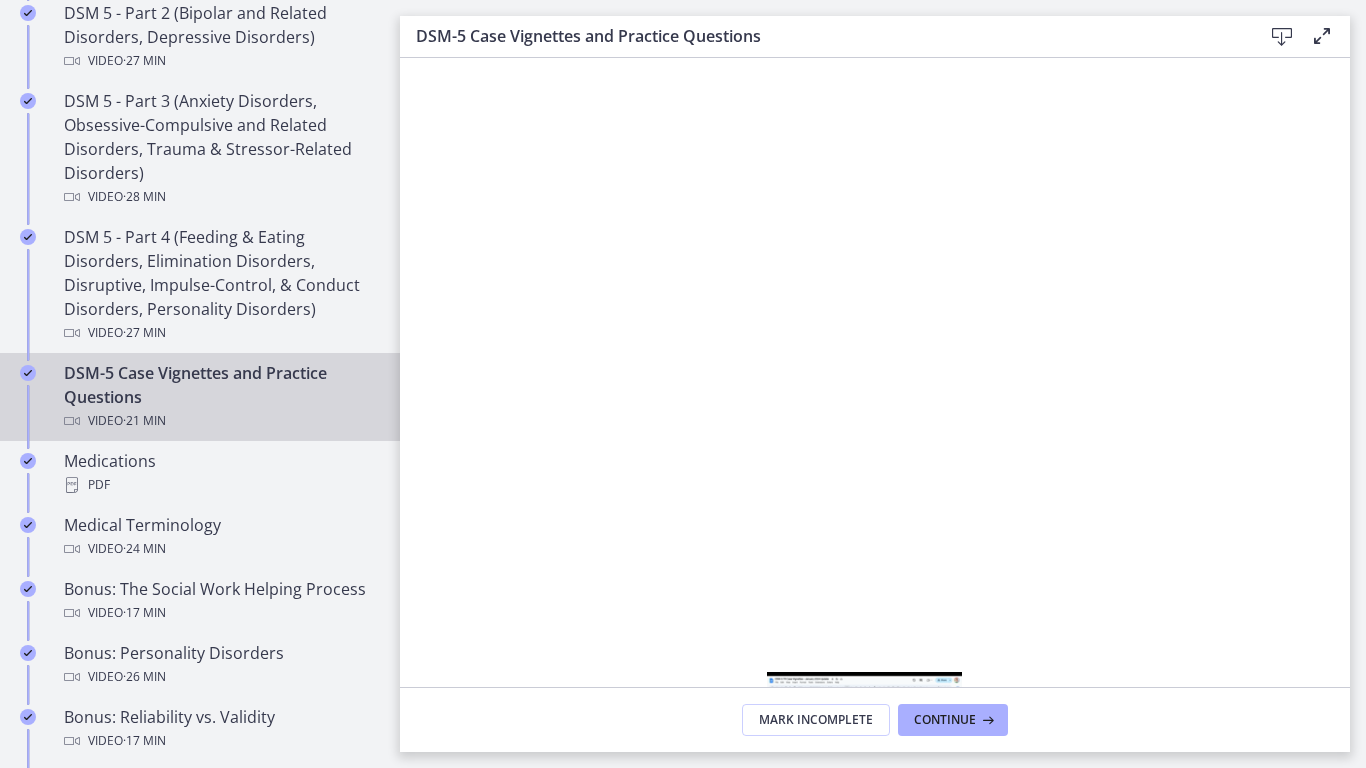 click on "6:47" at bounding box center (851, 804) 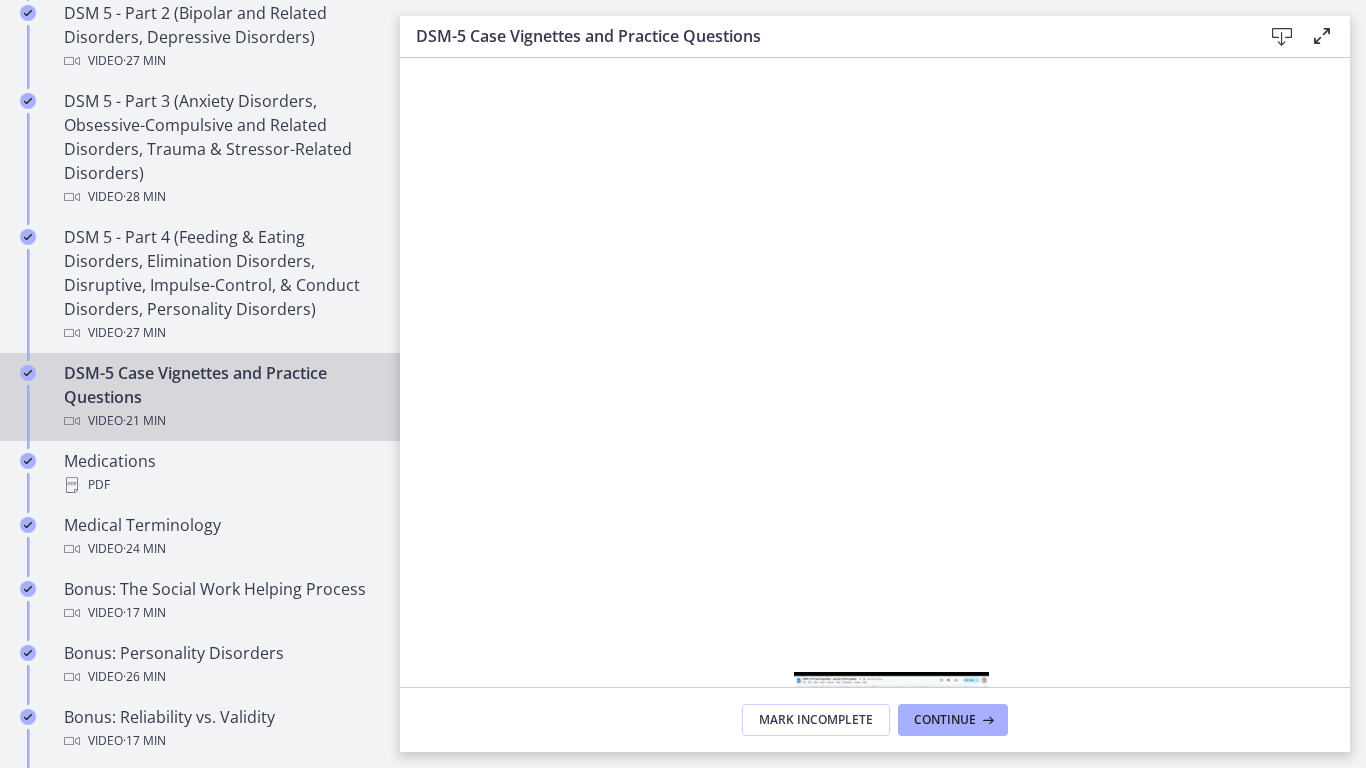 click on "7:19" at bounding box center [851, 804] 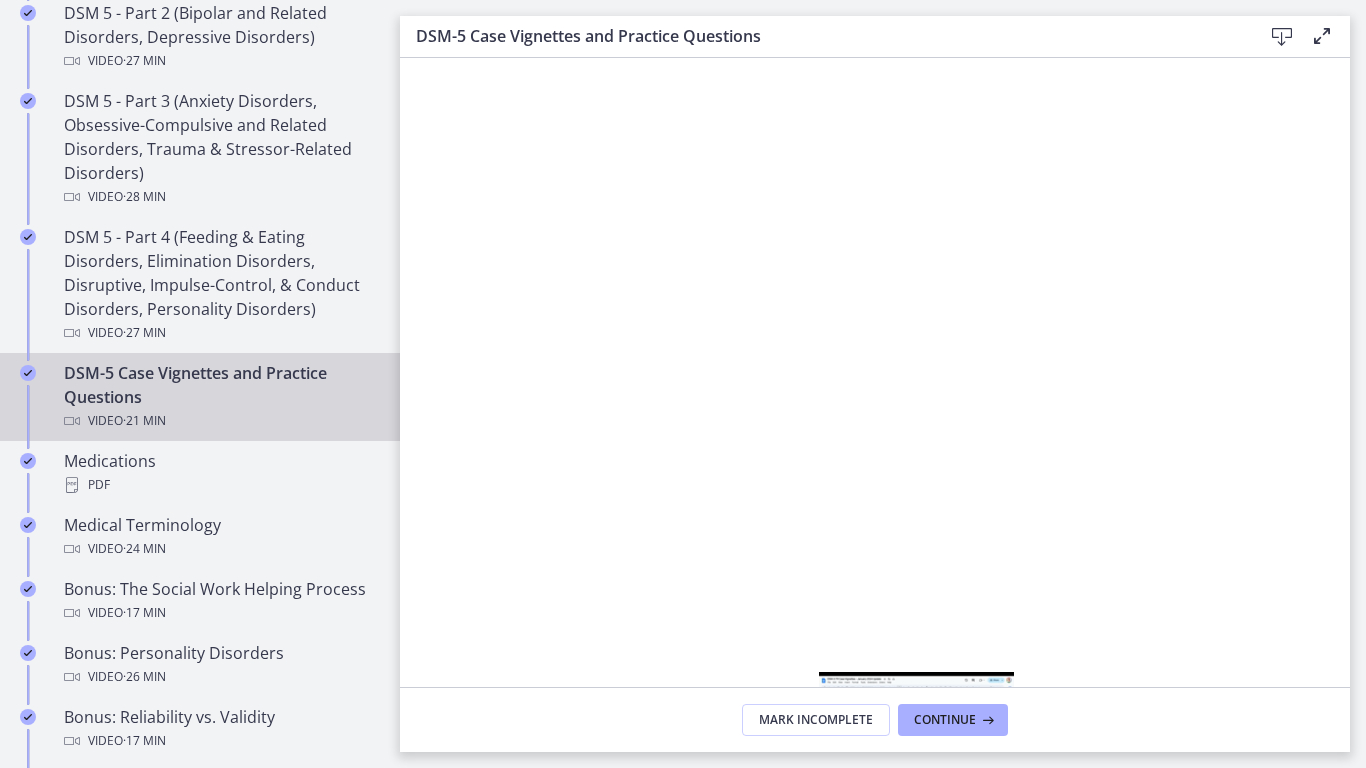 click on "7:49" at bounding box center (851, 804) 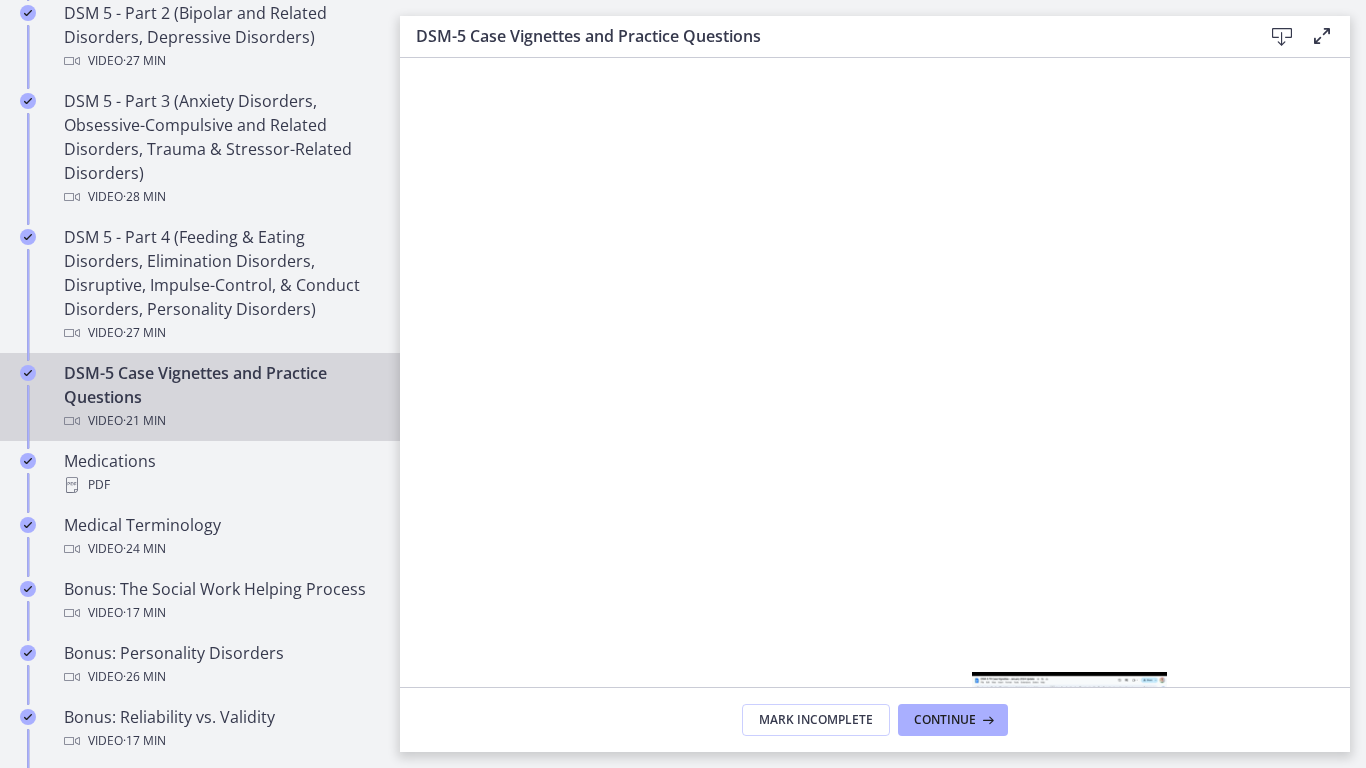 click on "10:51" at bounding box center (851, 804) 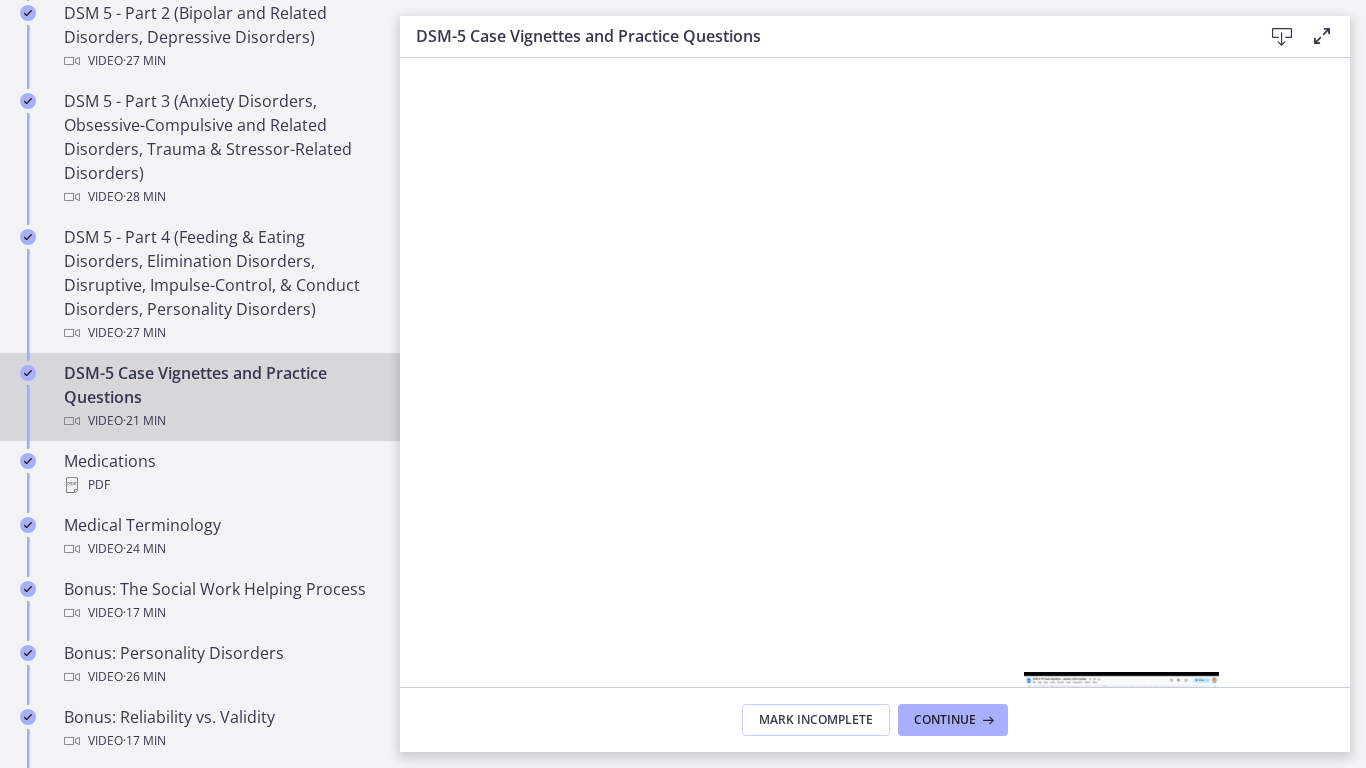 click on "11:52" at bounding box center (851, 804) 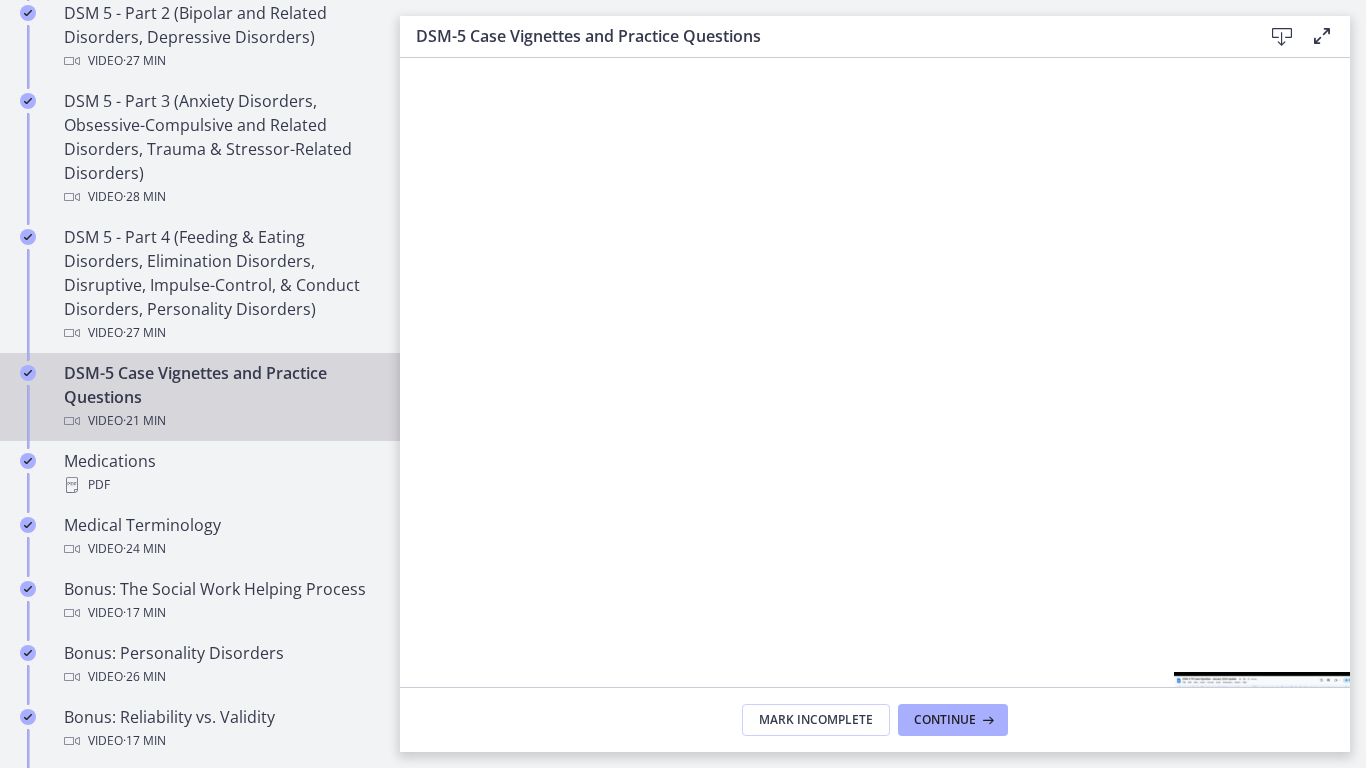 click on "14:50" at bounding box center [851, 804] 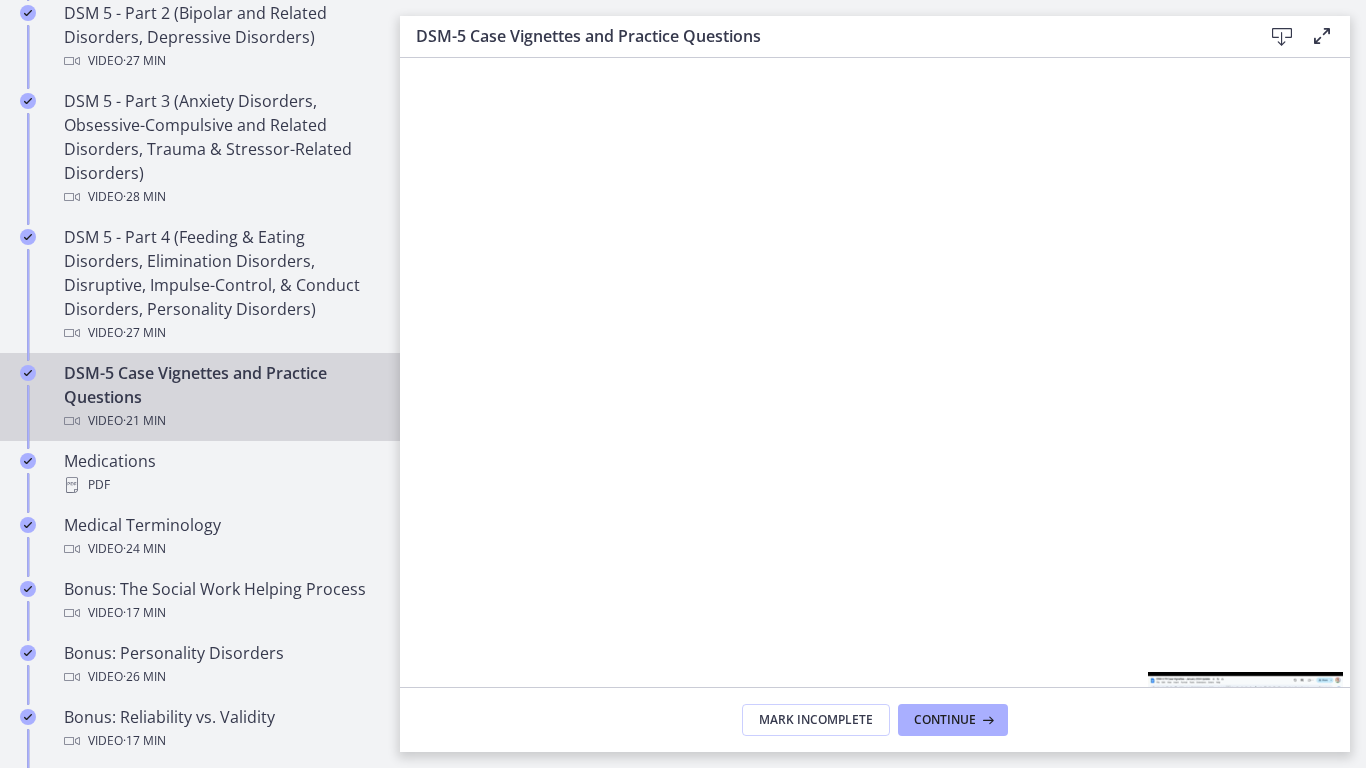 click on "14:19" at bounding box center (851, 804) 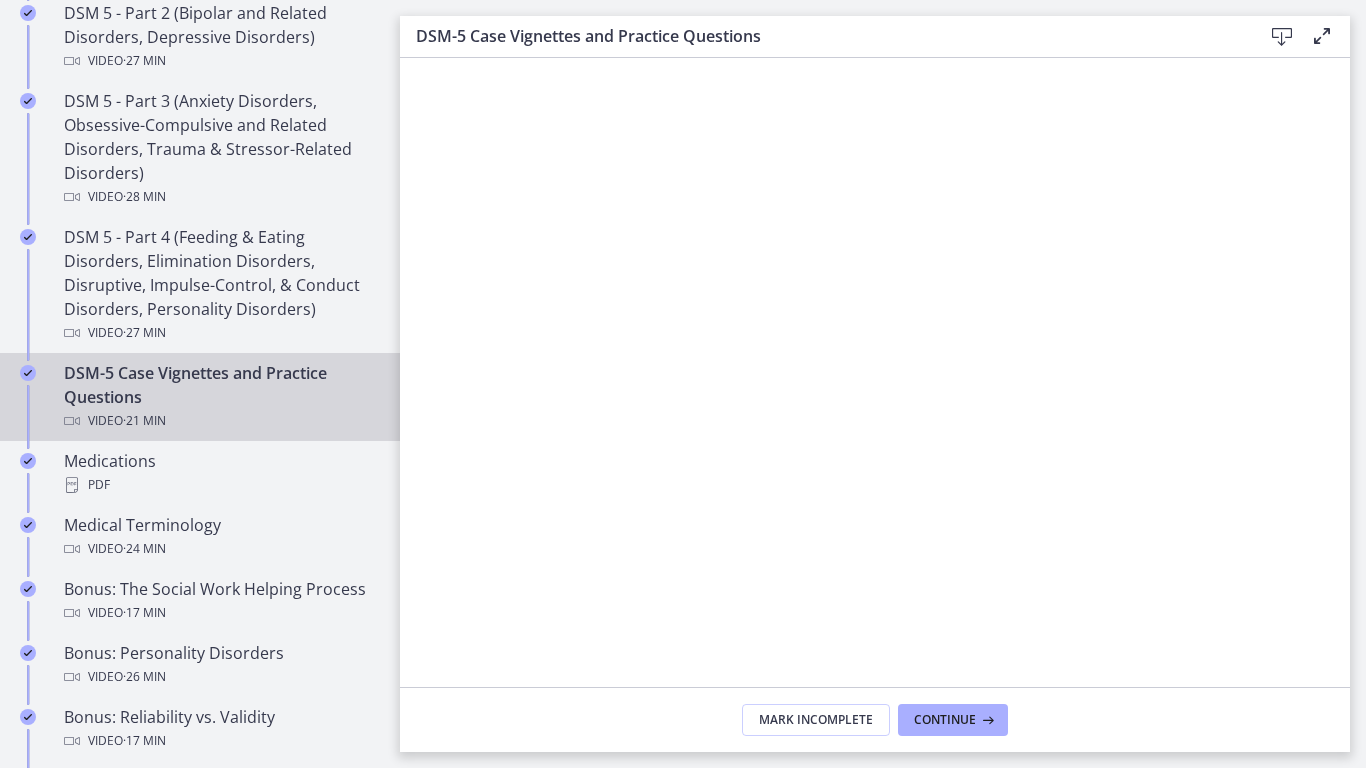 click at bounding box center [875, 442] 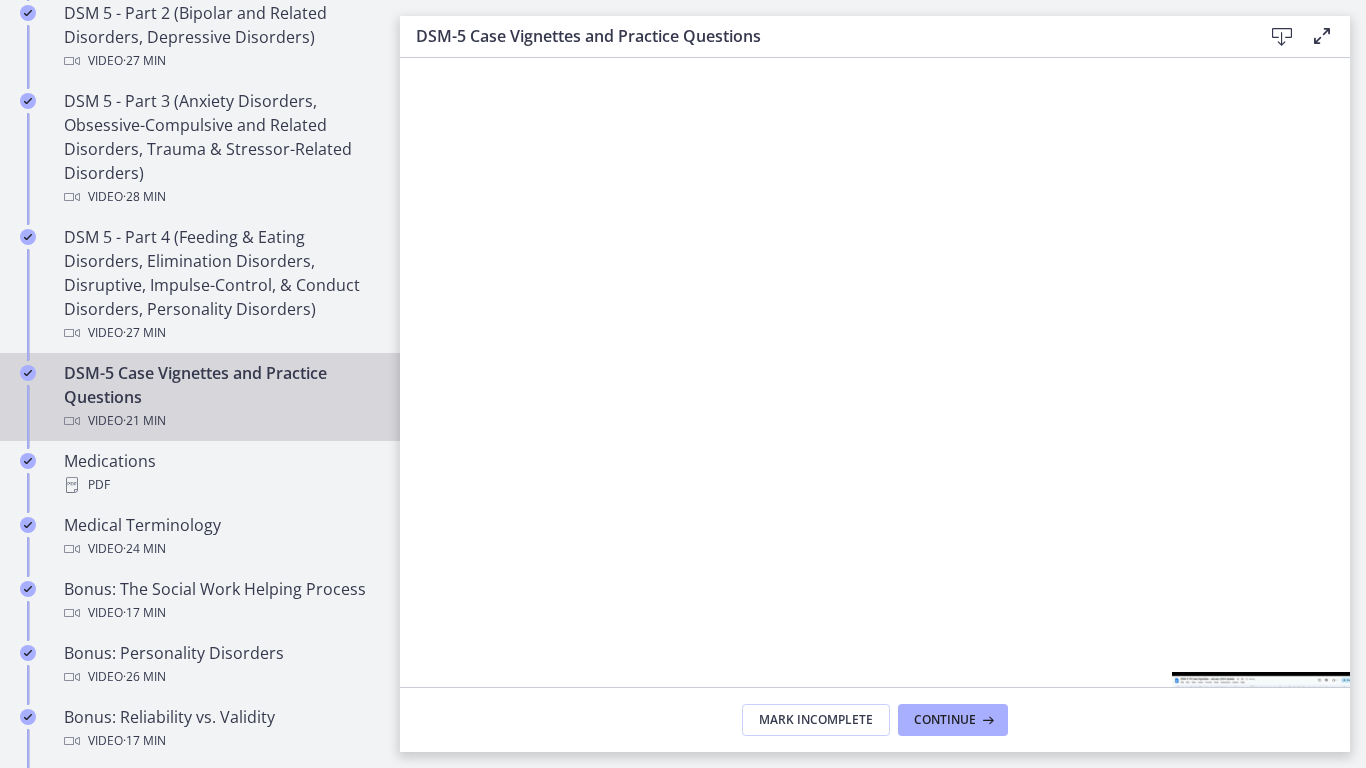 click on "14:48" at bounding box center [851, 804] 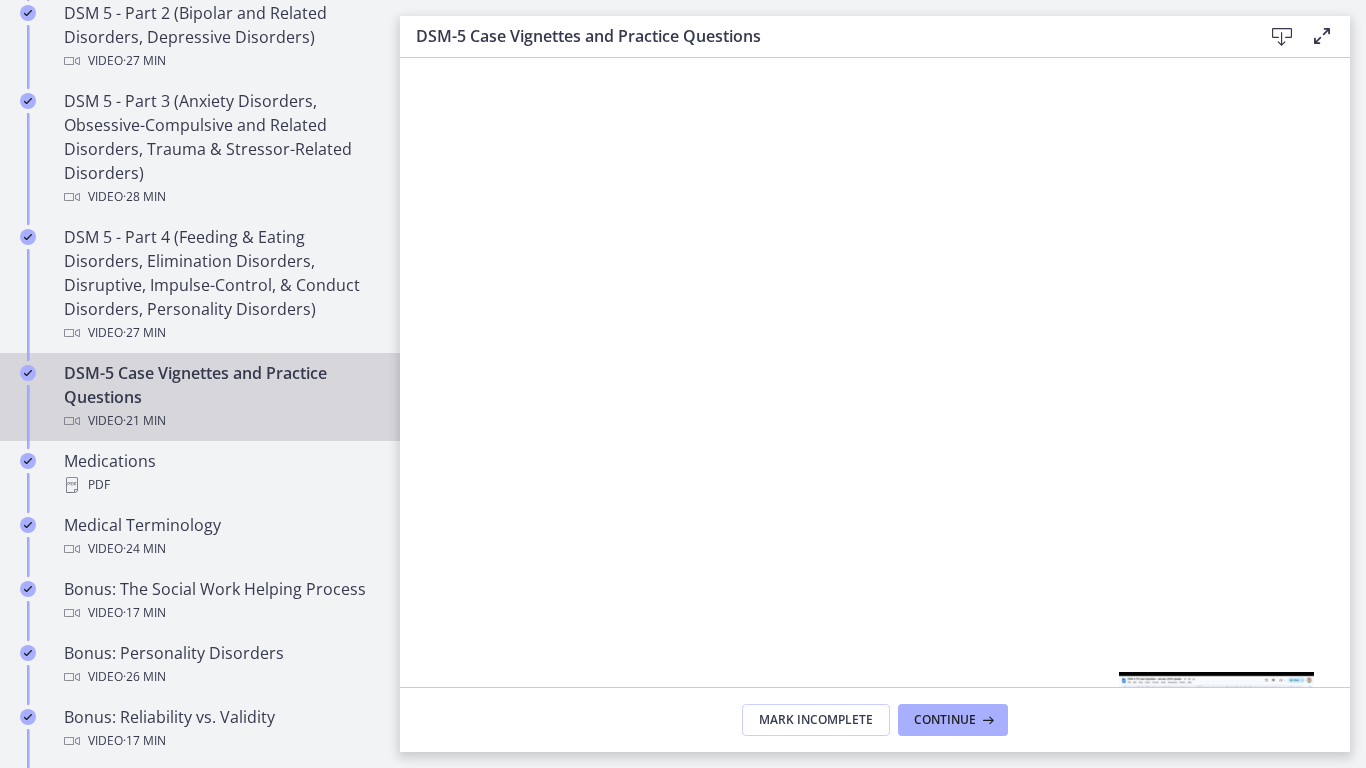 click on "13:45" at bounding box center (851, 804) 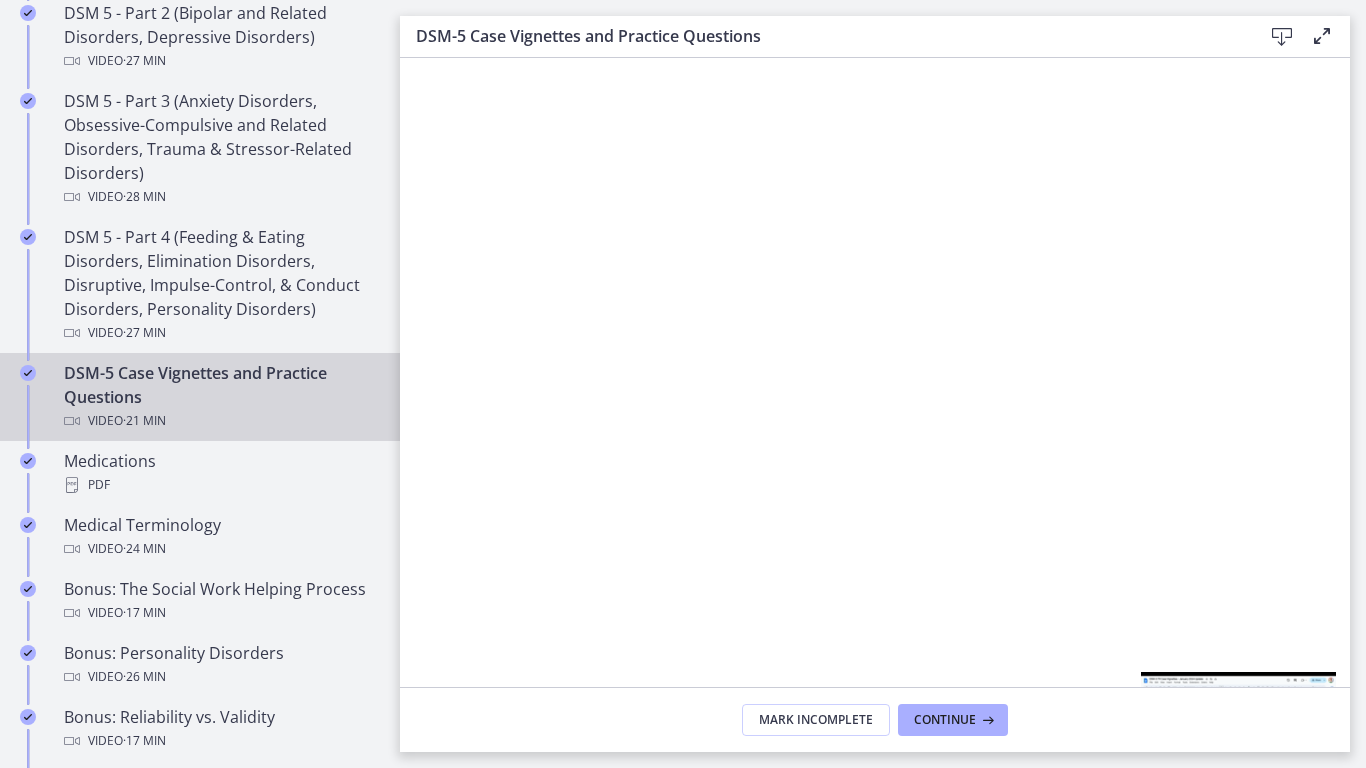 click on "14:11" at bounding box center [851, 804] 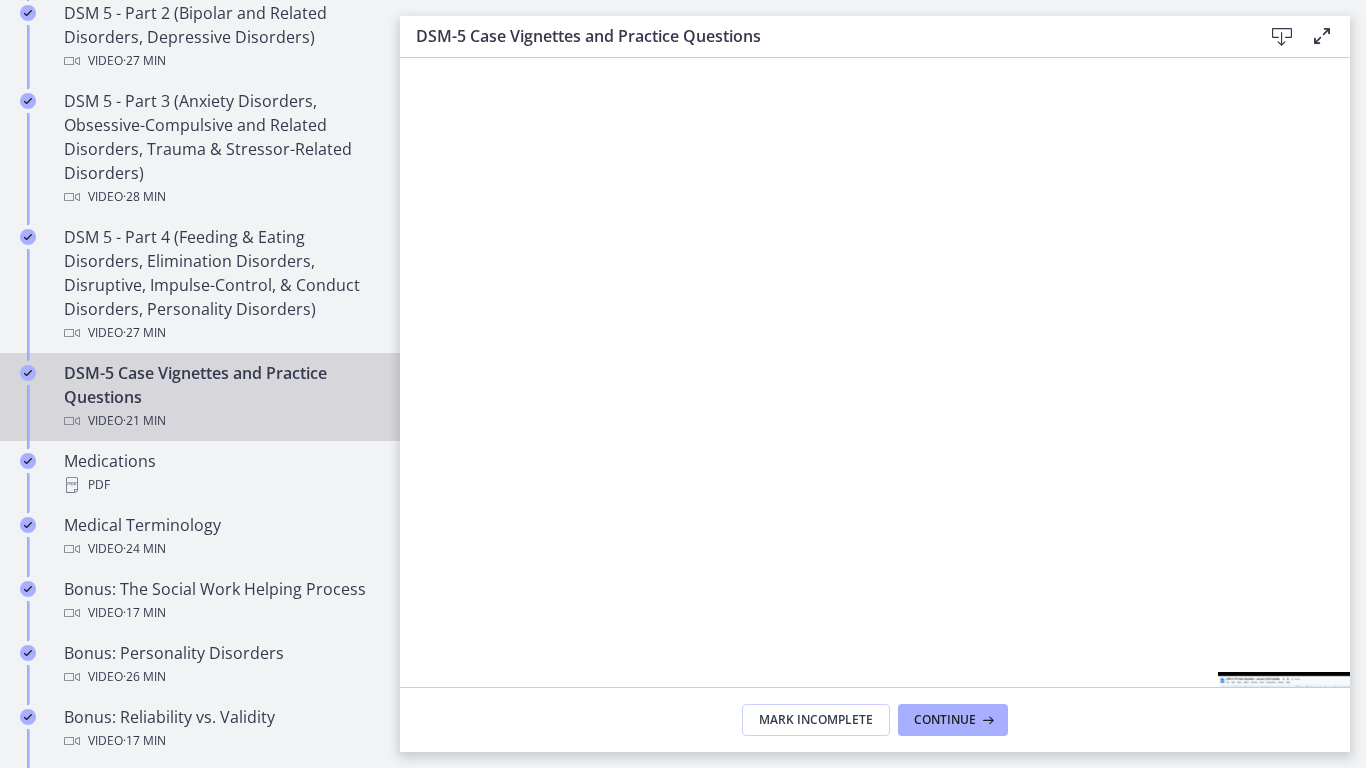 click on "15:42" at bounding box center (851, 804) 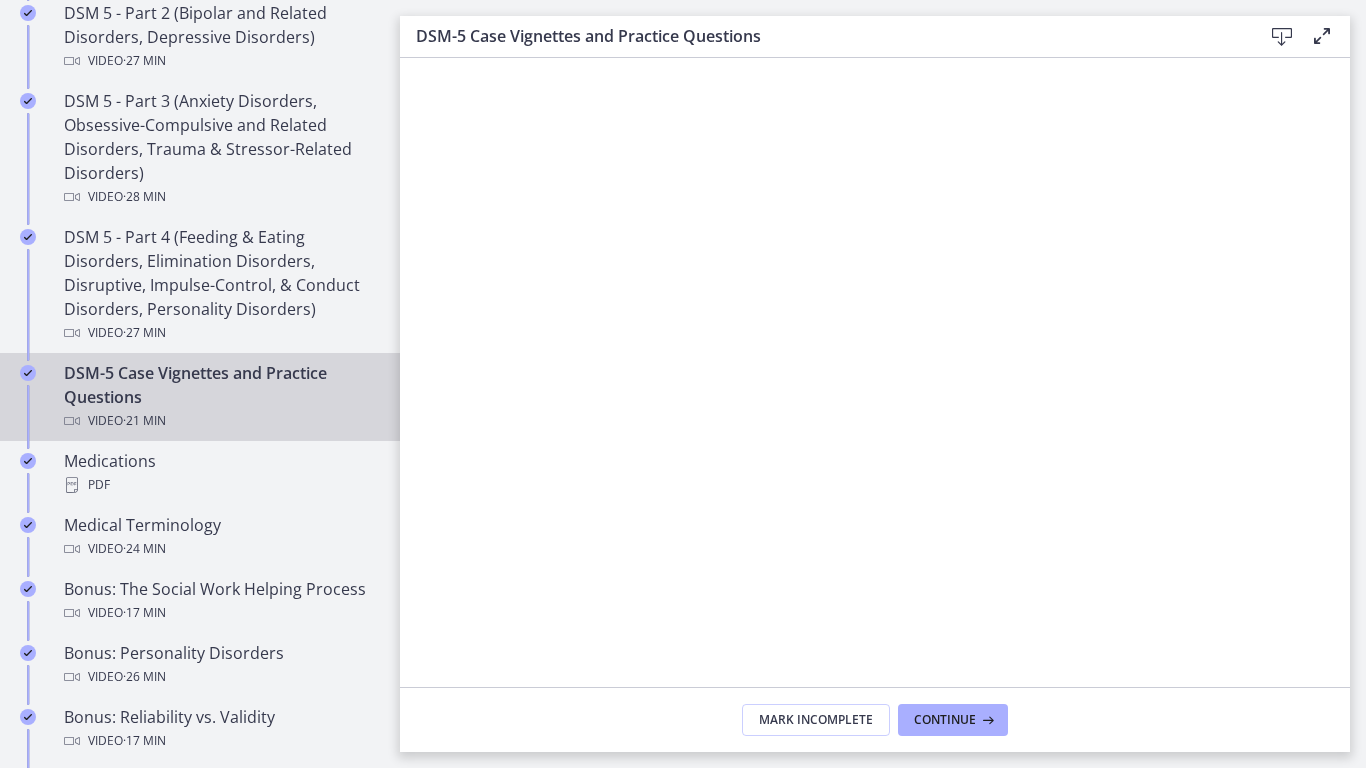 click at bounding box center [875, 442] 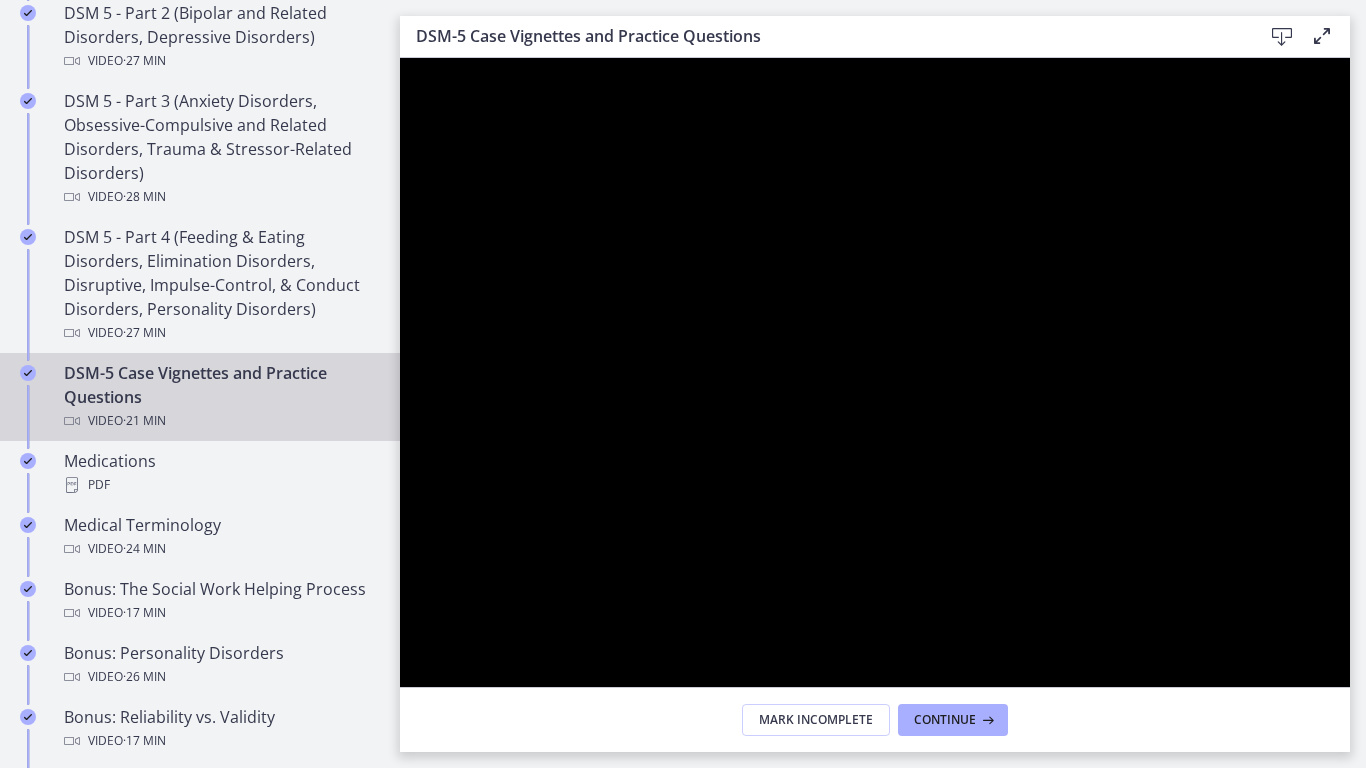 click 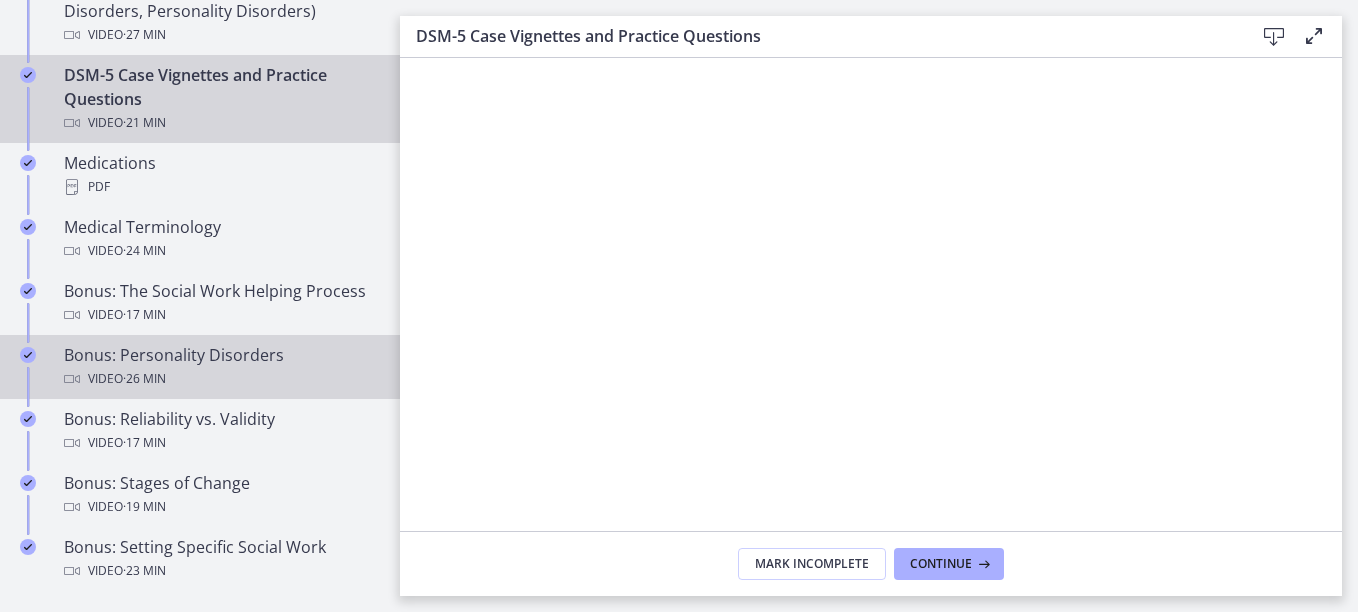 scroll, scrollTop: 1400, scrollLeft: 0, axis: vertical 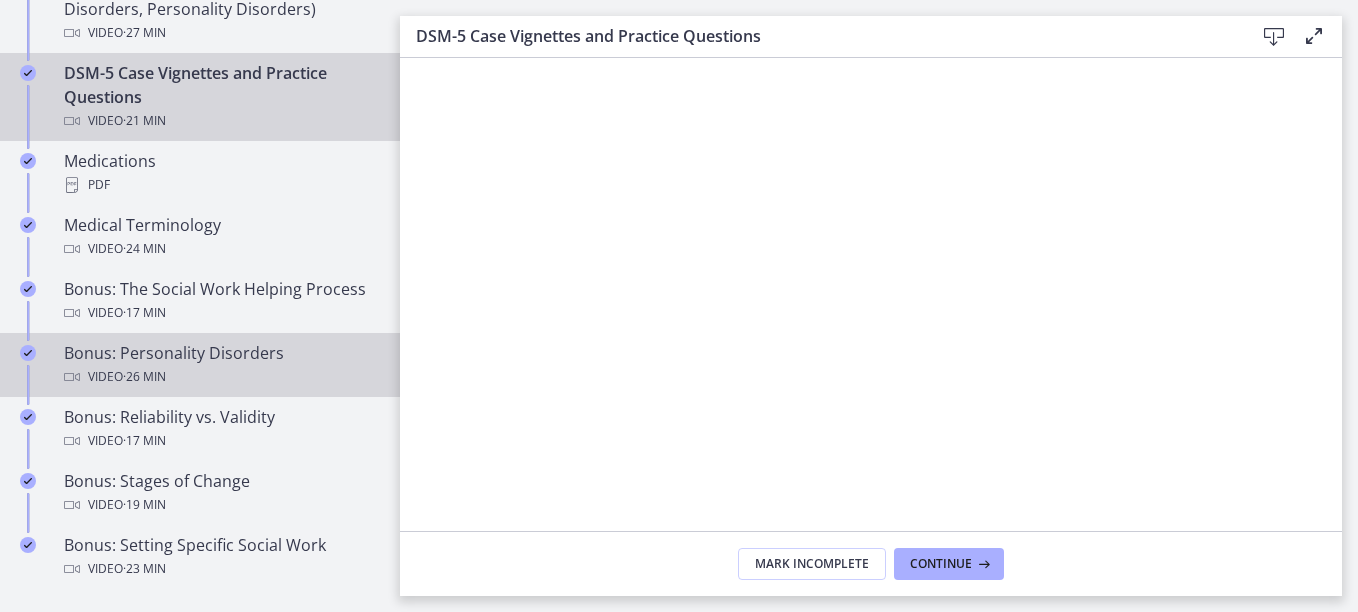 click on "·  26 min" at bounding box center (144, 377) 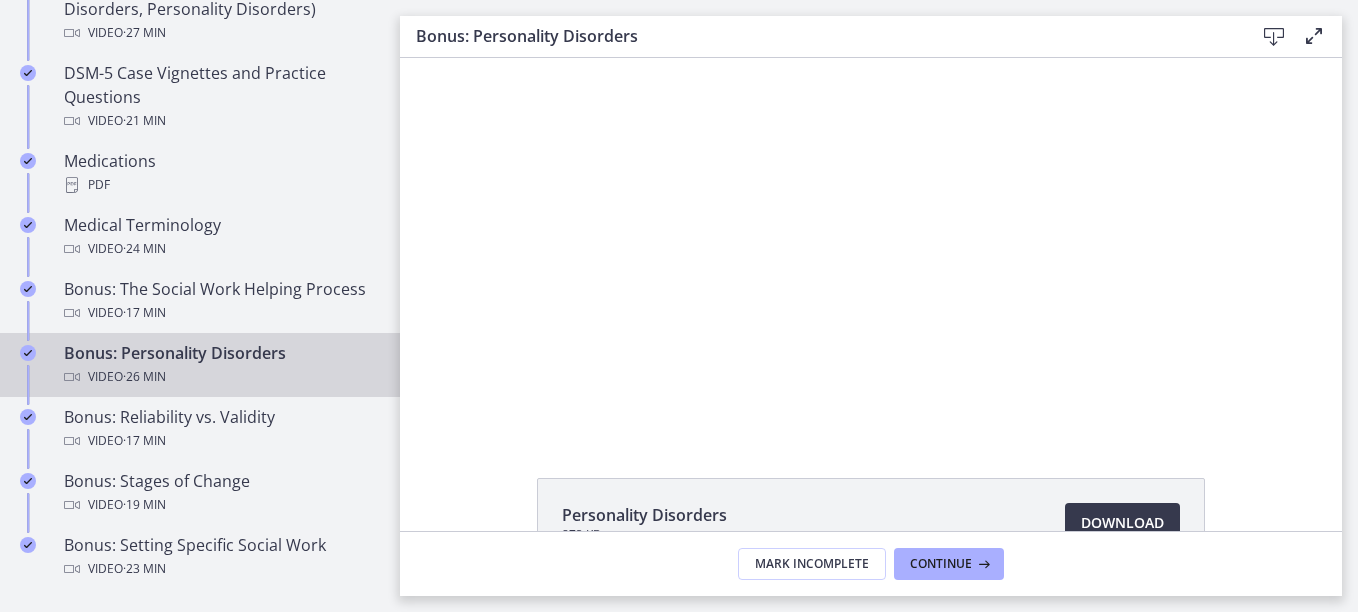 scroll, scrollTop: 0, scrollLeft: 0, axis: both 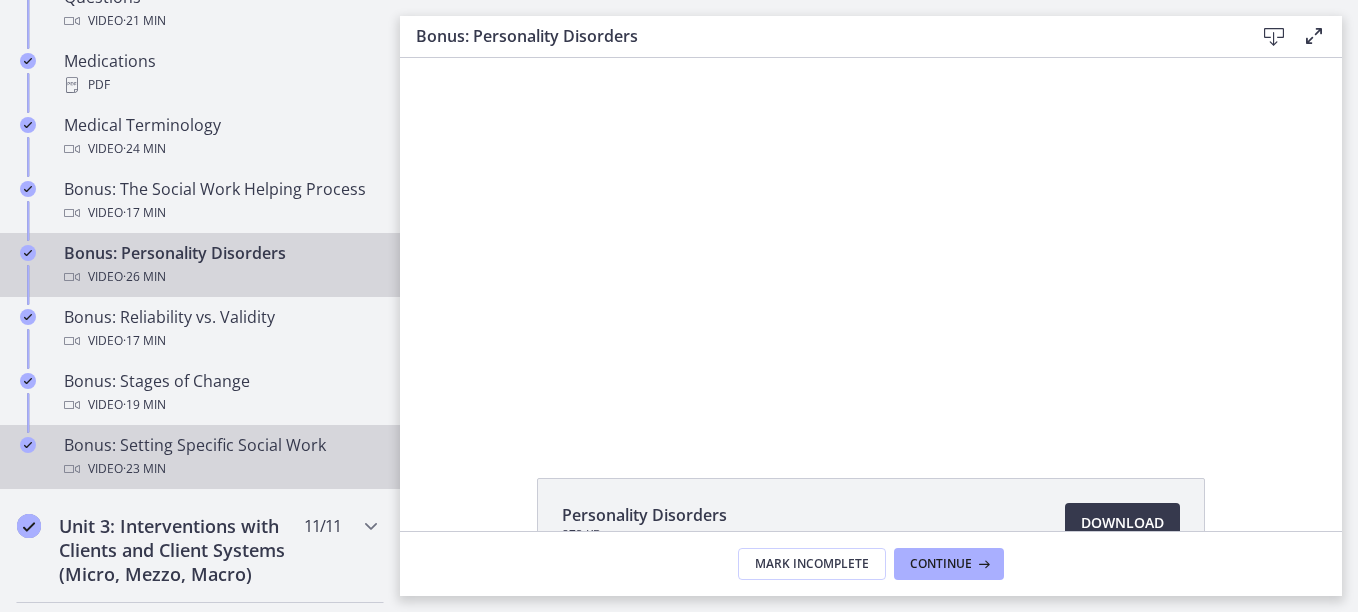 click on "Bonus: Setting Specific Social Work
Video
·  23 min" at bounding box center (220, 457) 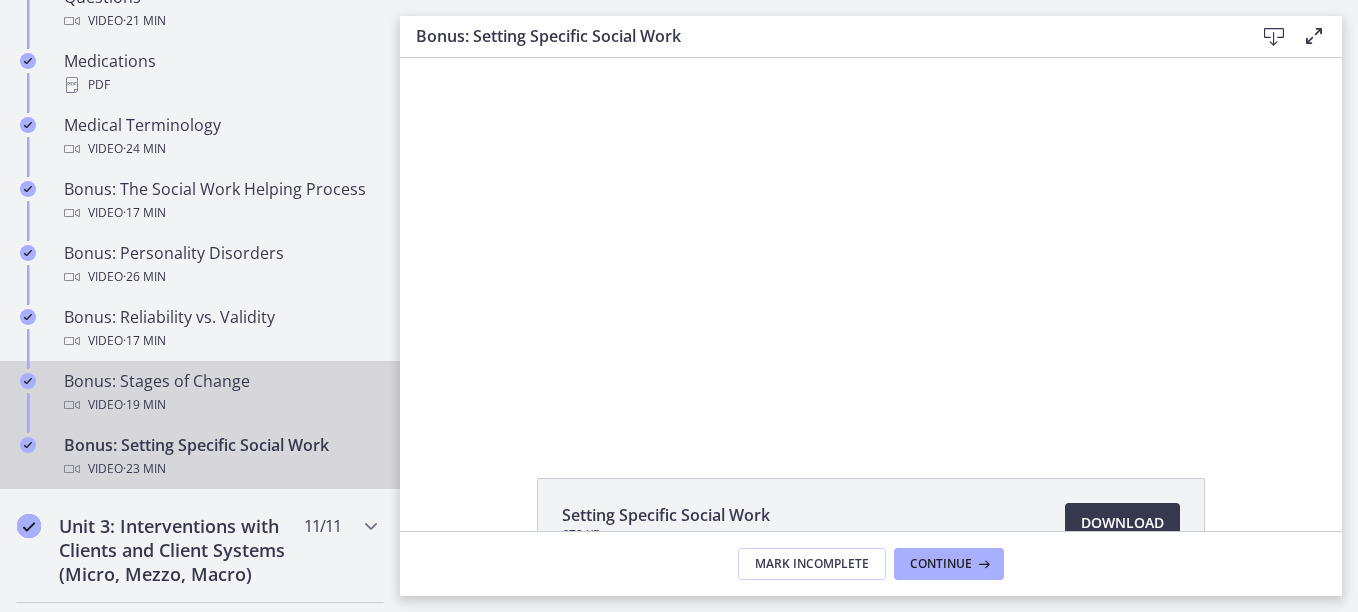 scroll, scrollTop: 0, scrollLeft: 0, axis: both 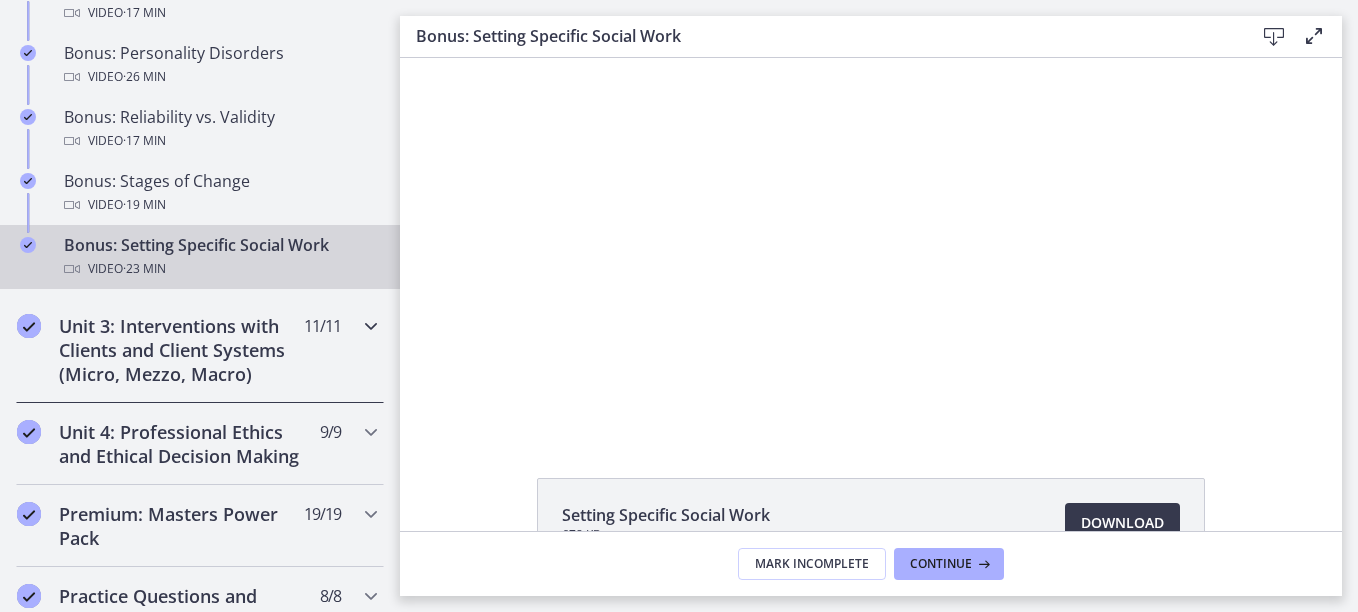 click at bounding box center [371, 326] 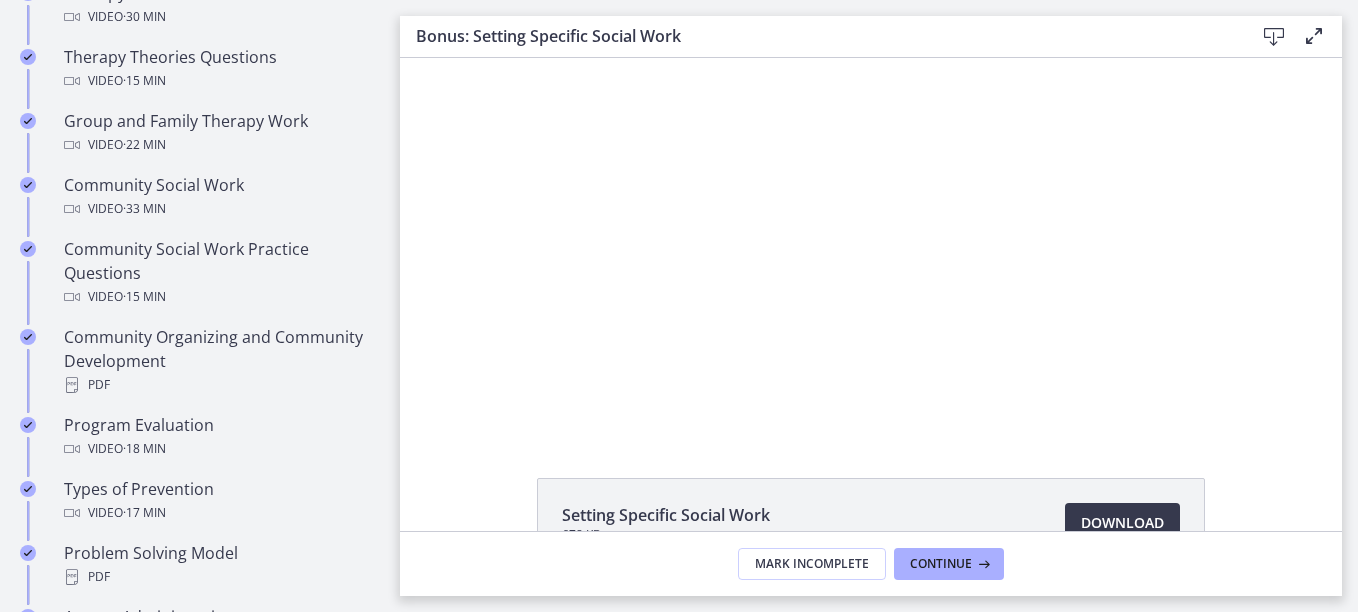 scroll, scrollTop: 987, scrollLeft: 0, axis: vertical 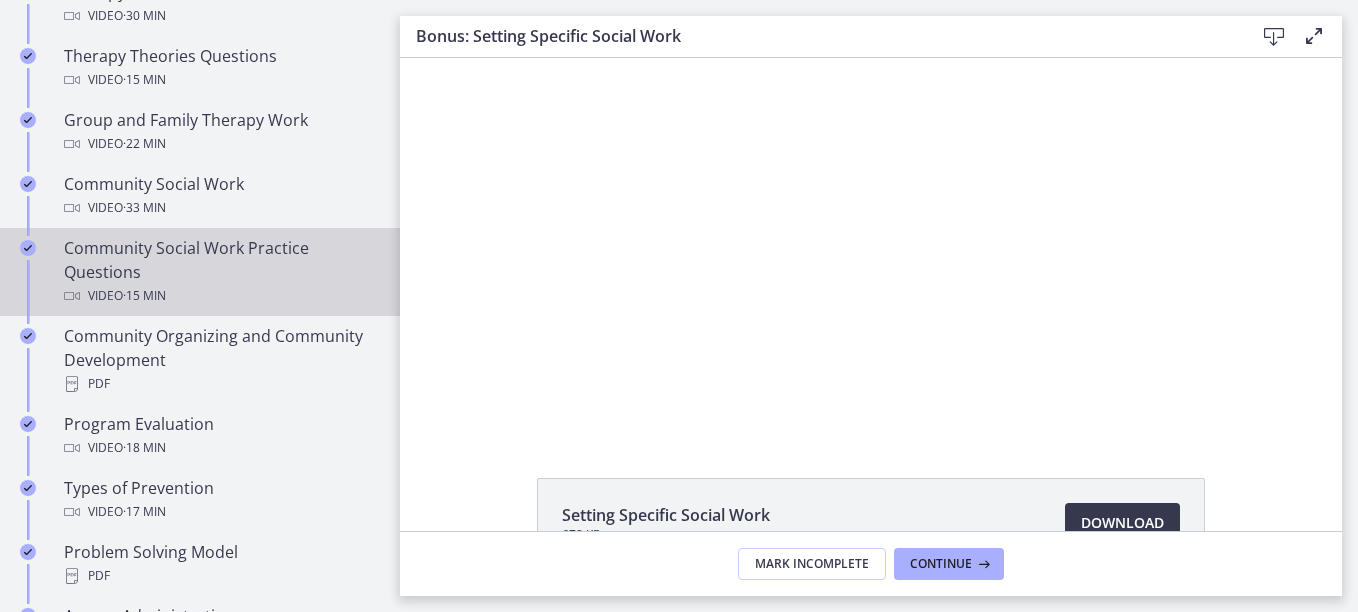 click on "Community Social Work Practice Questions
Video
·  15 min" at bounding box center [220, 272] 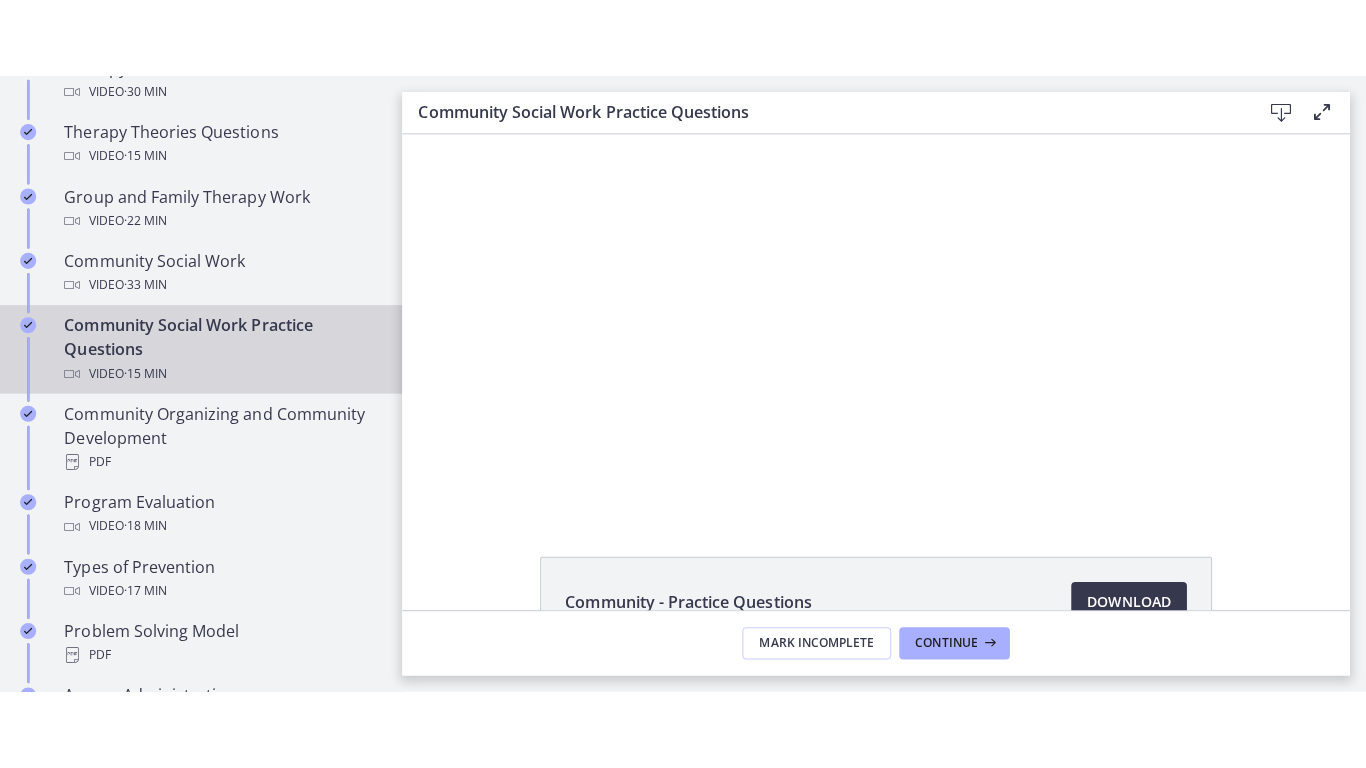scroll, scrollTop: 0, scrollLeft: 0, axis: both 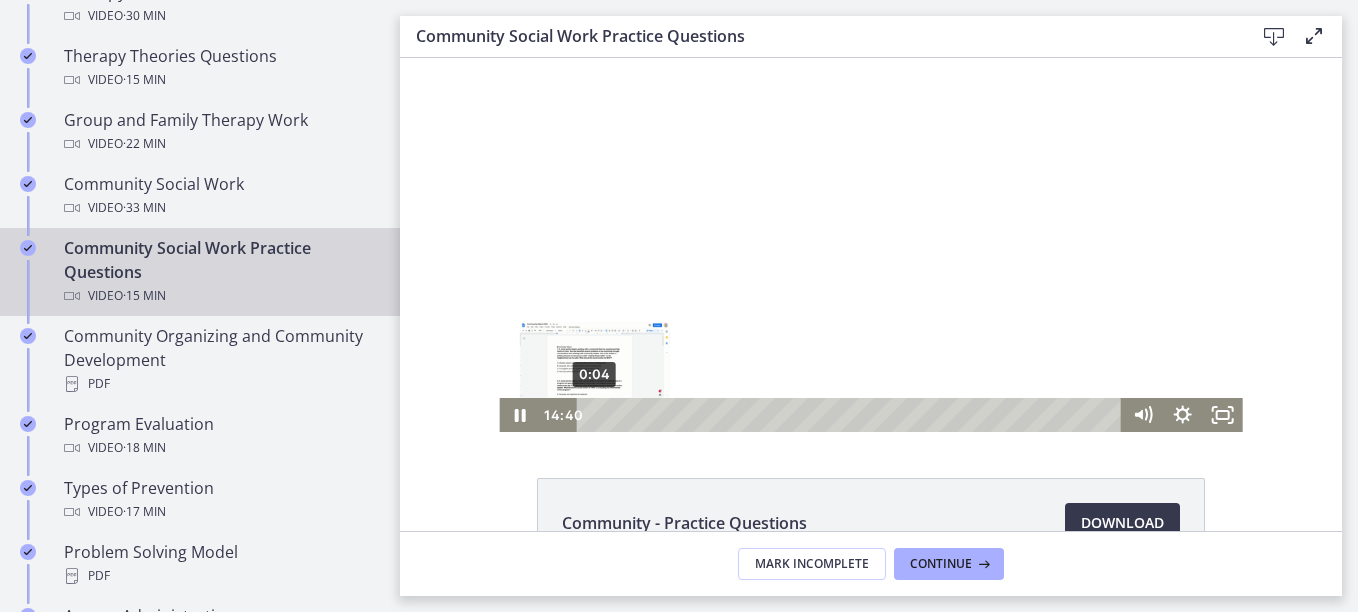 click on "0:04" at bounding box center (852, 415) 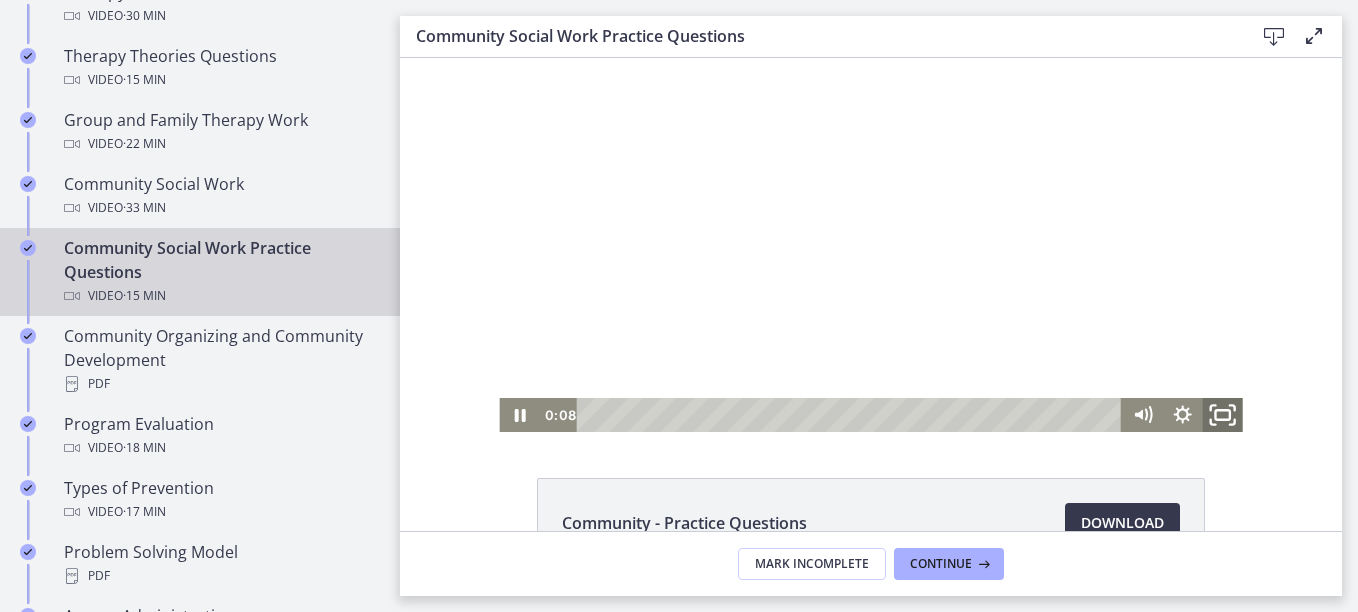 click 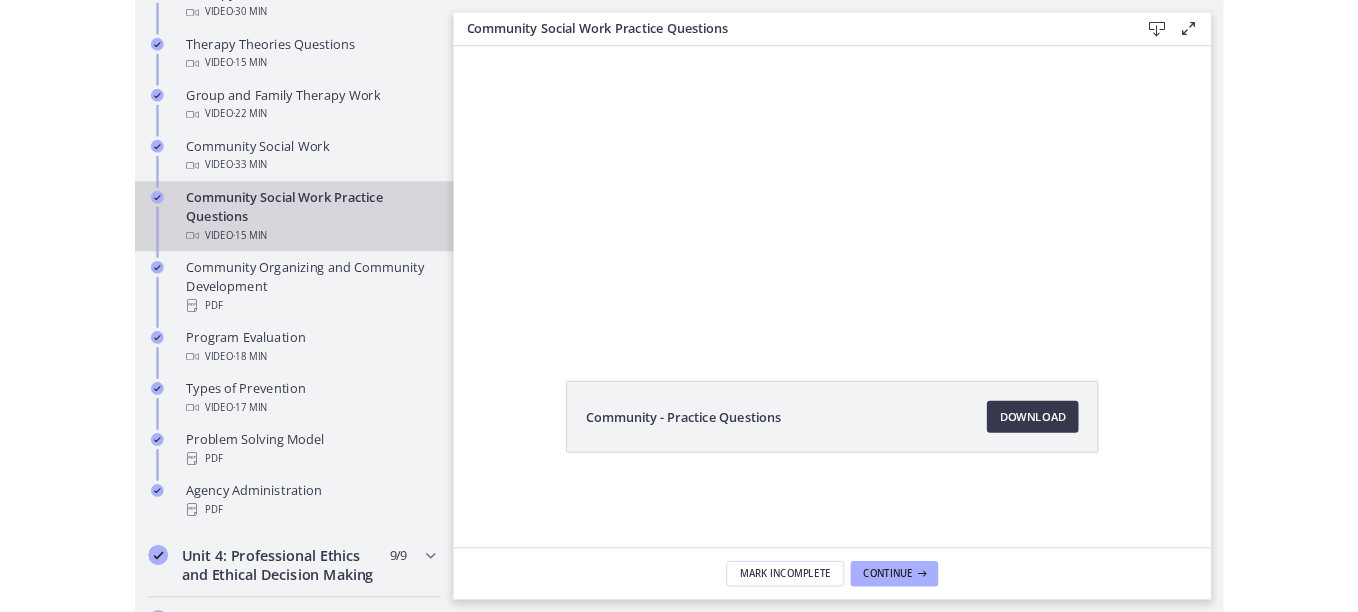 scroll, scrollTop: 0, scrollLeft: 0, axis: both 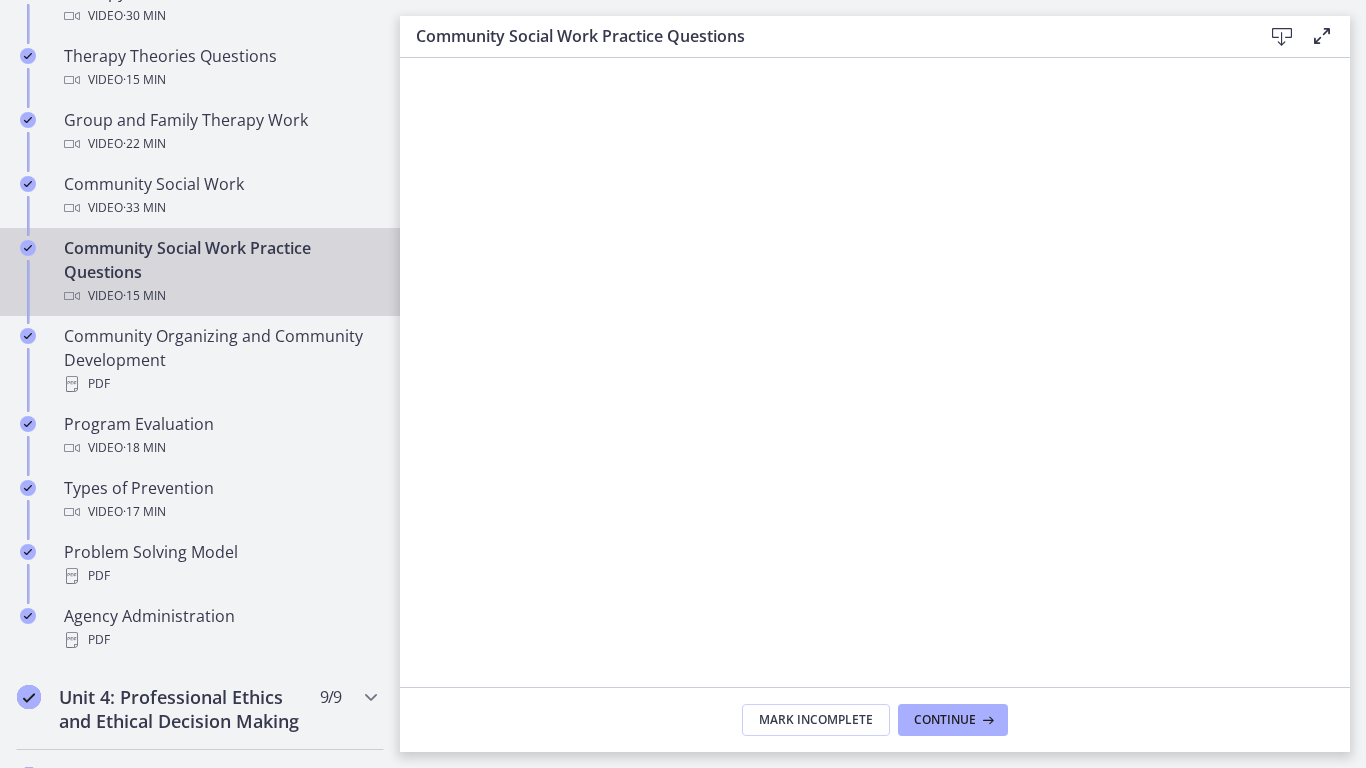 click at bounding box center (875, 401) 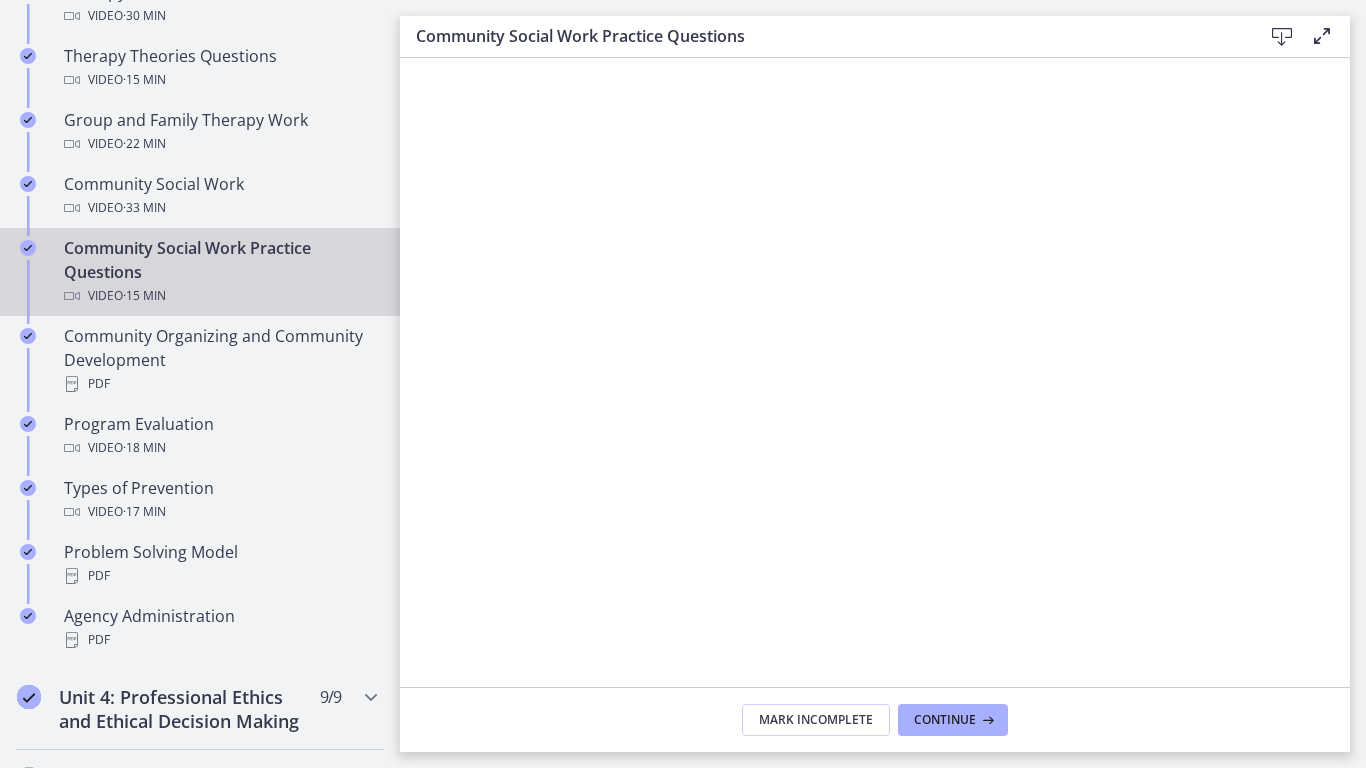 click at bounding box center [851, 723] 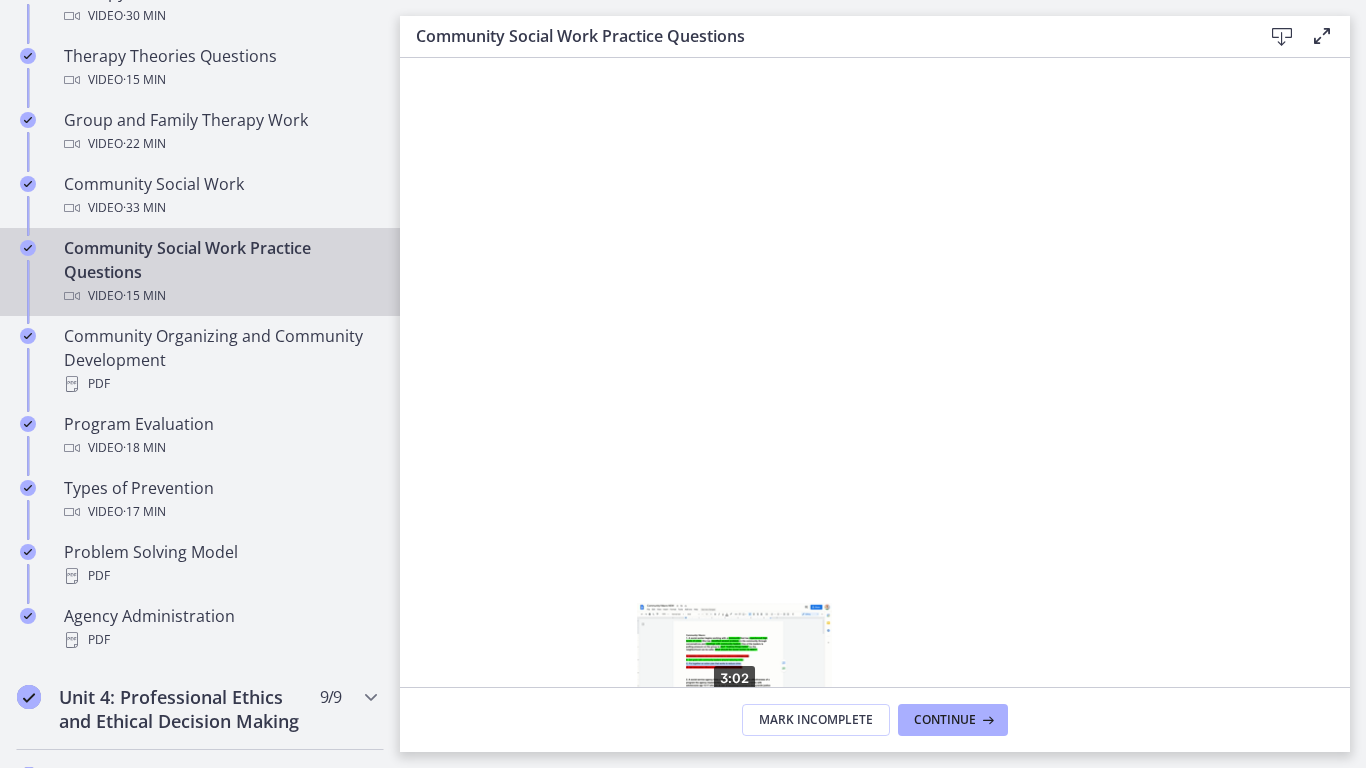 click on "3:02" at bounding box center [851, 723] 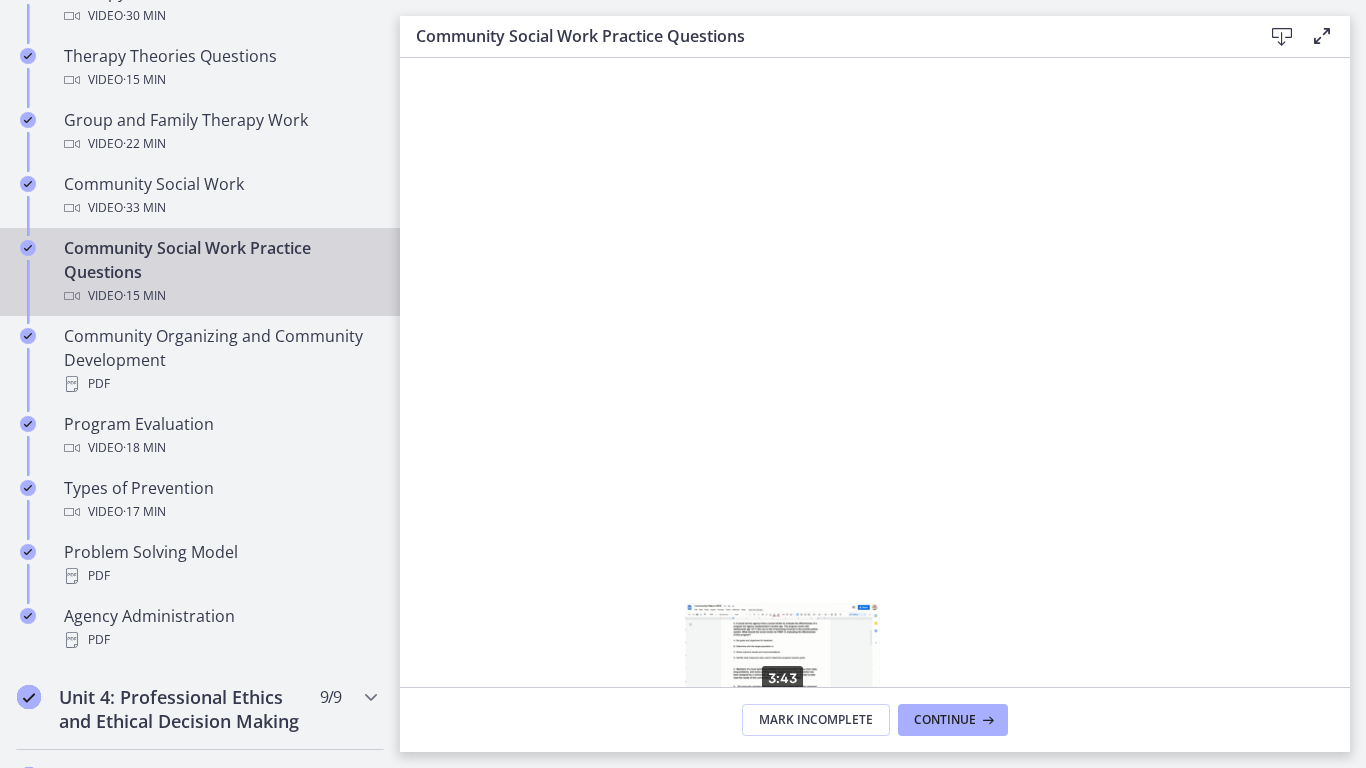 click on "3:43" at bounding box center (851, 723) 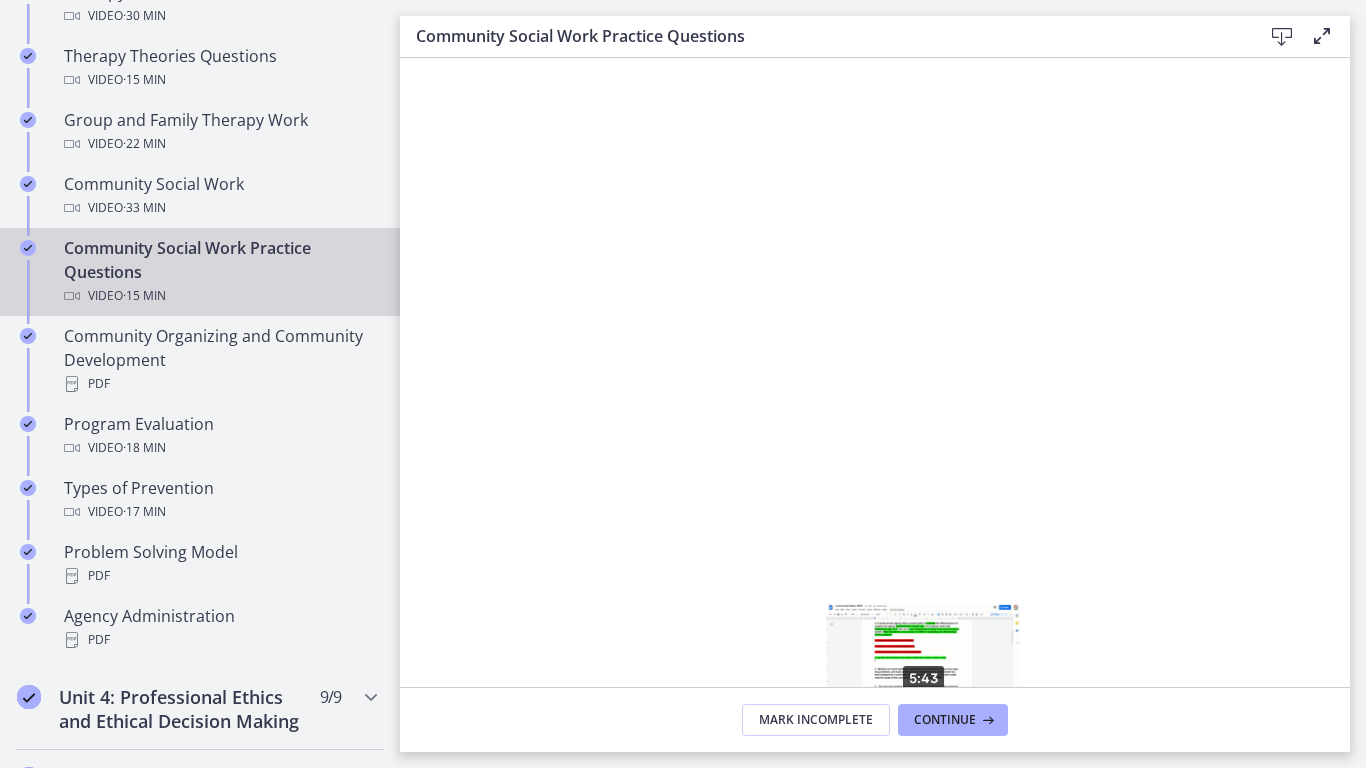 click on "5:43" at bounding box center (851, 723) 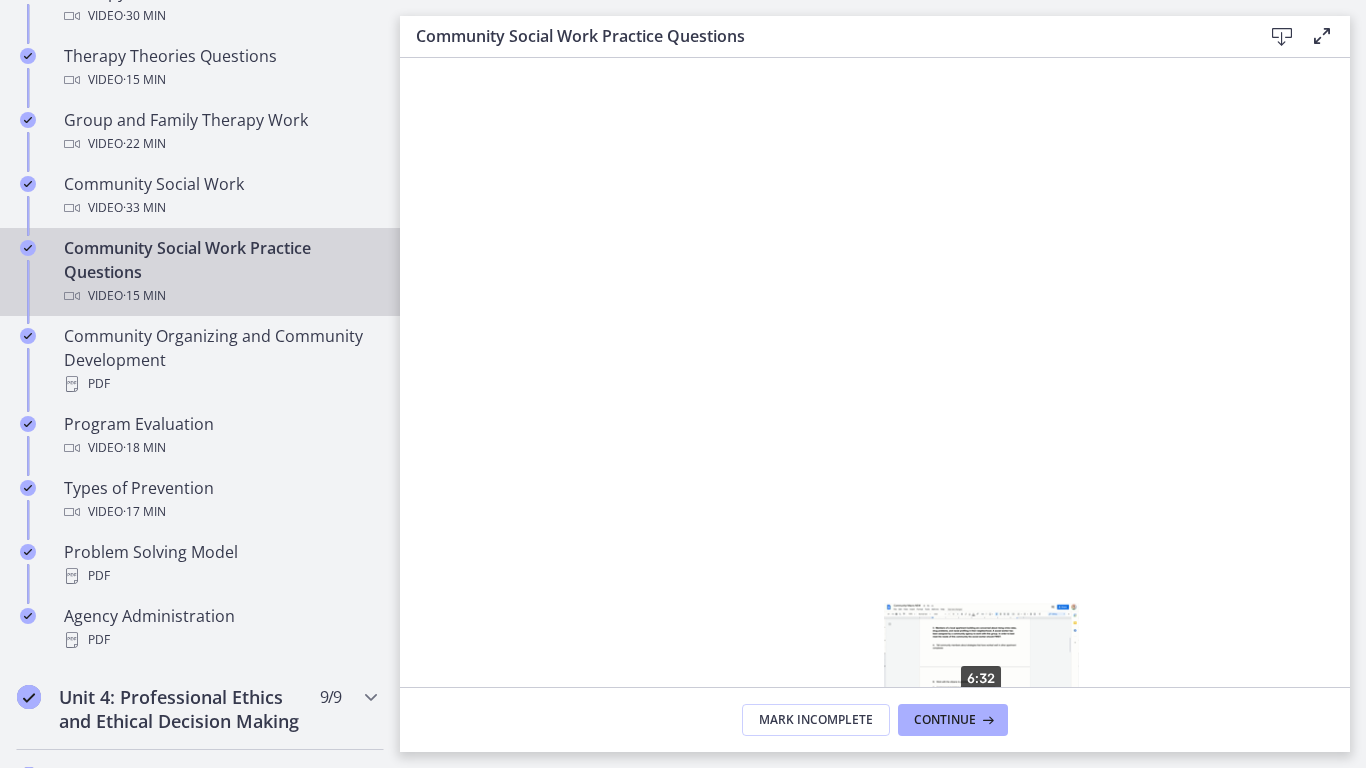 click on "6:32" at bounding box center (851, 723) 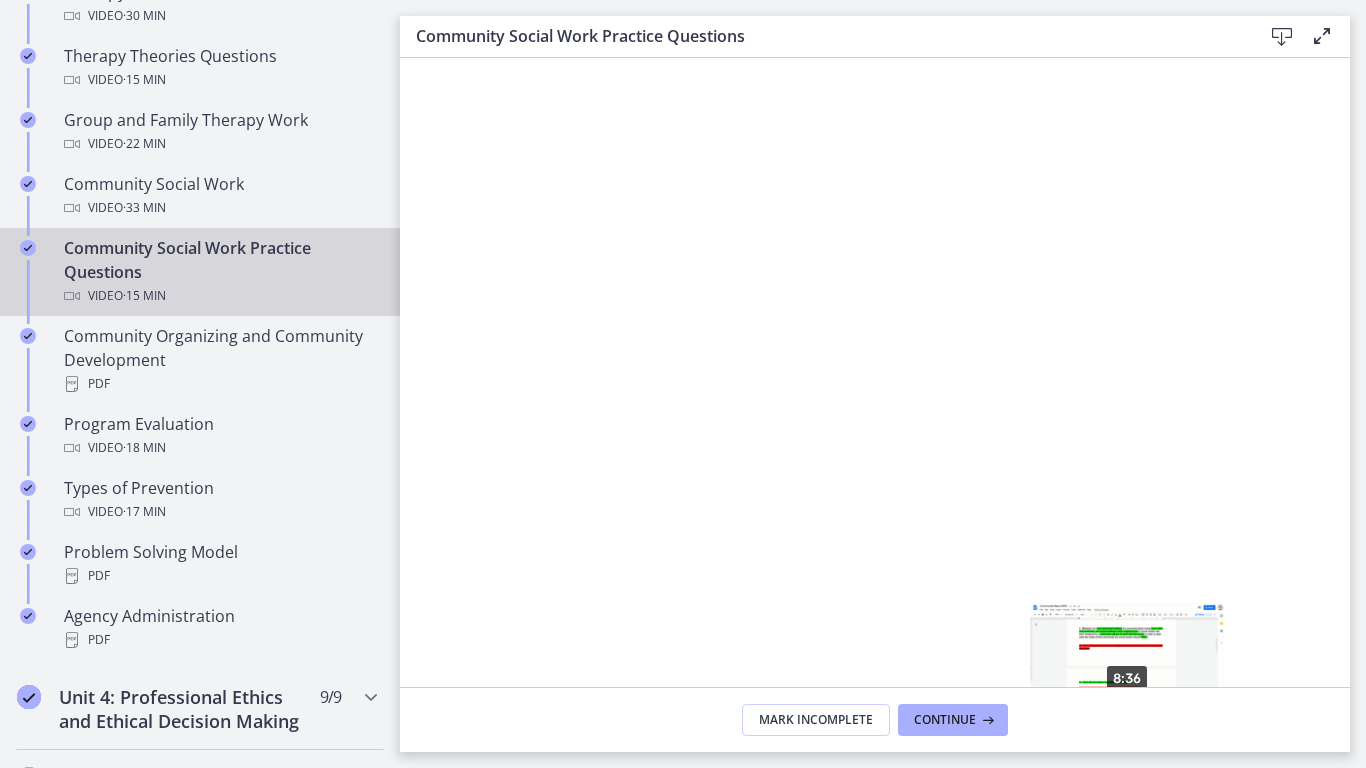 click on "8:36" at bounding box center [851, 723] 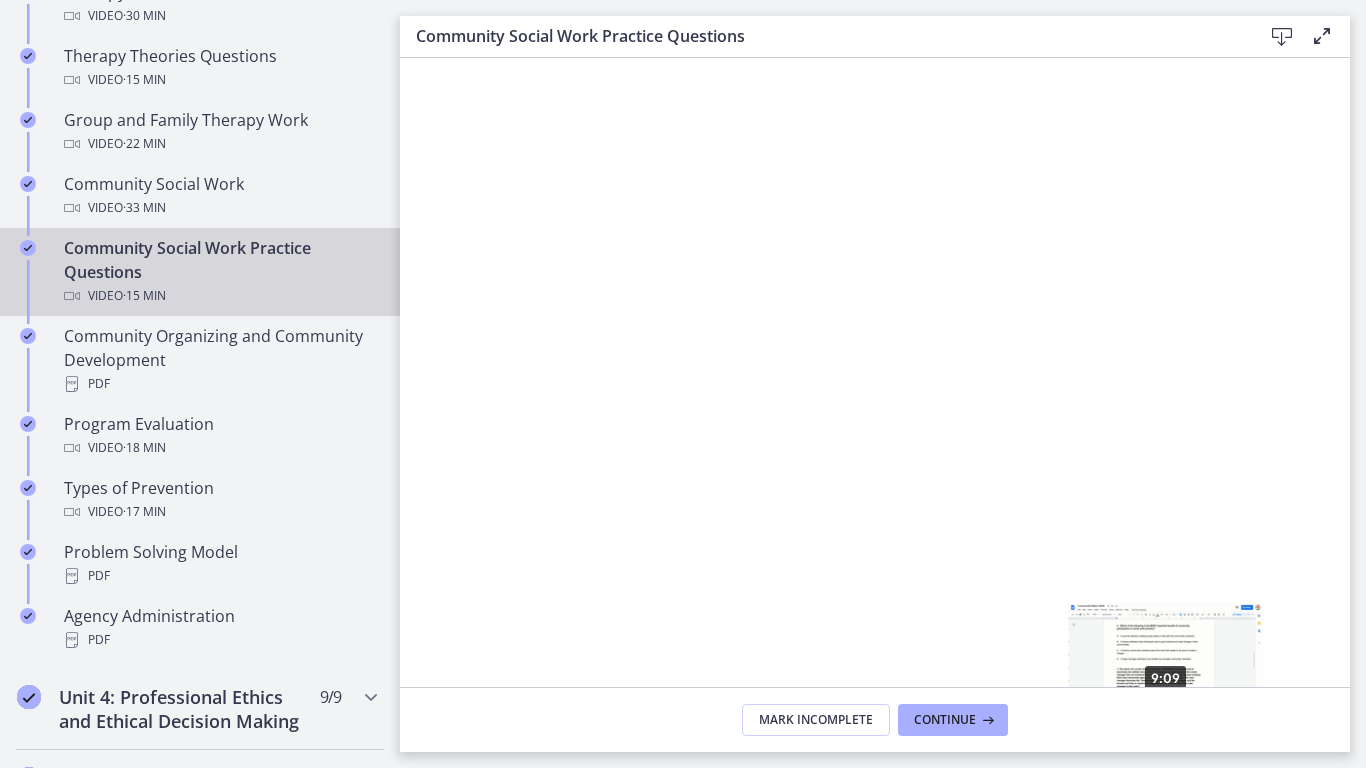 click on "9:09" at bounding box center (851, 723) 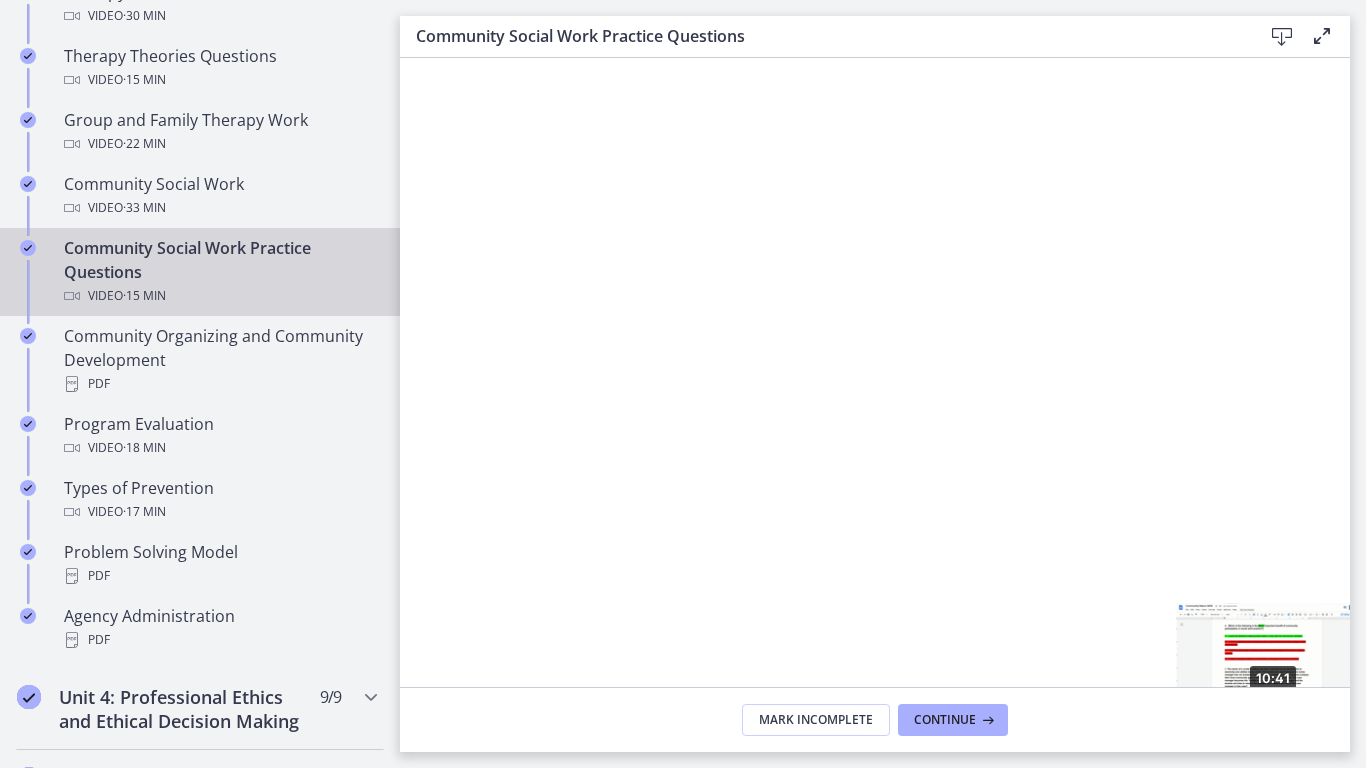 click on "10:41" at bounding box center (851, 723) 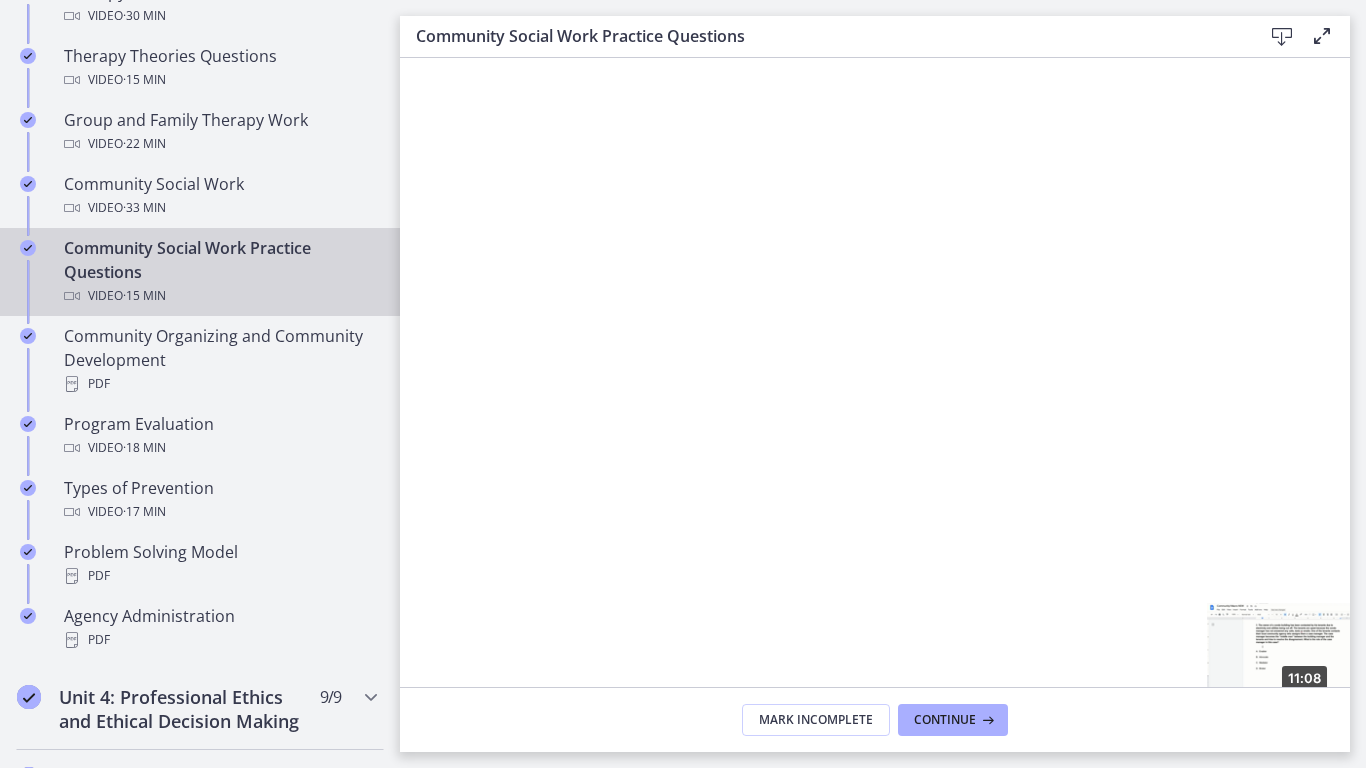 click on "11:08" at bounding box center (851, 723) 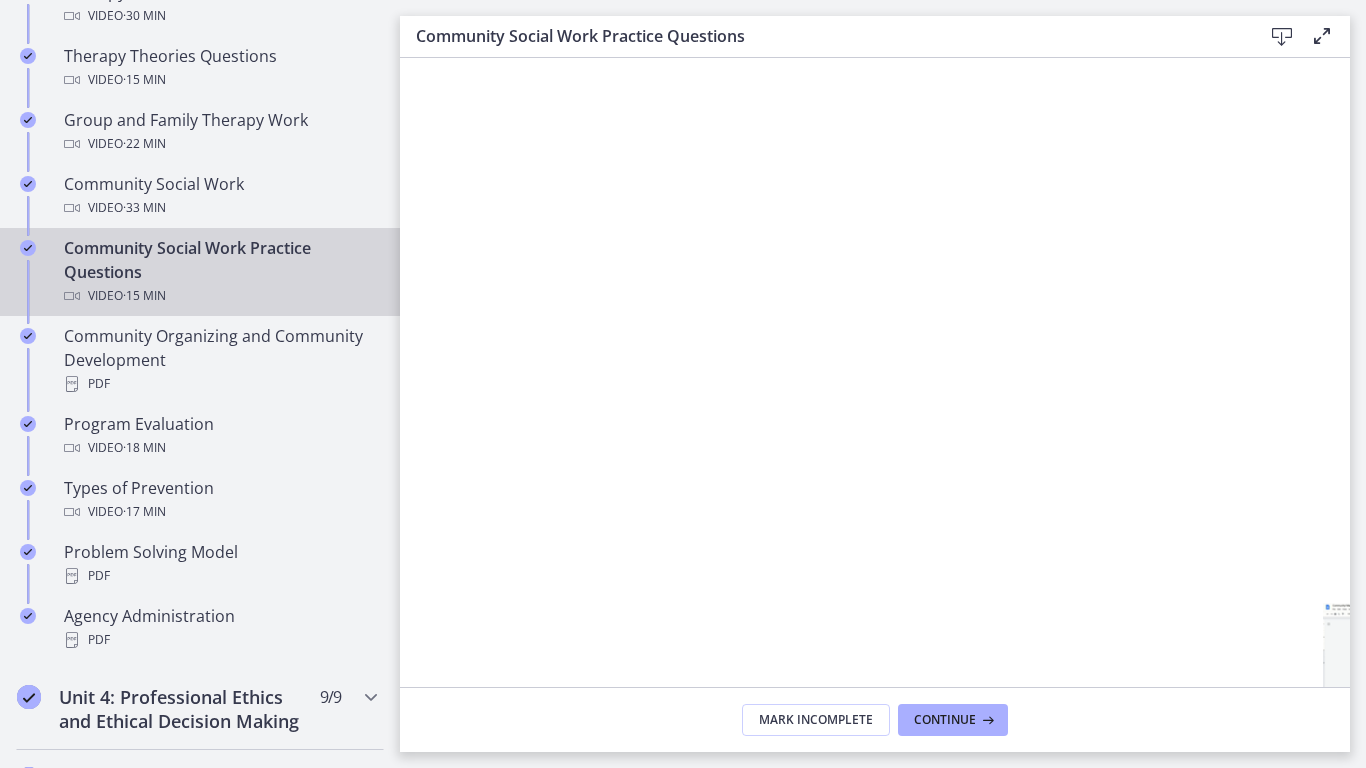 click on "12:46" at bounding box center (851, 723) 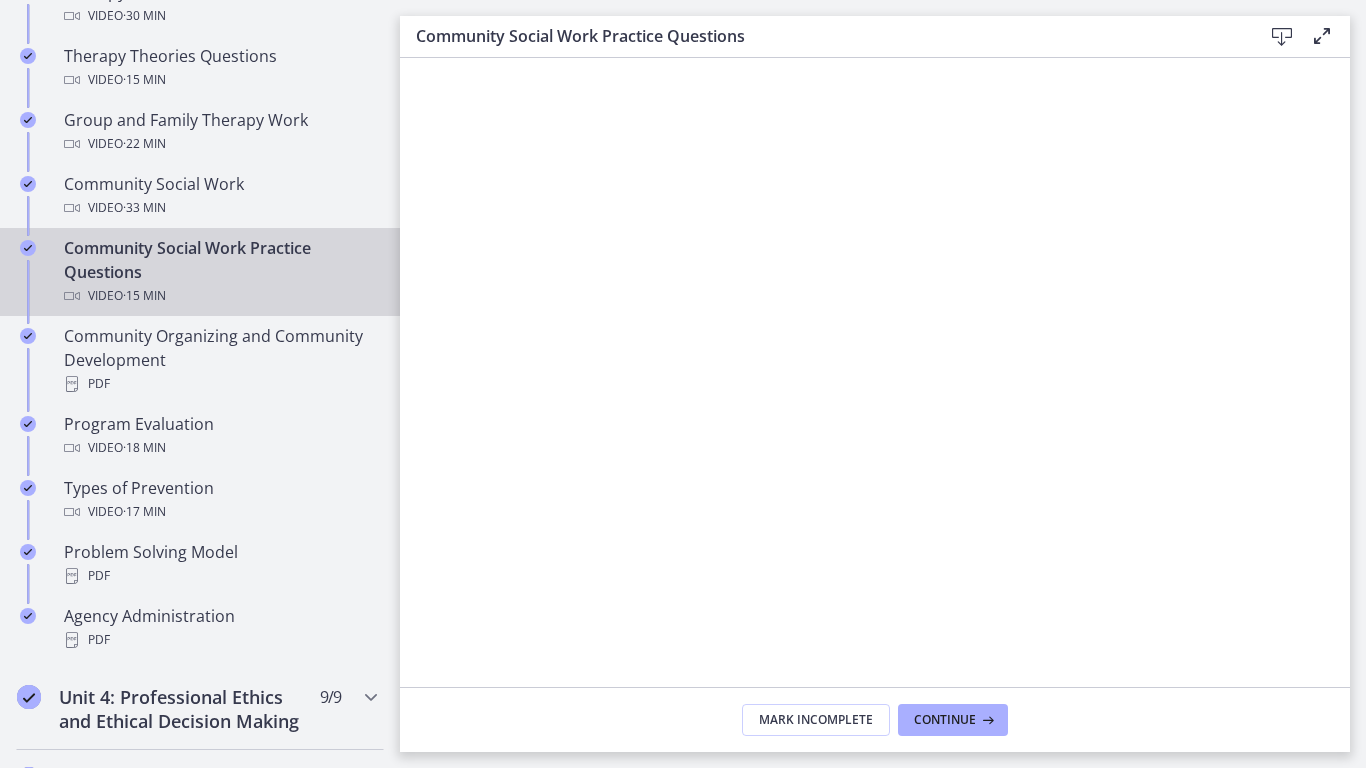 click on "13:11" at bounding box center [851, 723] 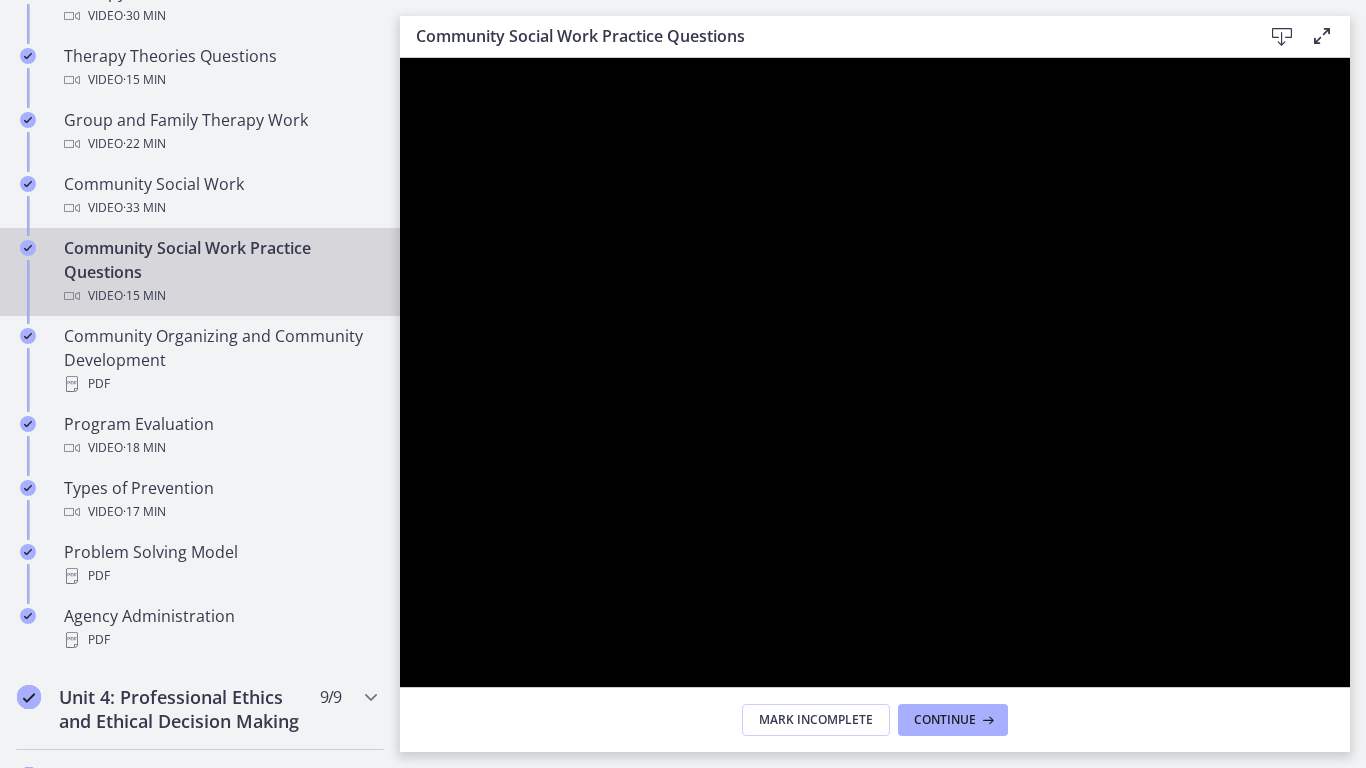 click 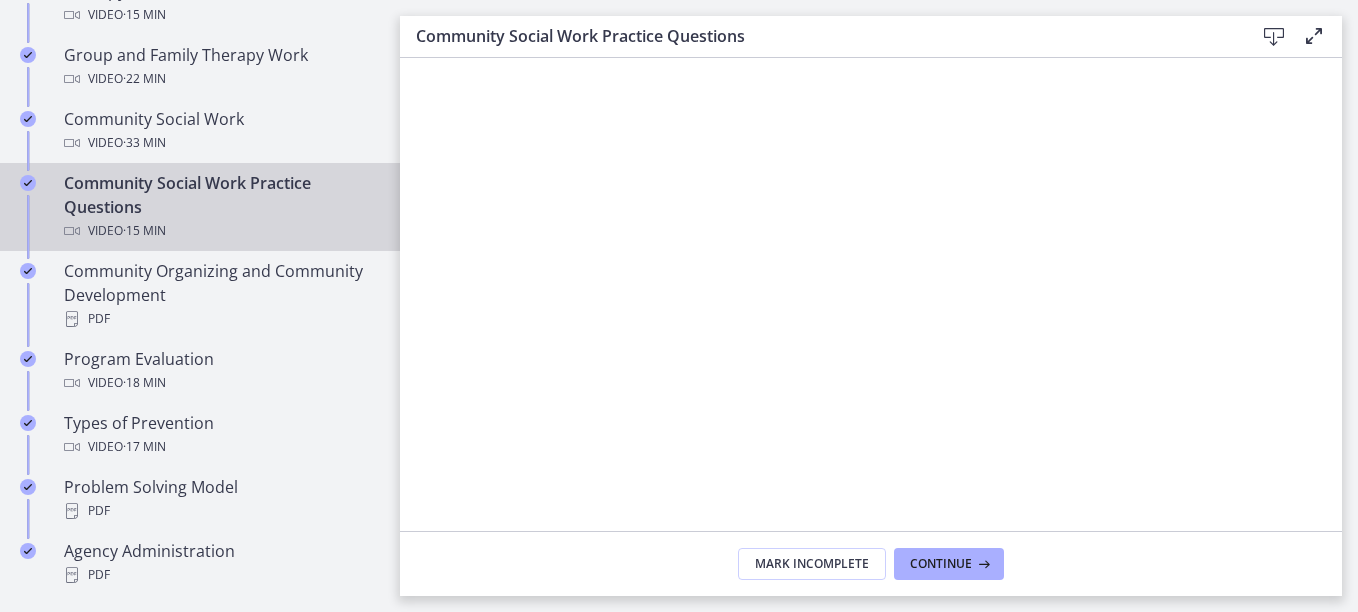 scroll, scrollTop: 1087, scrollLeft: 0, axis: vertical 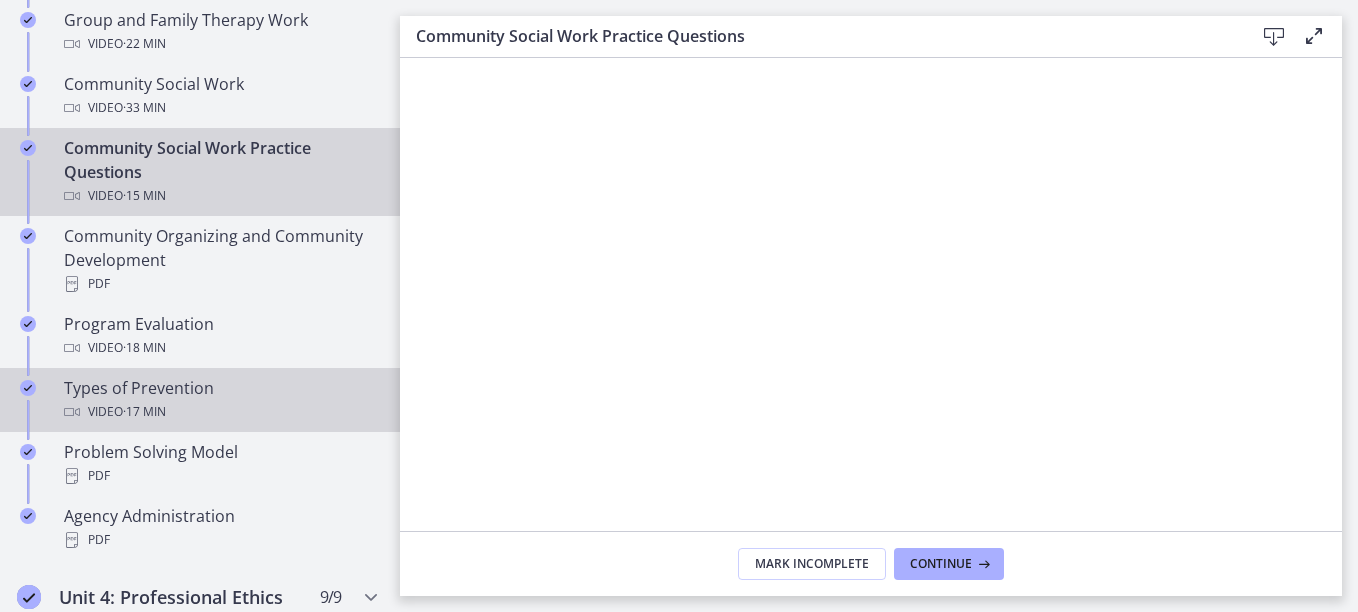 click on "·  17 min" at bounding box center [144, 412] 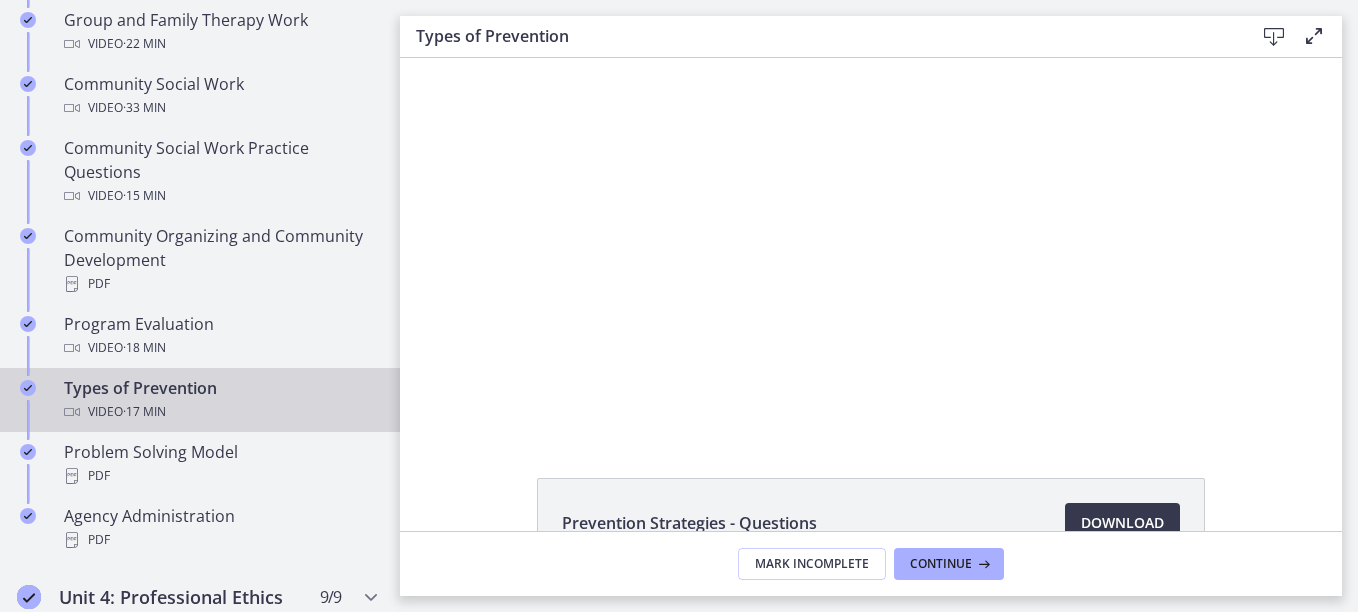 scroll, scrollTop: 0, scrollLeft: 0, axis: both 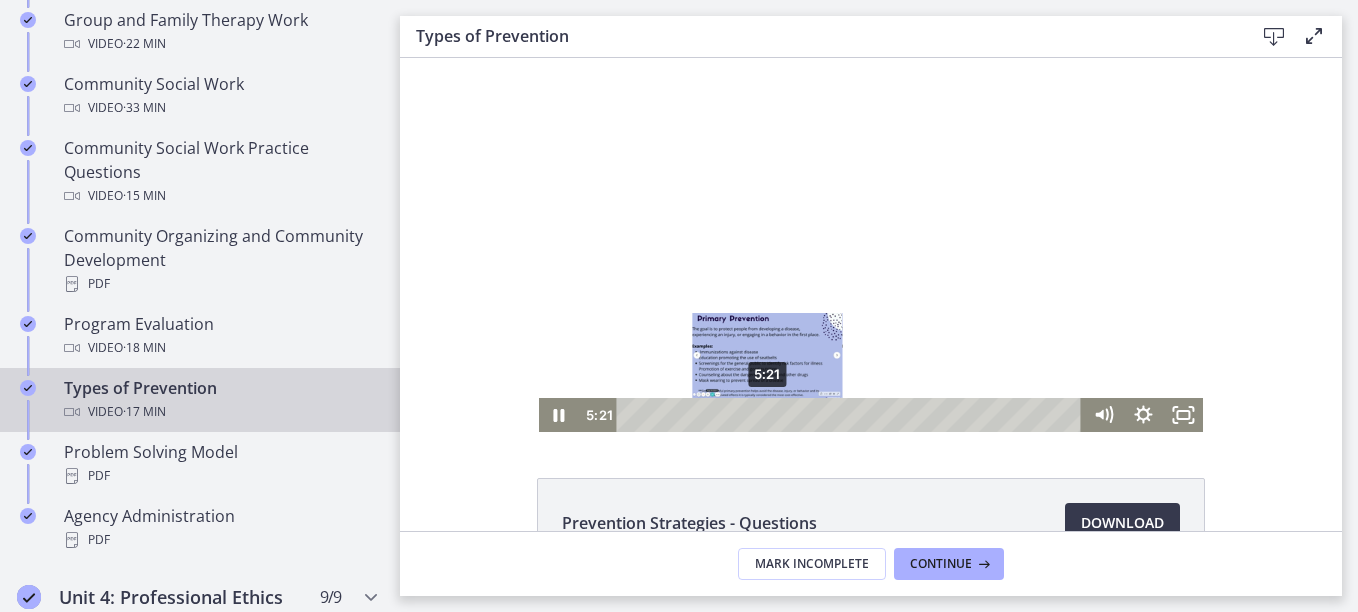 click on "5:21" at bounding box center [852, 415] 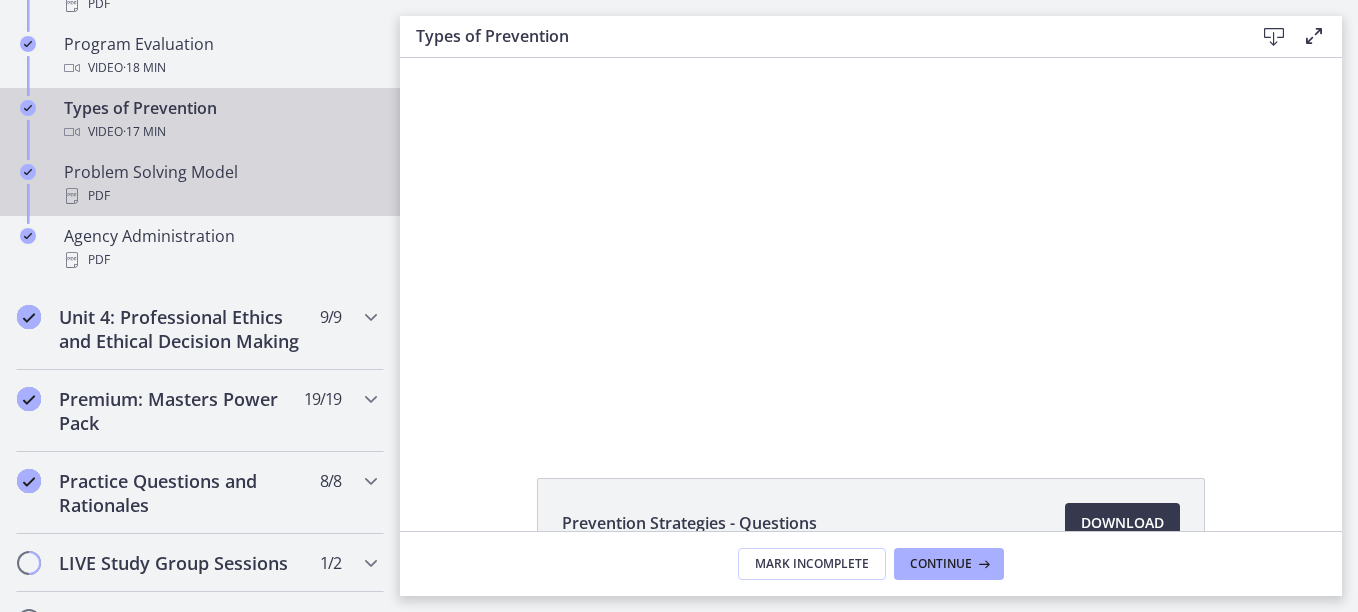 scroll, scrollTop: 1387, scrollLeft: 0, axis: vertical 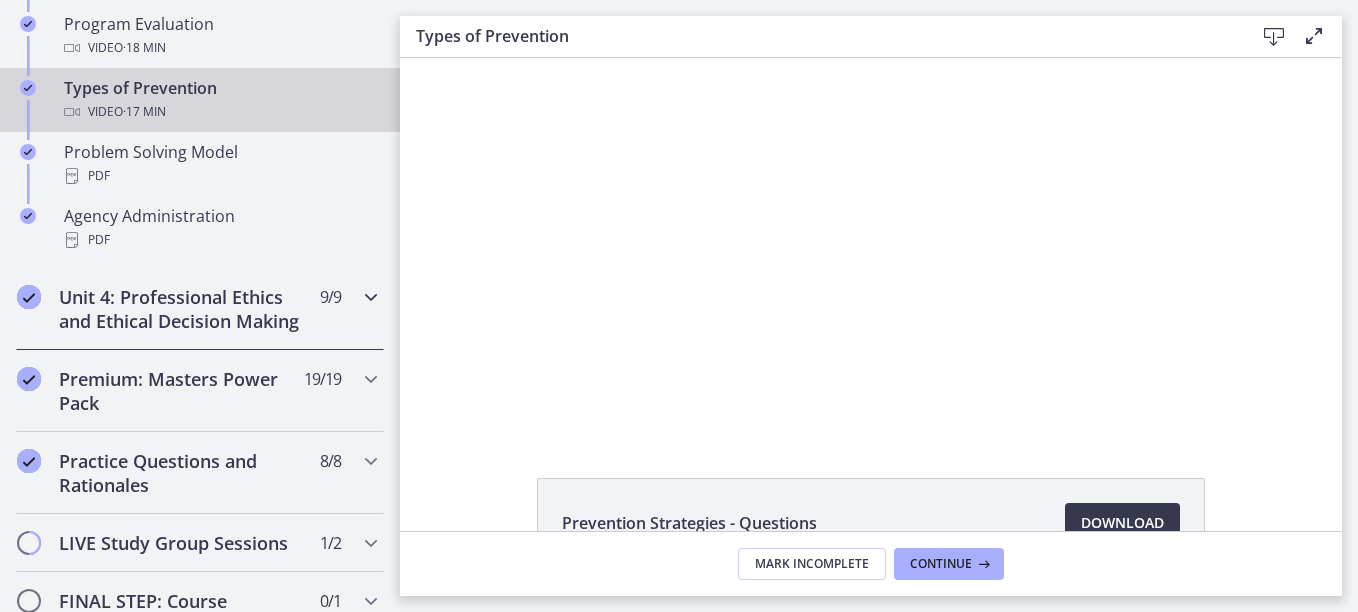 click at bounding box center (371, 297) 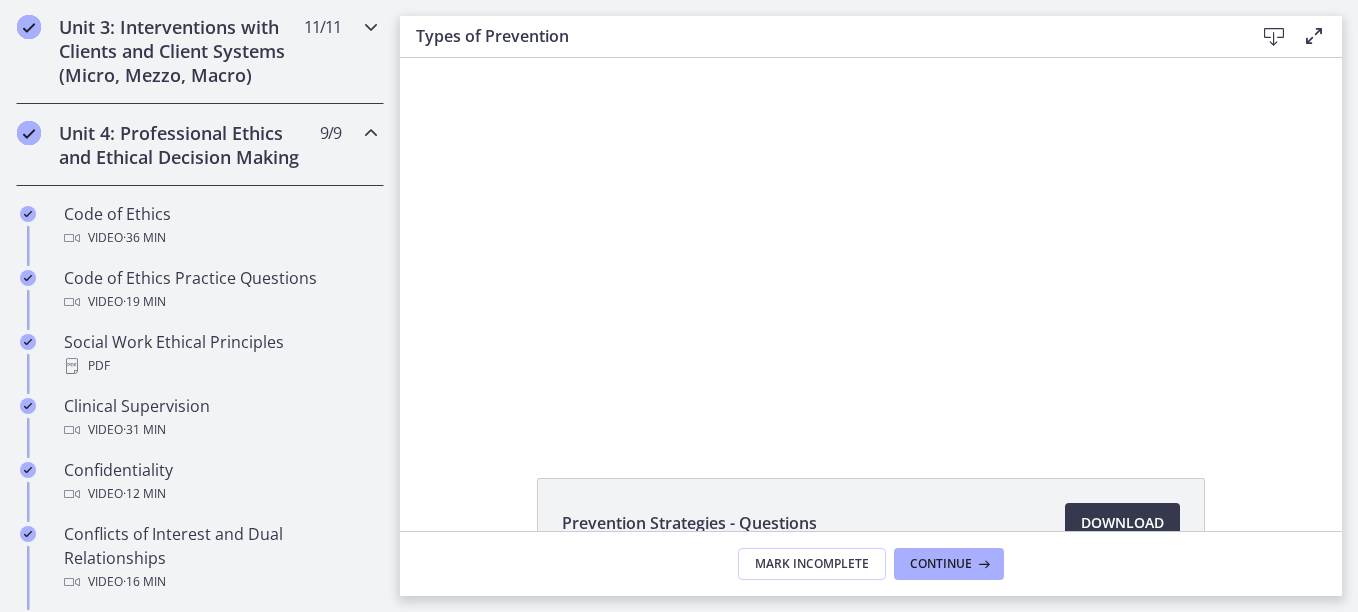 scroll, scrollTop: 787, scrollLeft: 0, axis: vertical 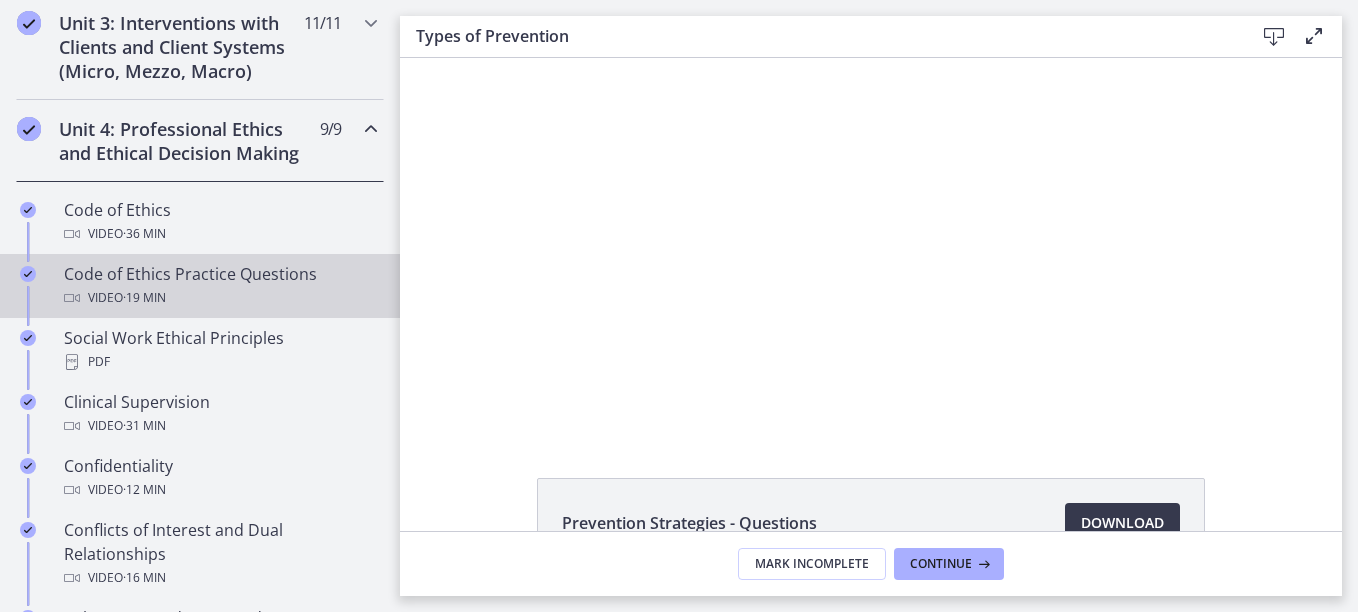click on "Code of Ethics Practice Questions
Video
·  19 min" at bounding box center (220, 286) 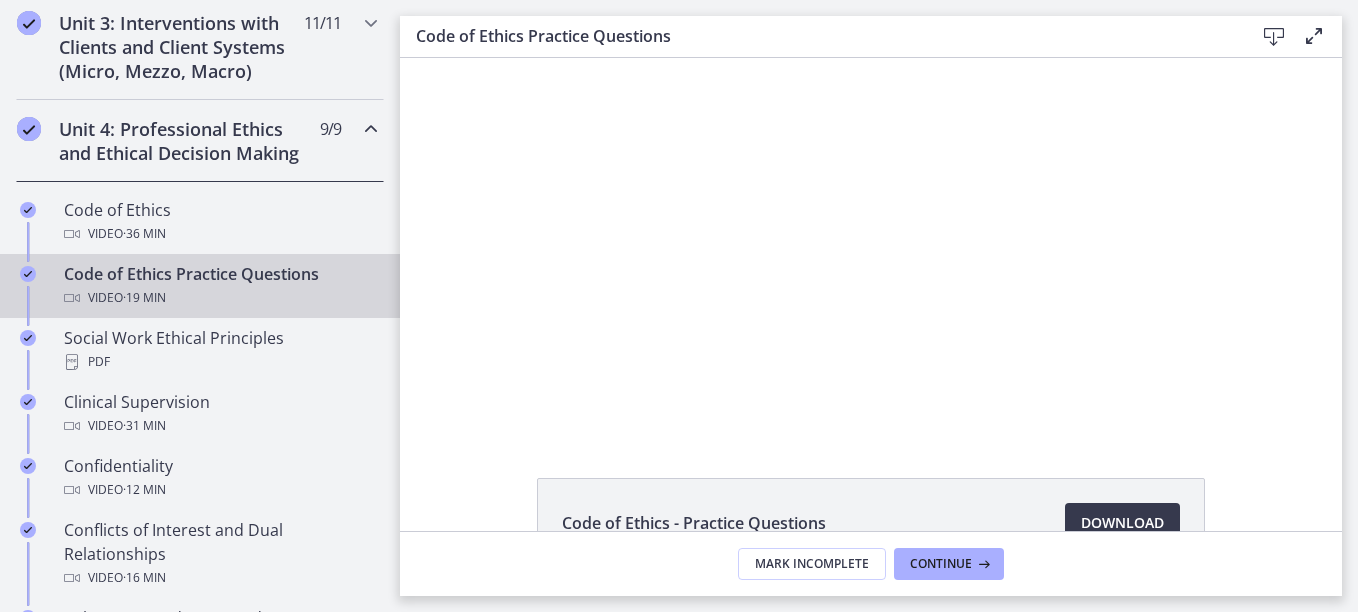 scroll, scrollTop: 0, scrollLeft: 0, axis: both 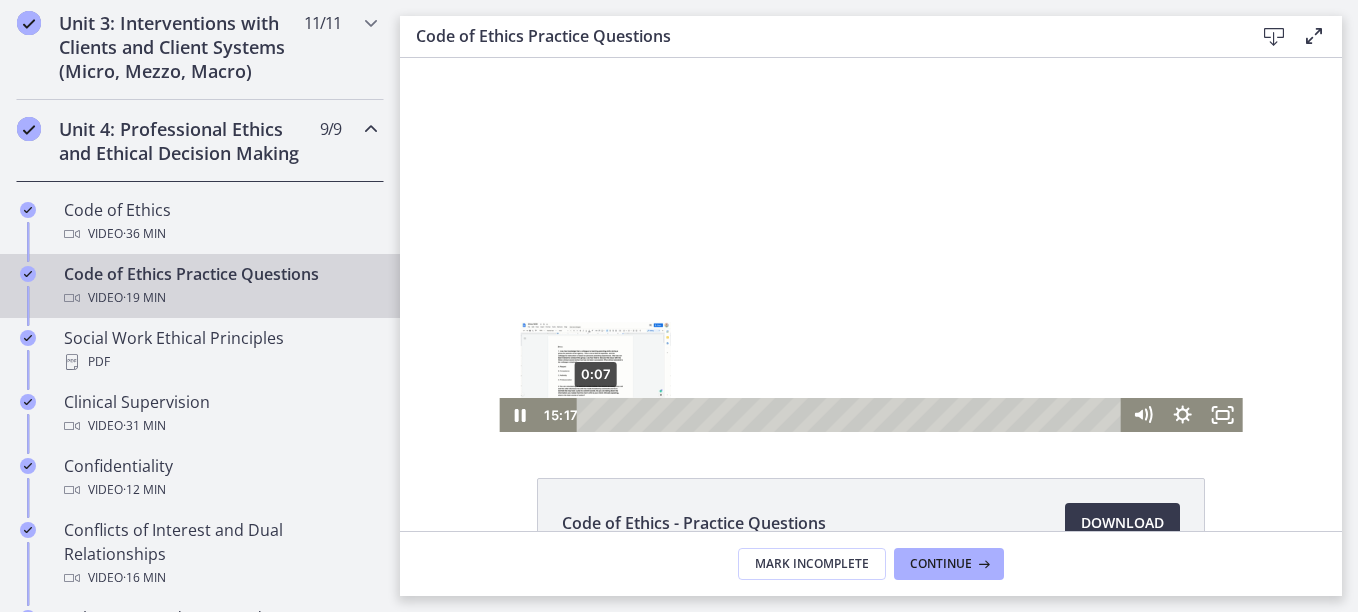 click on "0:07" at bounding box center [852, 415] 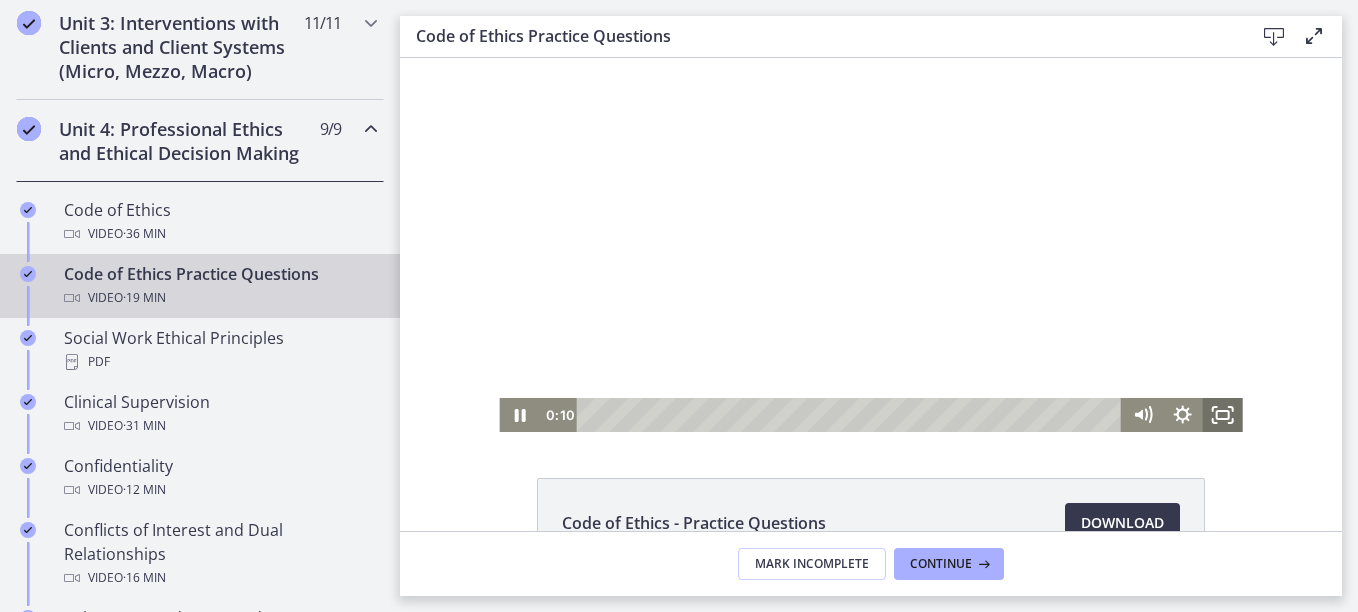 click 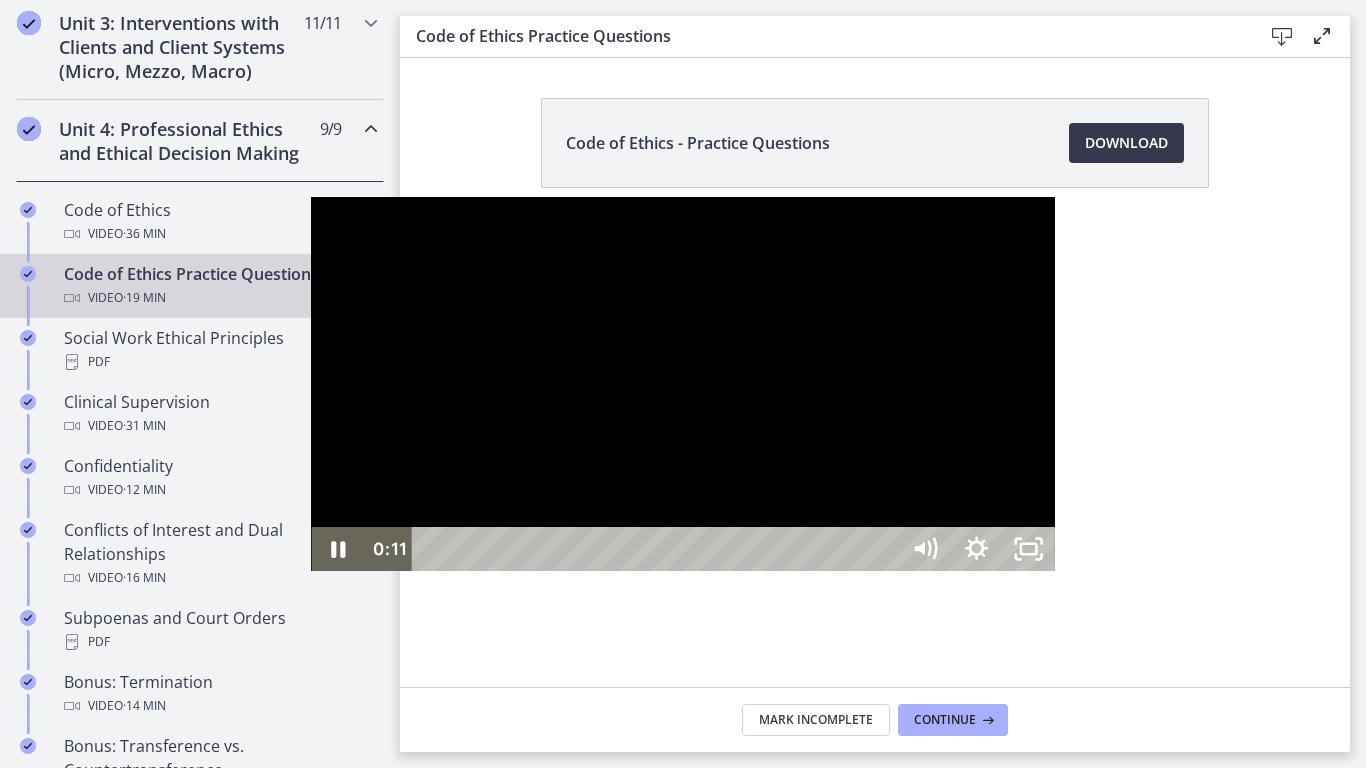click at bounding box center (682, 384) 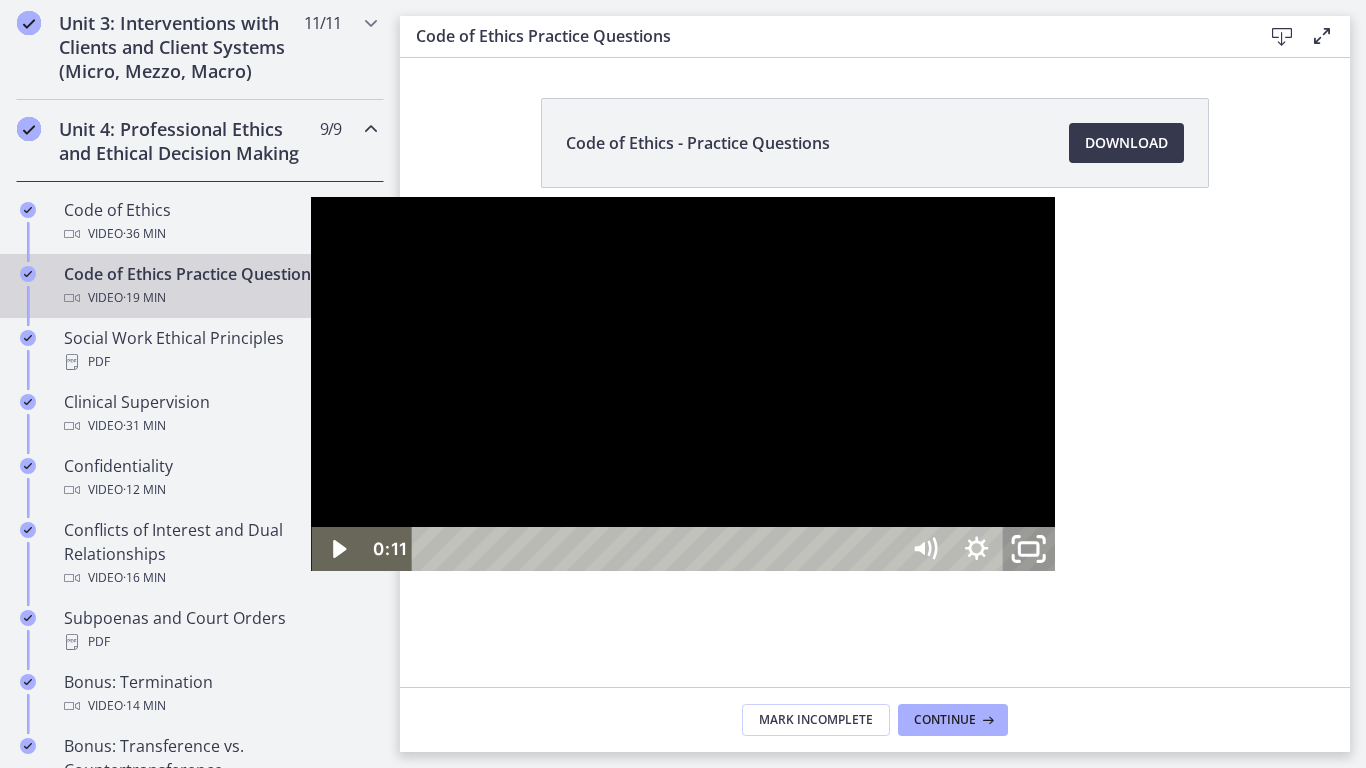 click 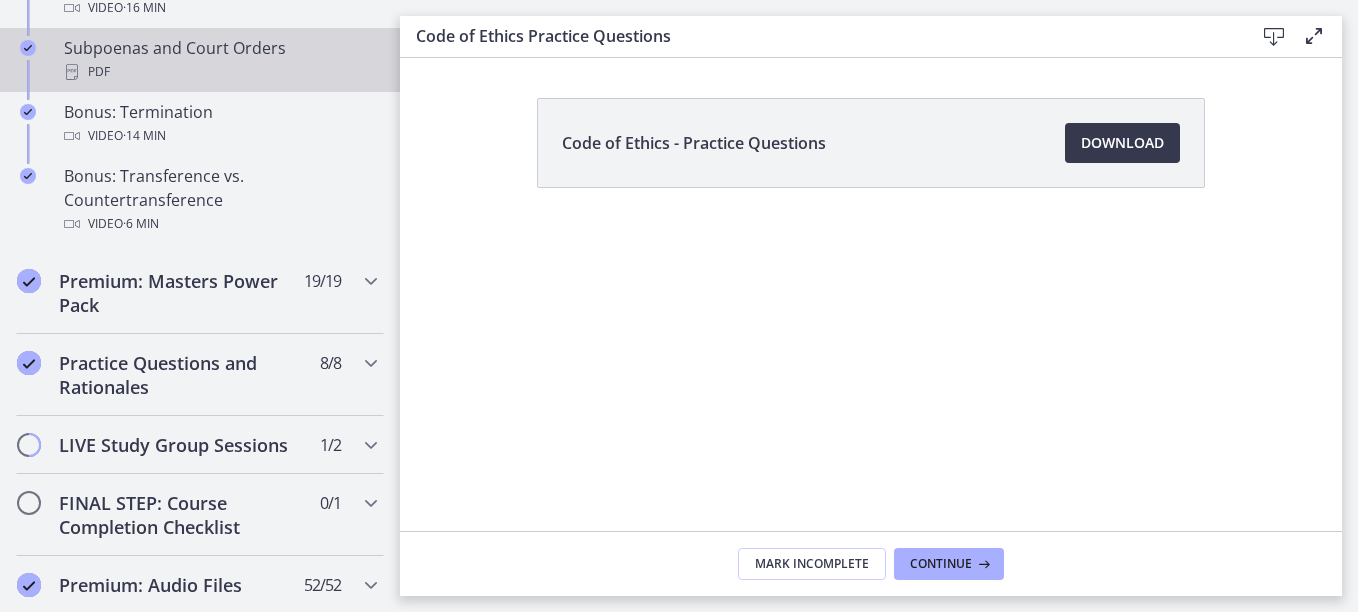 scroll, scrollTop: 1387, scrollLeft: 0, axis: vertical 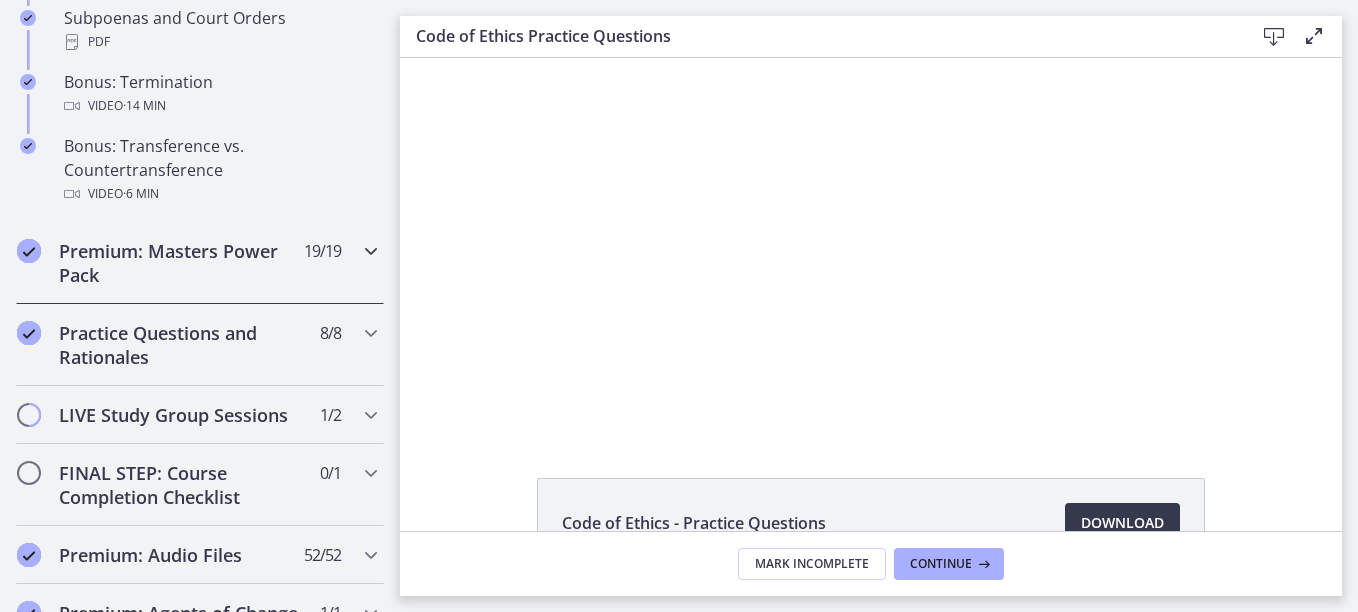 click on "[NUMBER]  /  [NUMBER]
Completed" at bounding box center (322, 251) 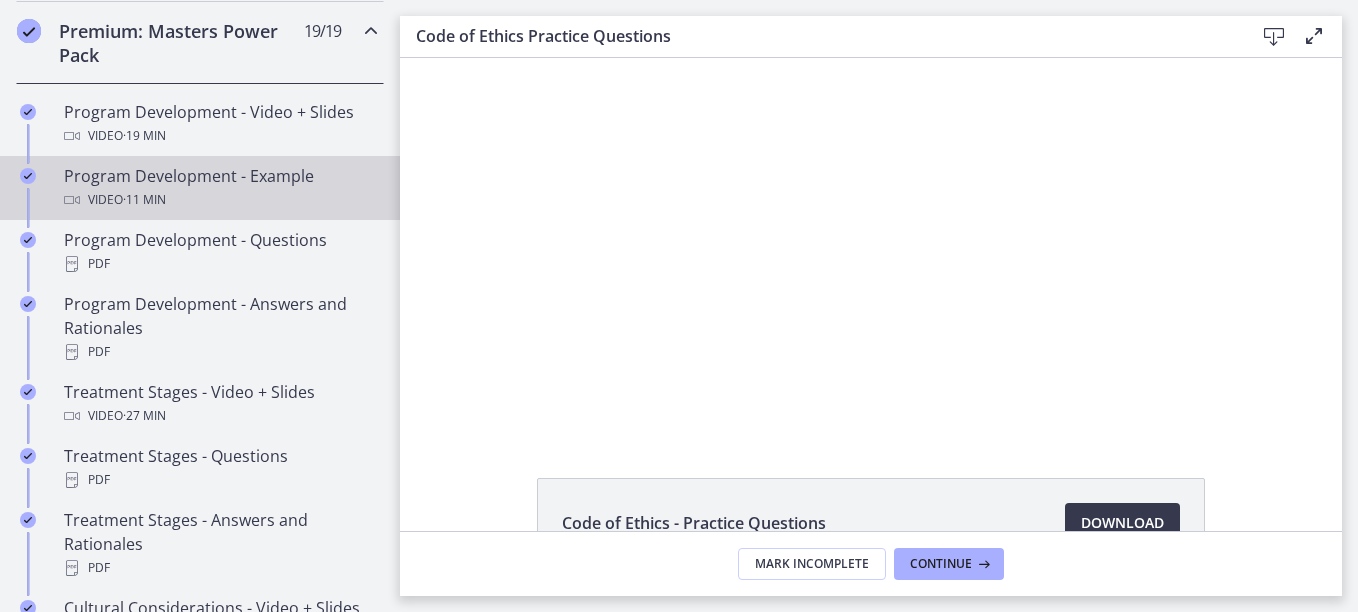 scroll, scrollTop: 987, scrollLeft: 0, axis: vertical 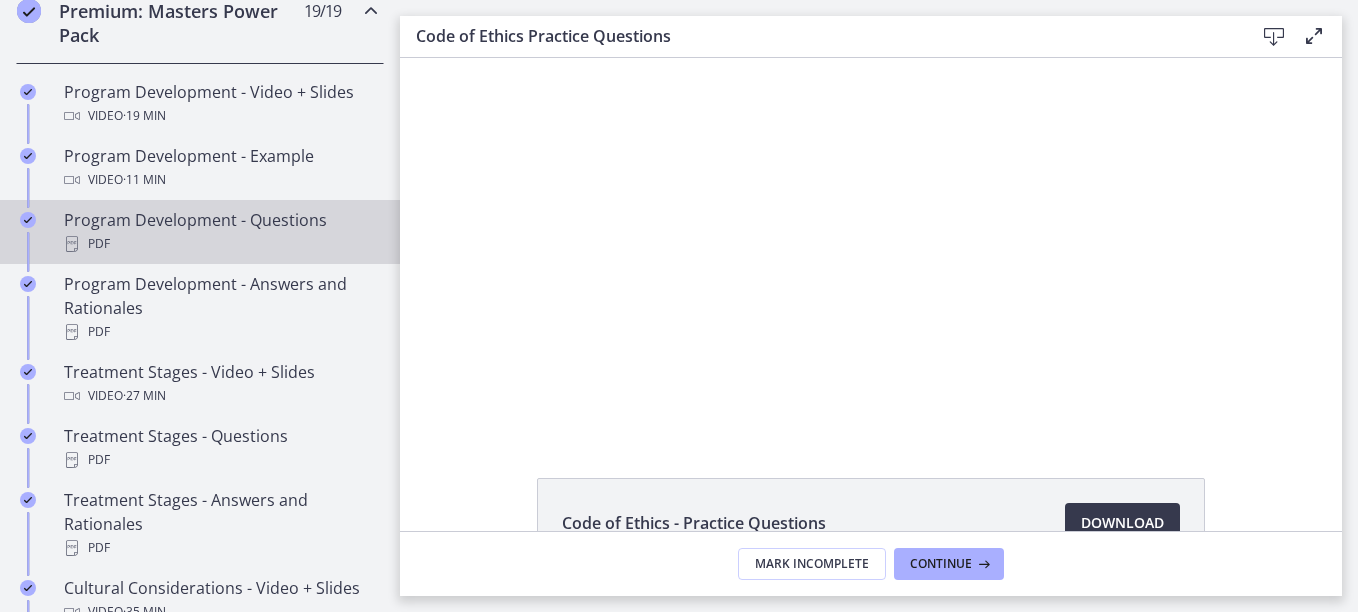 click on "Program Development - Questions
PDF" at bounding box center (220, 232) 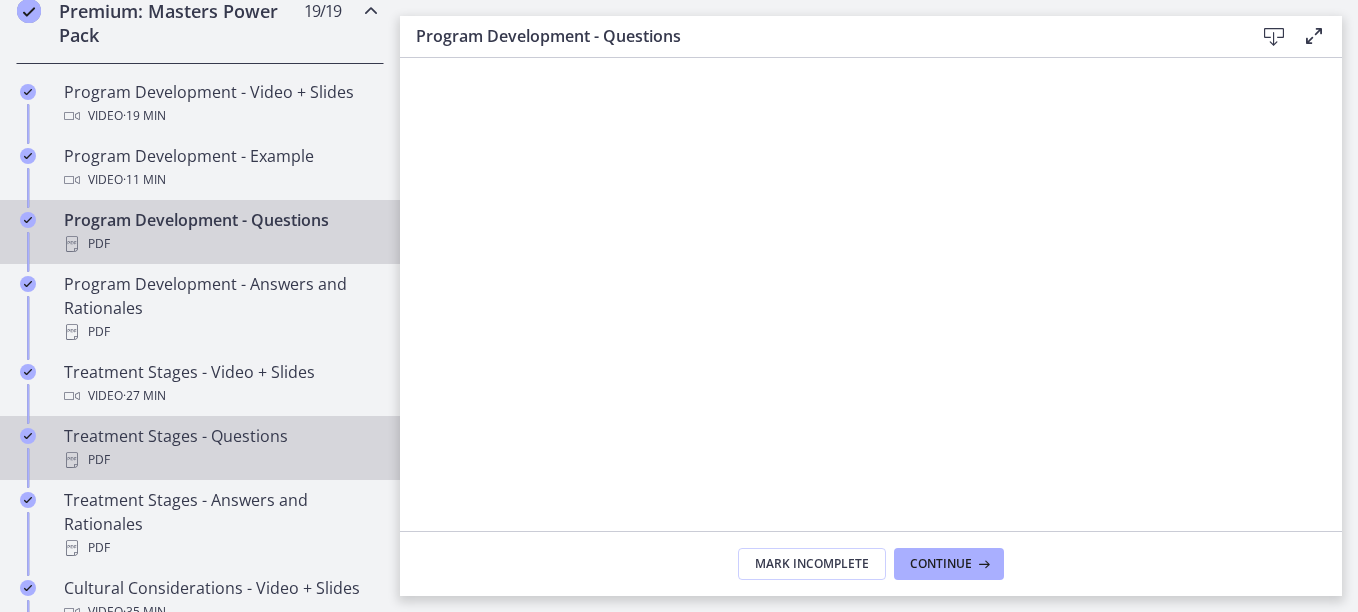 click on "Treatment Stages - Questions
PDF" at bounding box center [220, 448] 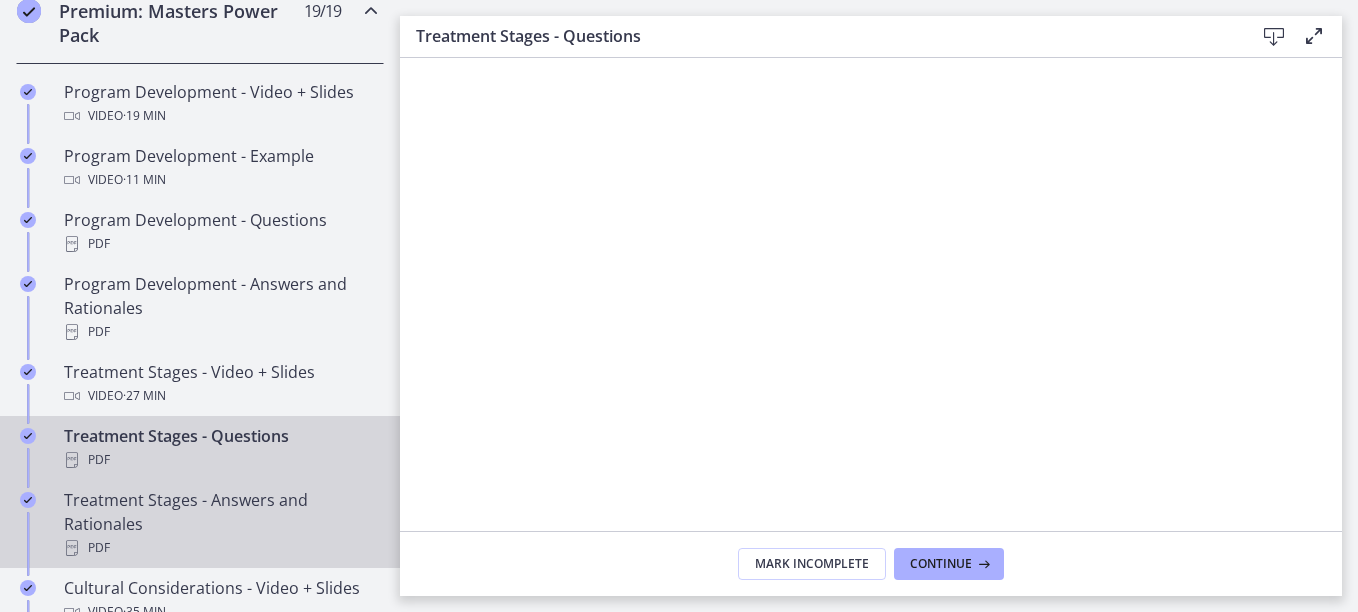 click on "Treatment Stages - Answers and Rationales
PDF" at bounding box center (220, 524) 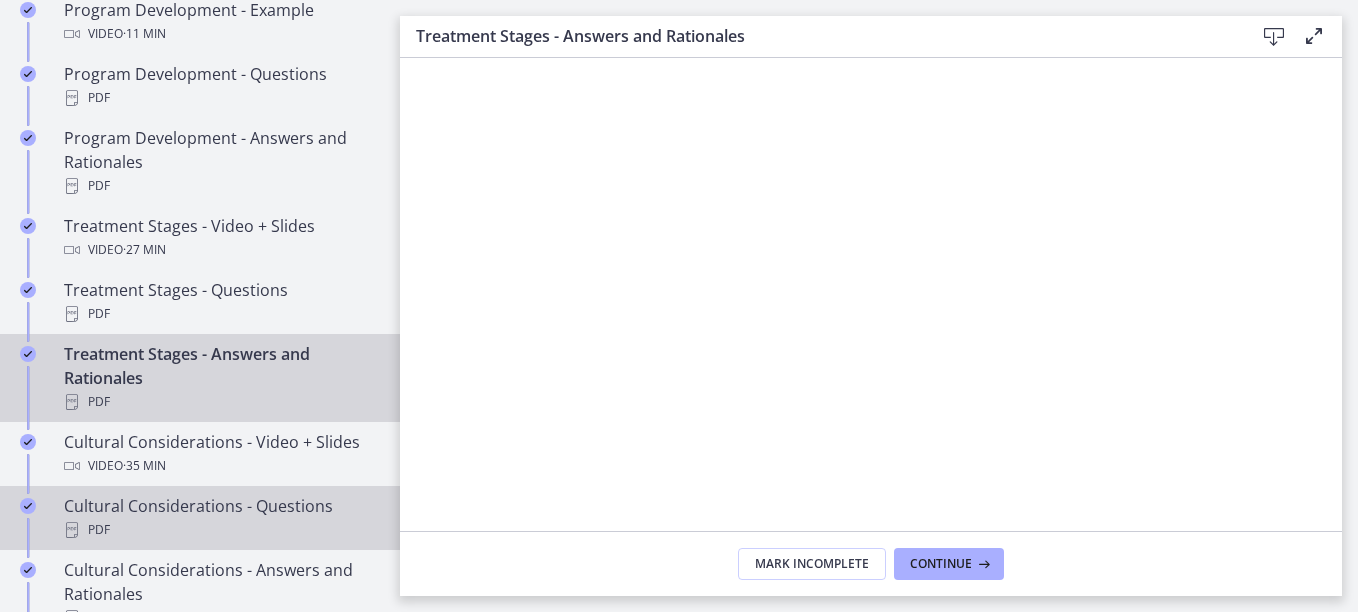 scroll, scrollTop: 1287, scrollLeft: 0, axis: vertical 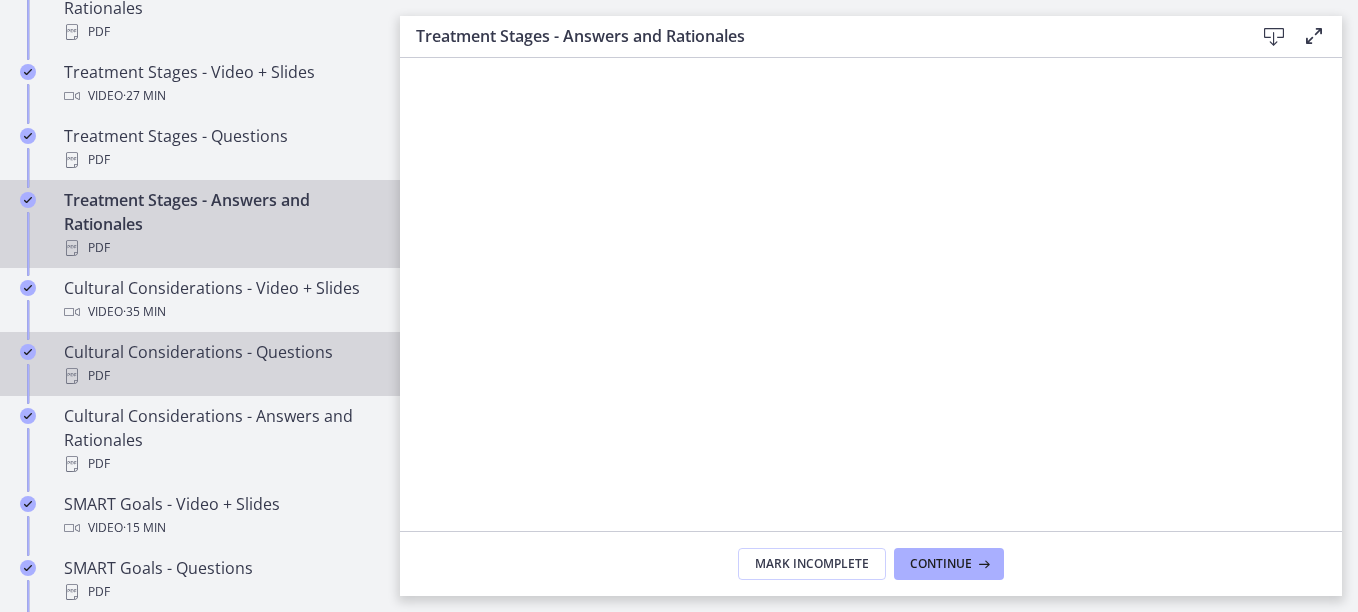 click on "PDF" at bounding box center [220, 376] 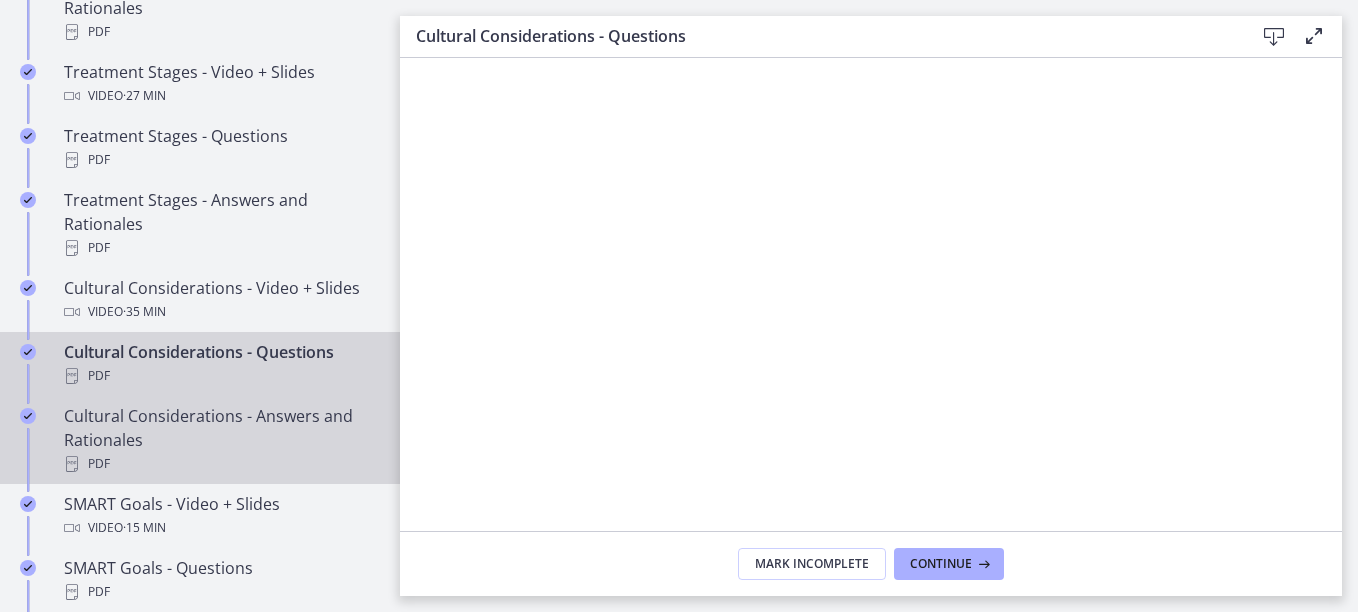 click on "Cultural Considerations - Answers and Rationales
PDF" at bounding box center [220, 440] 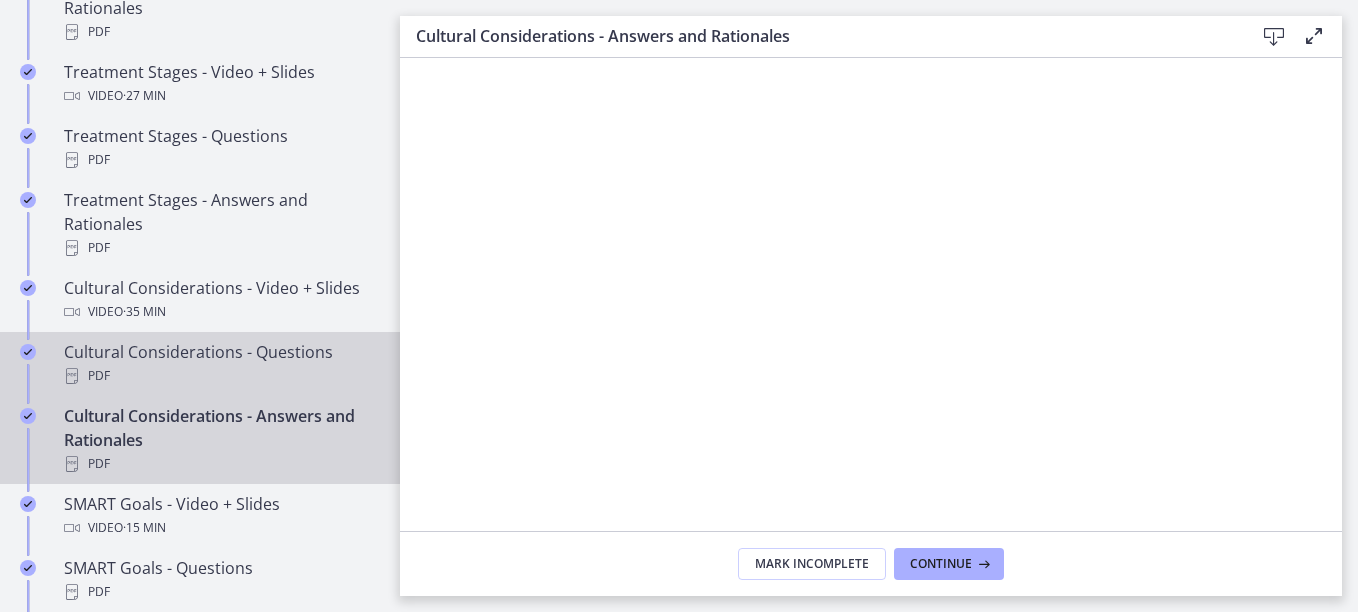 drag, startPoint x: 207, startPoint y: 375, endPoint x: 282, endPoint y: 373, distance: 75.026665 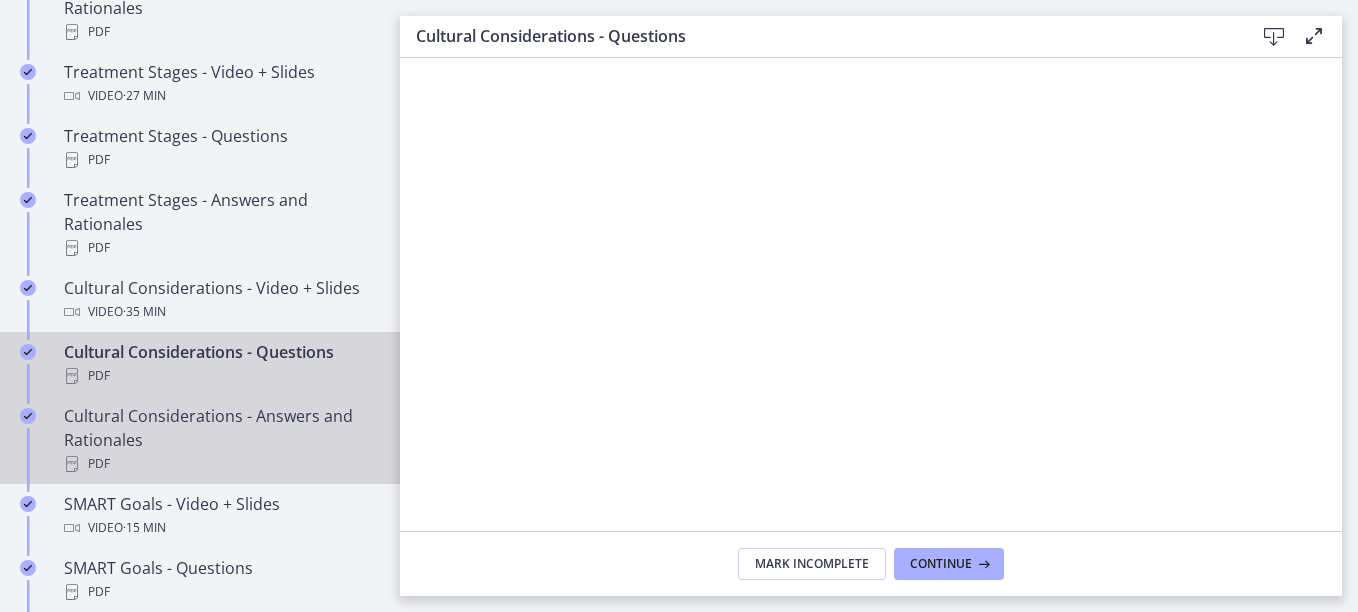 click on "Cultural Considerations - Answers and Rationales
PDF" at bounding box center (220, 440) 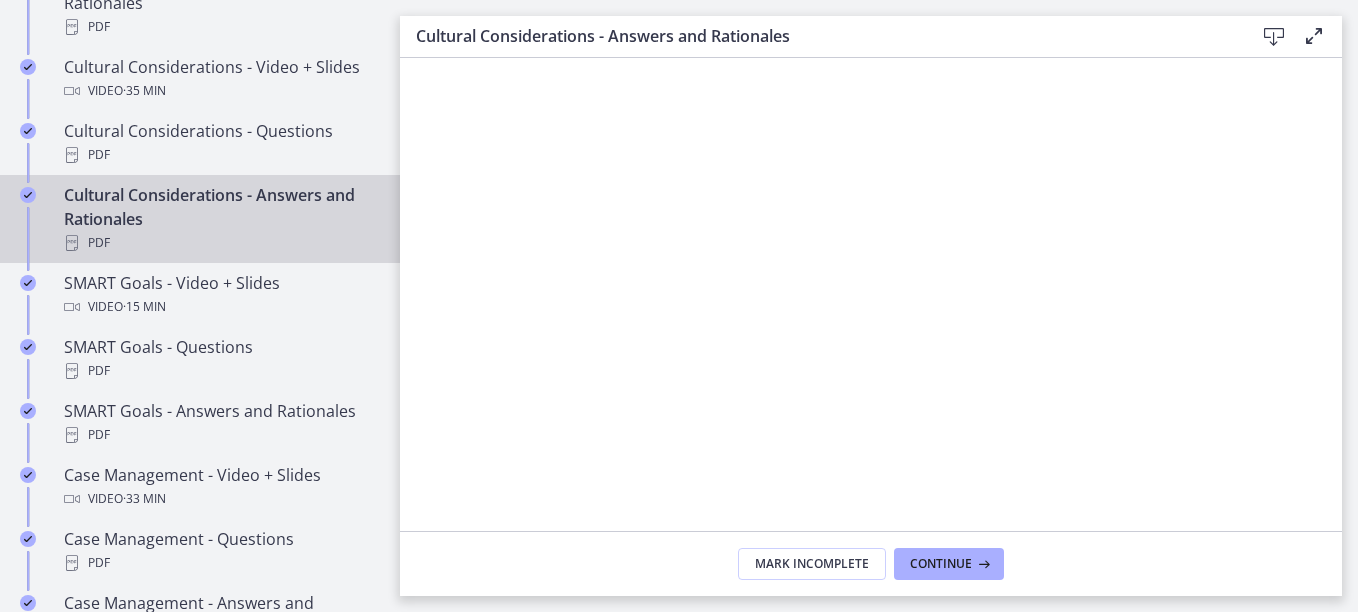scroll, scrollTop: 1535, scrollLeft: 0, axis: vertical 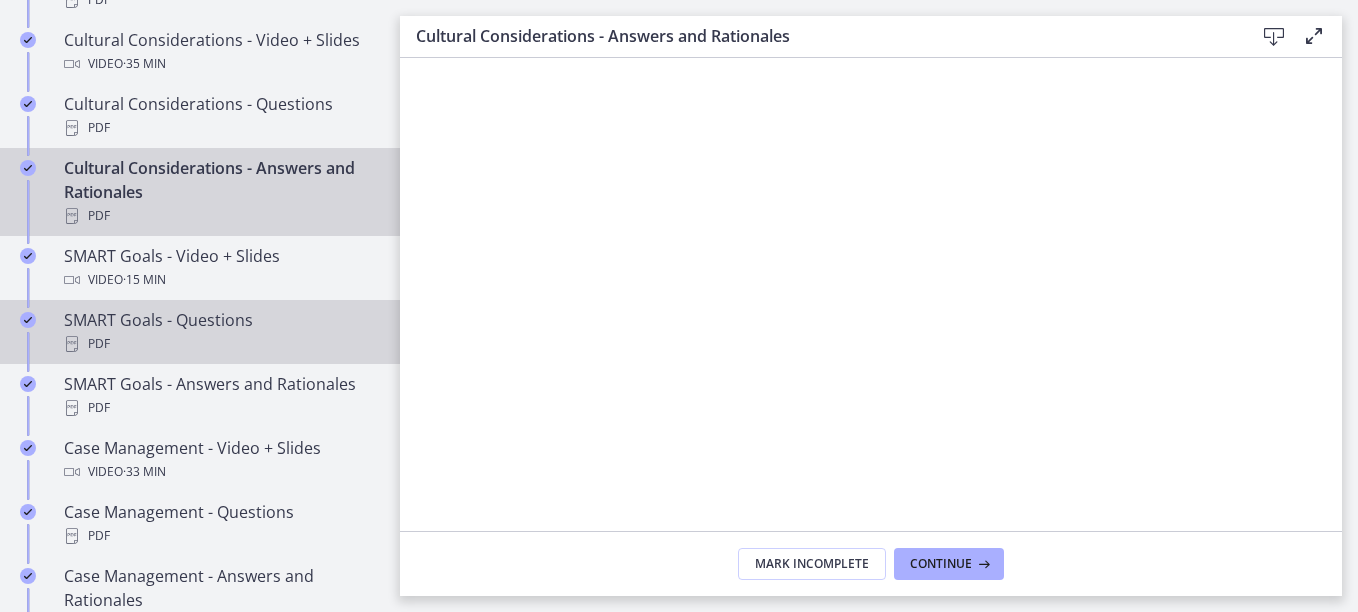 click on "PDF" at bounding box center [220, 344] 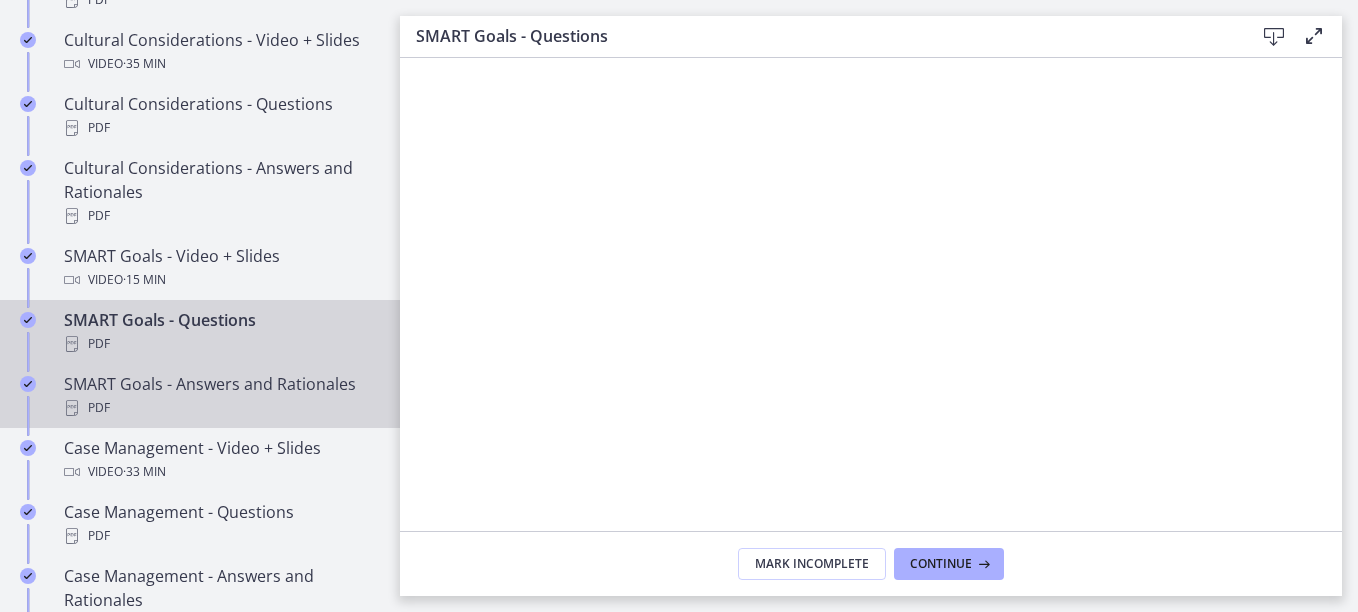 click on "SMART Goals - Answers and Rationales
PDF" at bounding box center (220, 396) 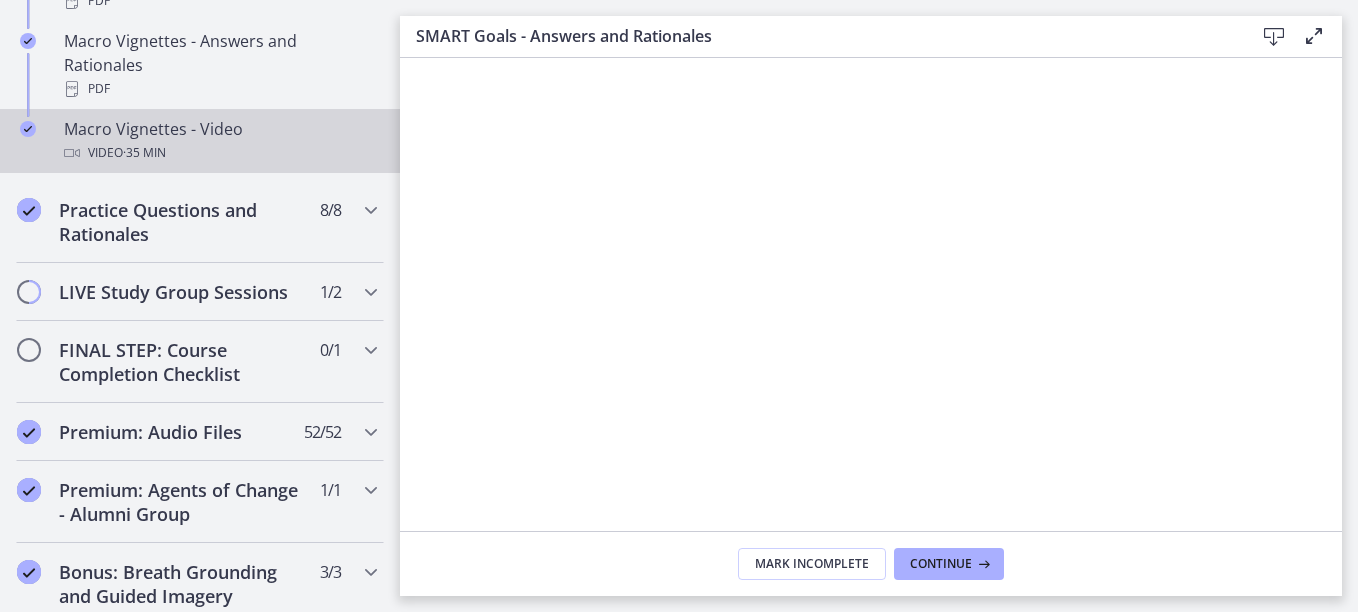 scroll, scrollTop: 2235, scrollLeft: 0, axis: vertical 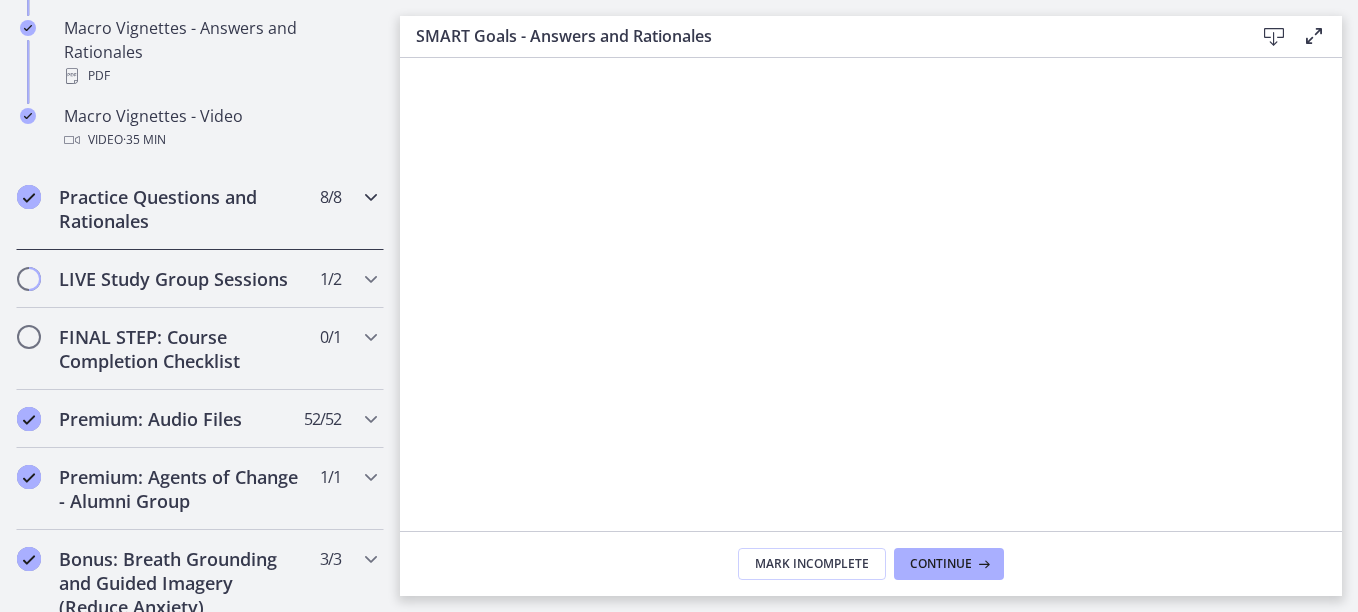click on "Practice Questions and Rationales
8  /  8
Completed" at bounding box center (200, 209) 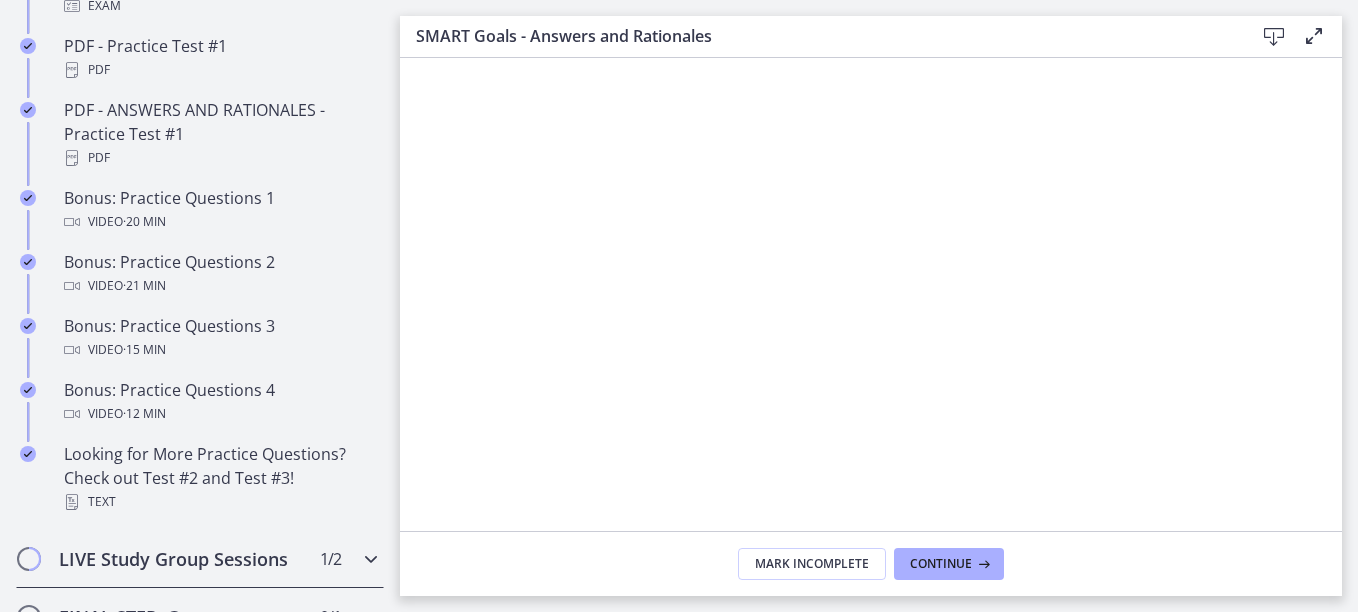 scroll, scrollTop: 1011, scrollLeft: 0, axis: vertical 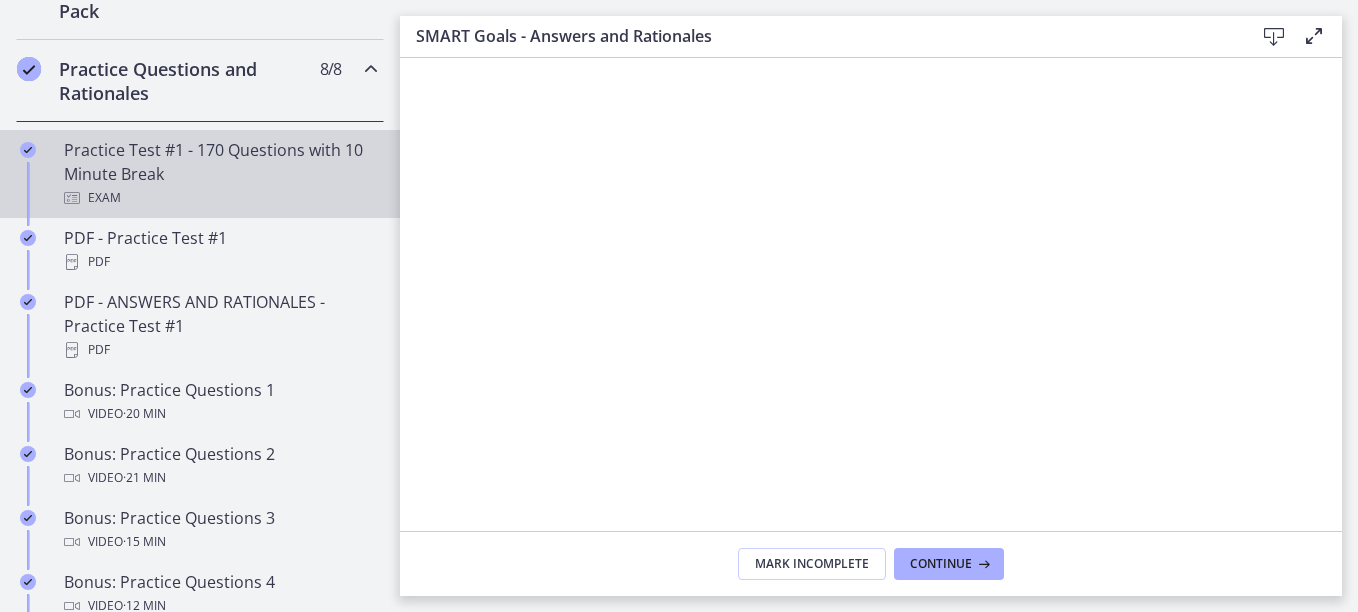 click on "Practice Test #1 - 170 Questions with 10 Minute Break
Exam" at bounding box center (220, 174) 